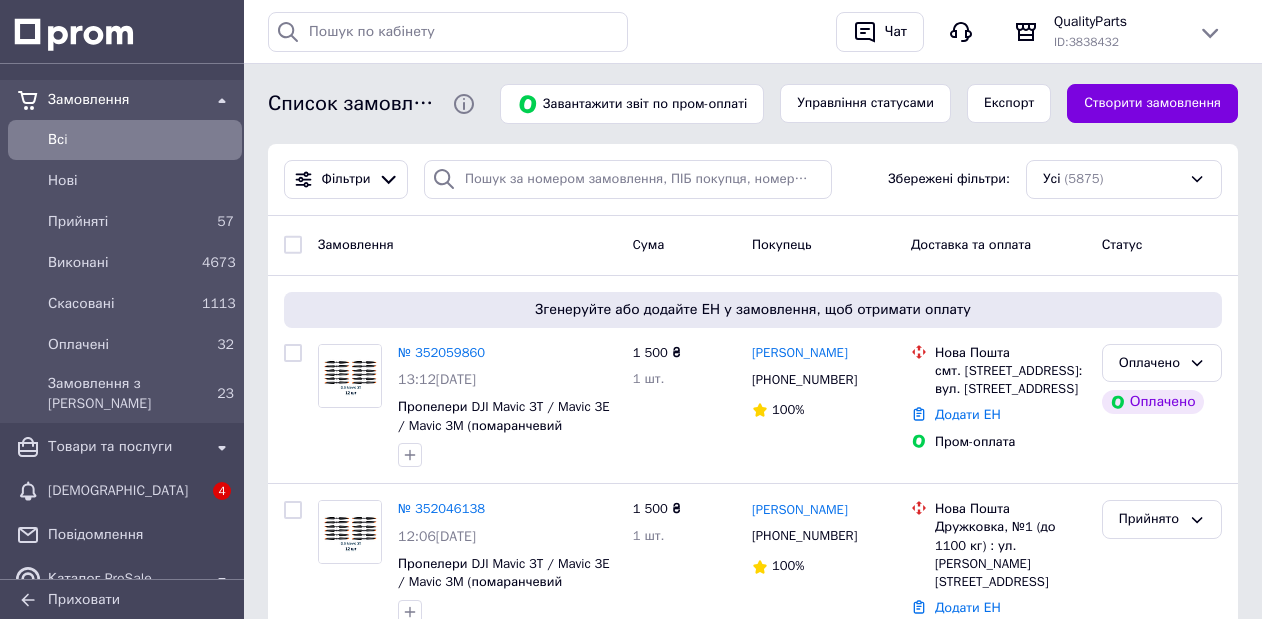 scroll, scrollTop: 0, scrollLeft: 0, axis: both 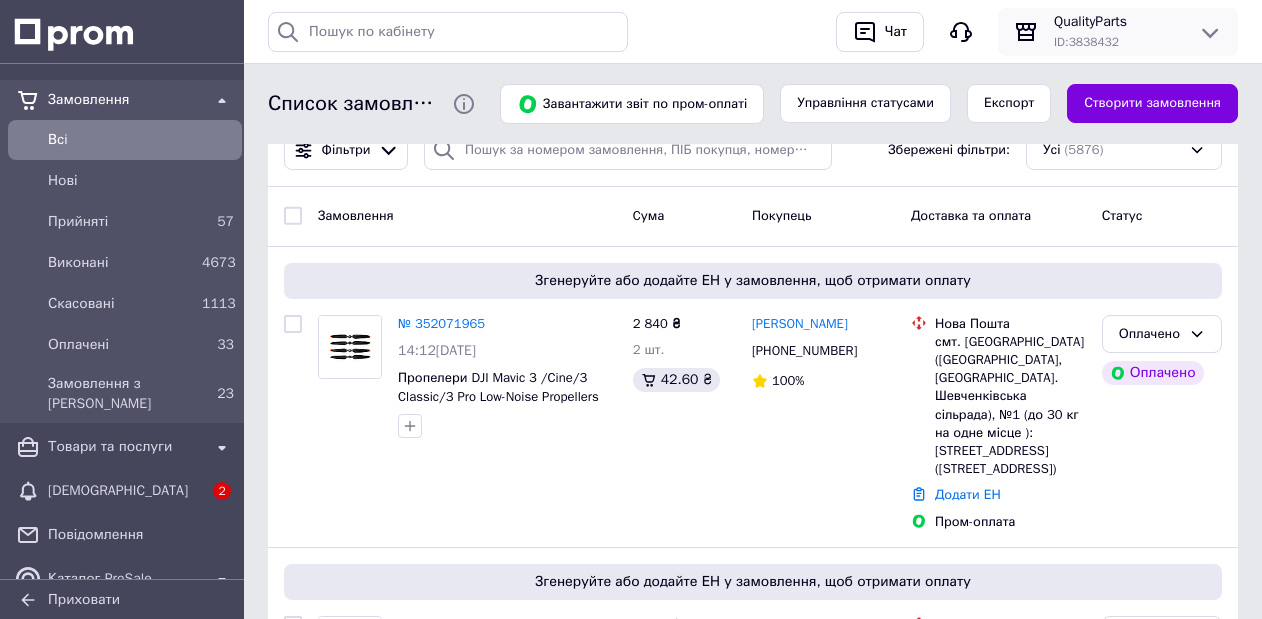 click on "ID:  3838432" at bounding box center [1118, 42] 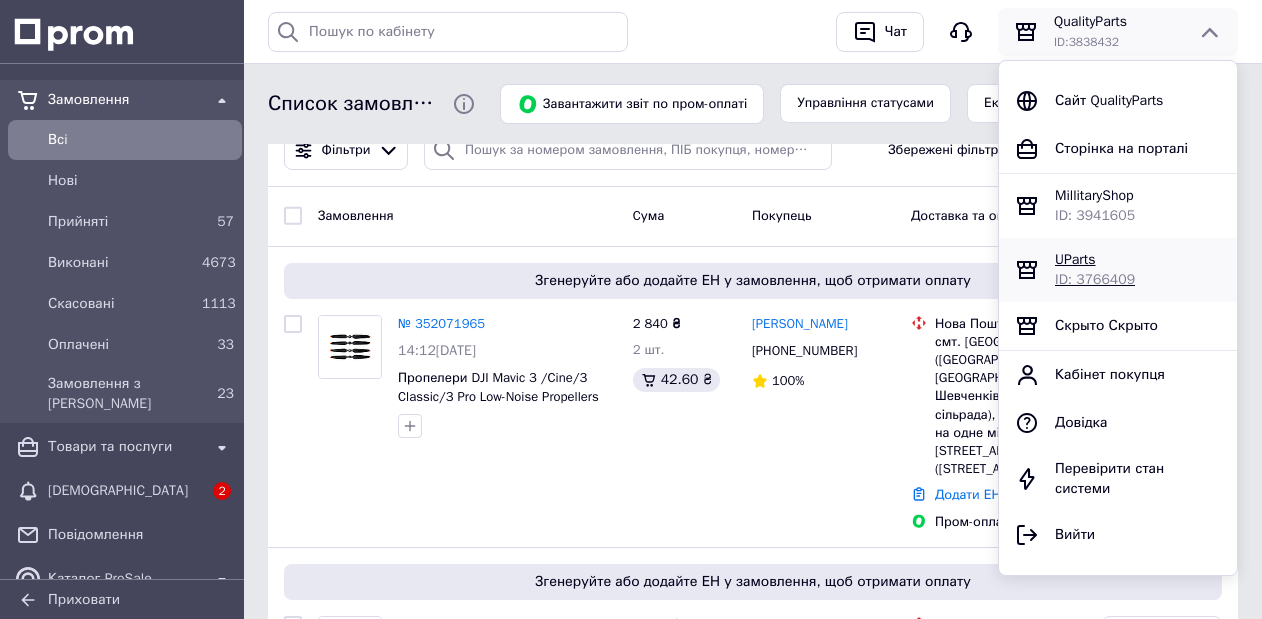 click on "ID: 3766409" at bounding box center [1095, 279] 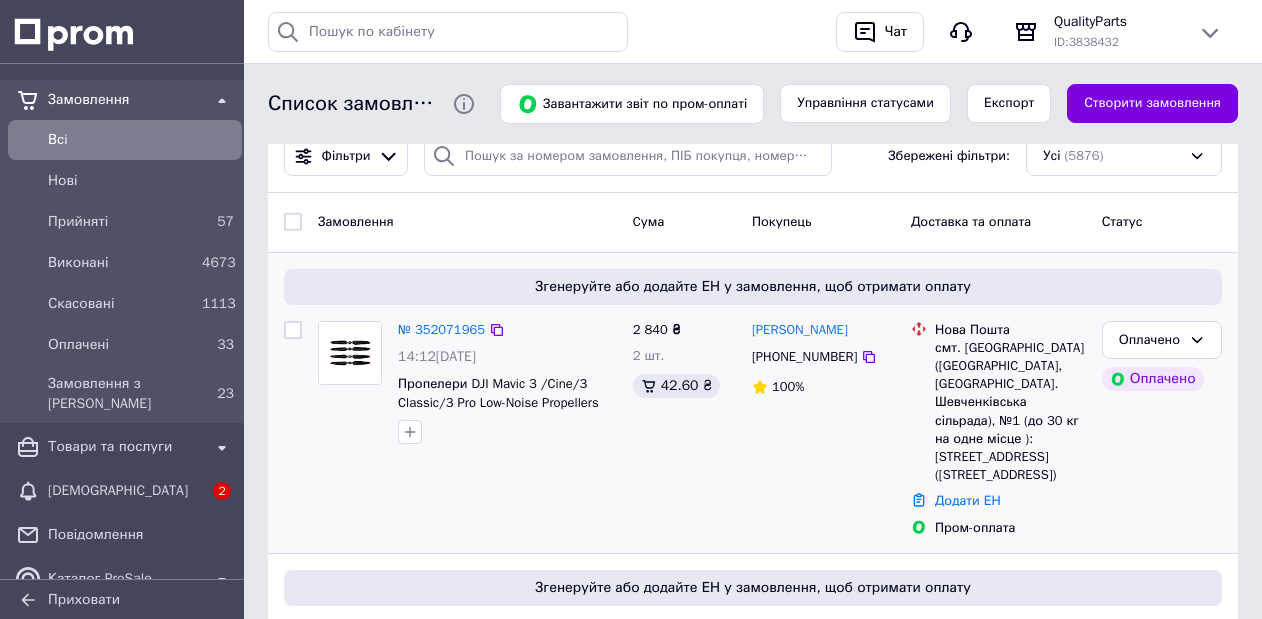 scroll, scrollTop: 38, scrollLeft: 0, axis: vertical 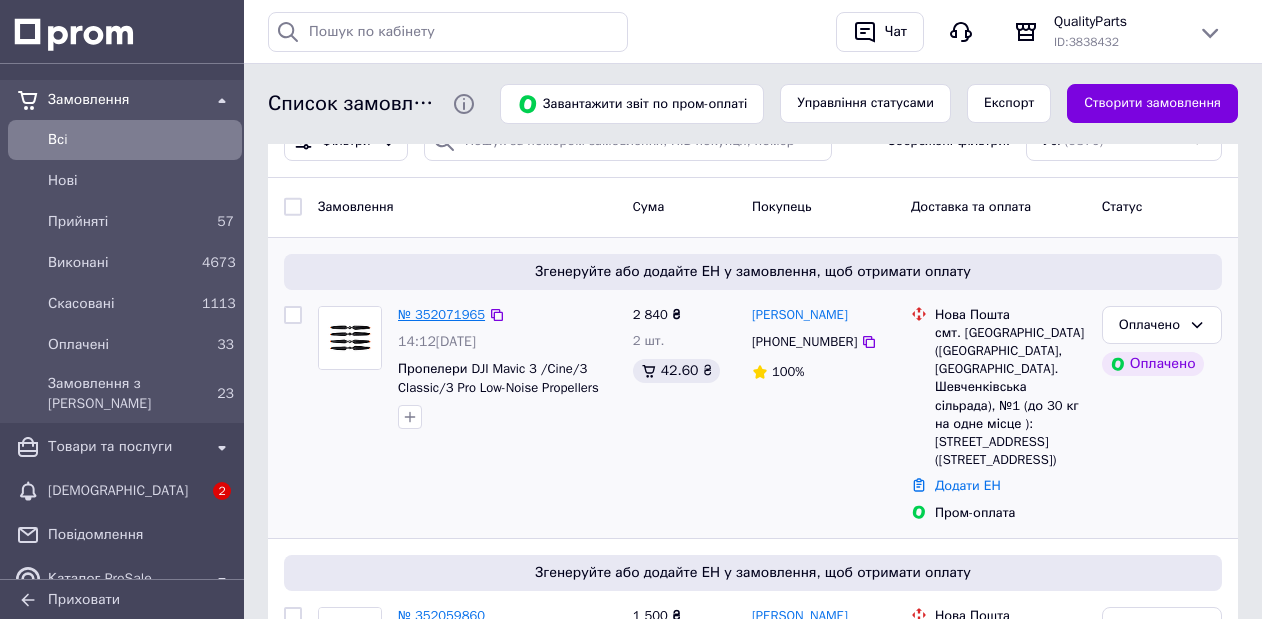 click on "№ 352071965" at bounding box center (441, 314) 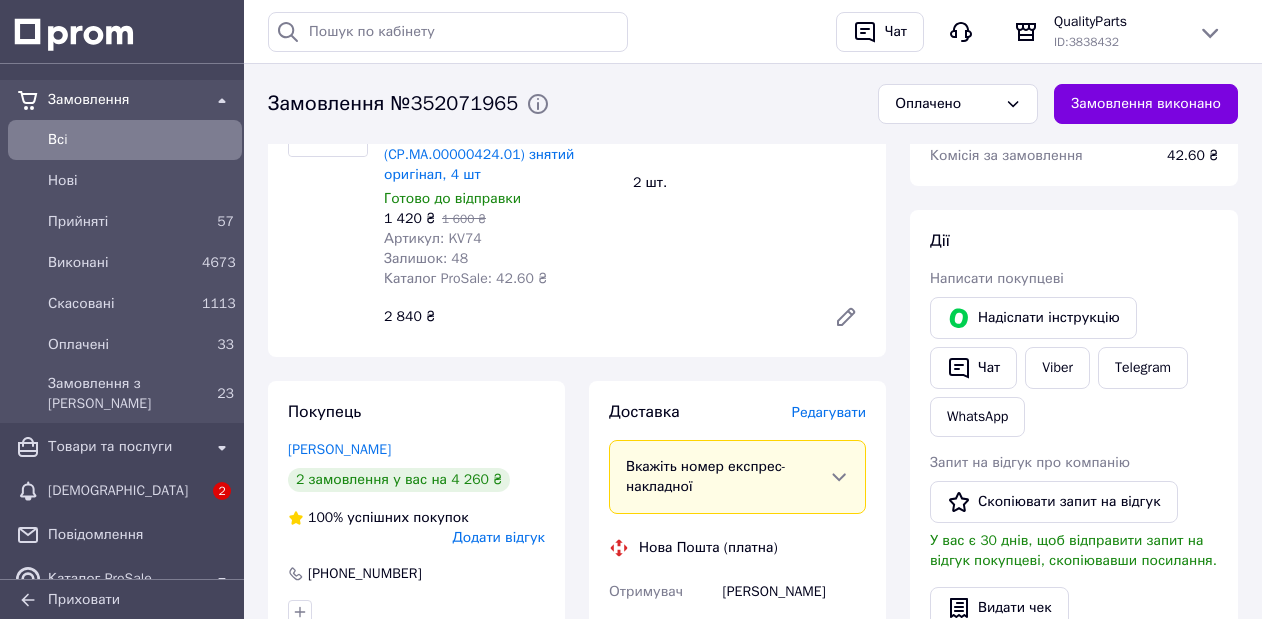 scroll, scrollTop: 462, scrollLeft: 0, axis: vertical 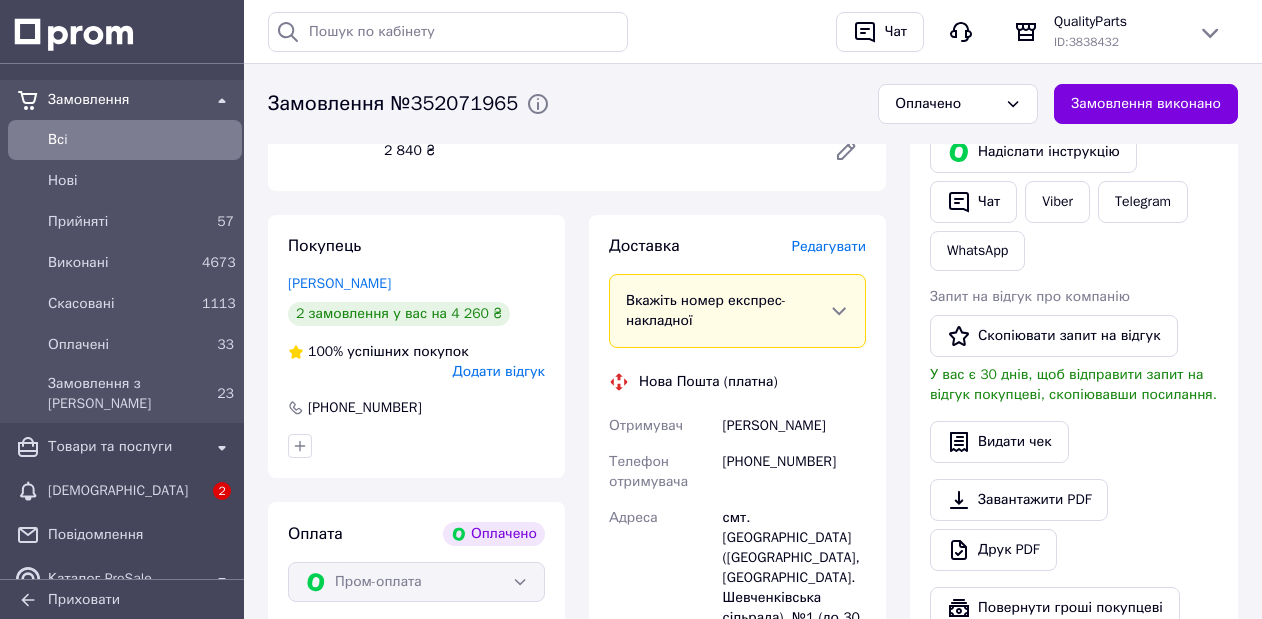 click on "смт. Шевченкове (Харківська обл., Куп'янський р-н. Шевченківська сільрада), №1 (до 30 кг на одне місце ): Харківський шлях, 32 (раніше Кірова 32)" at bounding box center (794, 598) 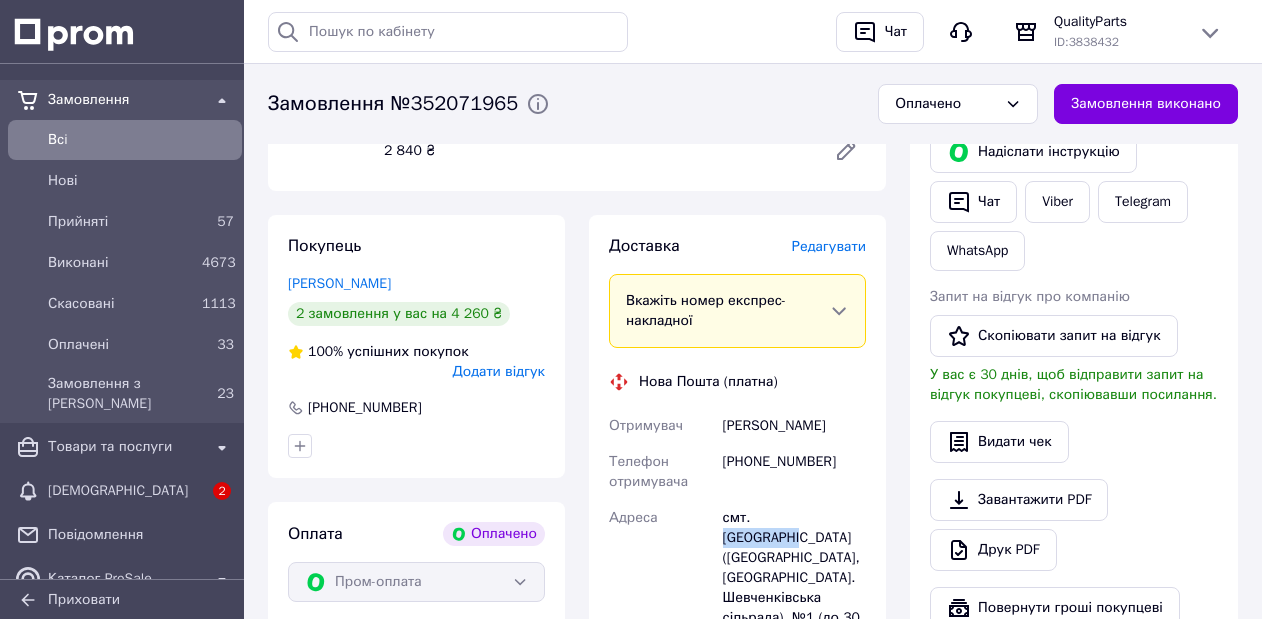 click on "смт. Шевченкове (Харківська обл., Куп'янський р-н. Шевченківська сільрада), №1 (до 30 кг на одне місце ): Харківський шлях, 32 (раніше Кірова 32)" at bounding box center (794, 598) 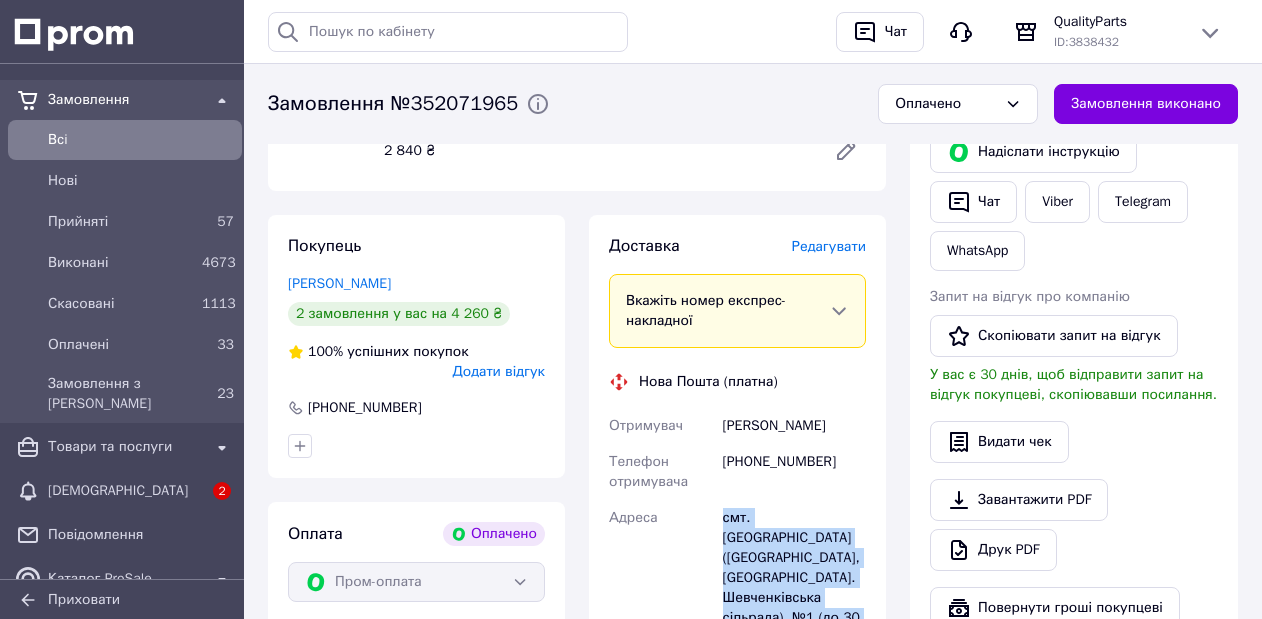 click on "смт. [GEOGRAPHIC_DATA] ([GEOGRAPHIC_DATA], [GEOGRAPHIC_DATA]. Шевченківська сільрада), №1 (до 30 кг на одне місце ): [STREET_ADDRESS] ([STREET_ADDRESS])" at bounding box center (794, 598) 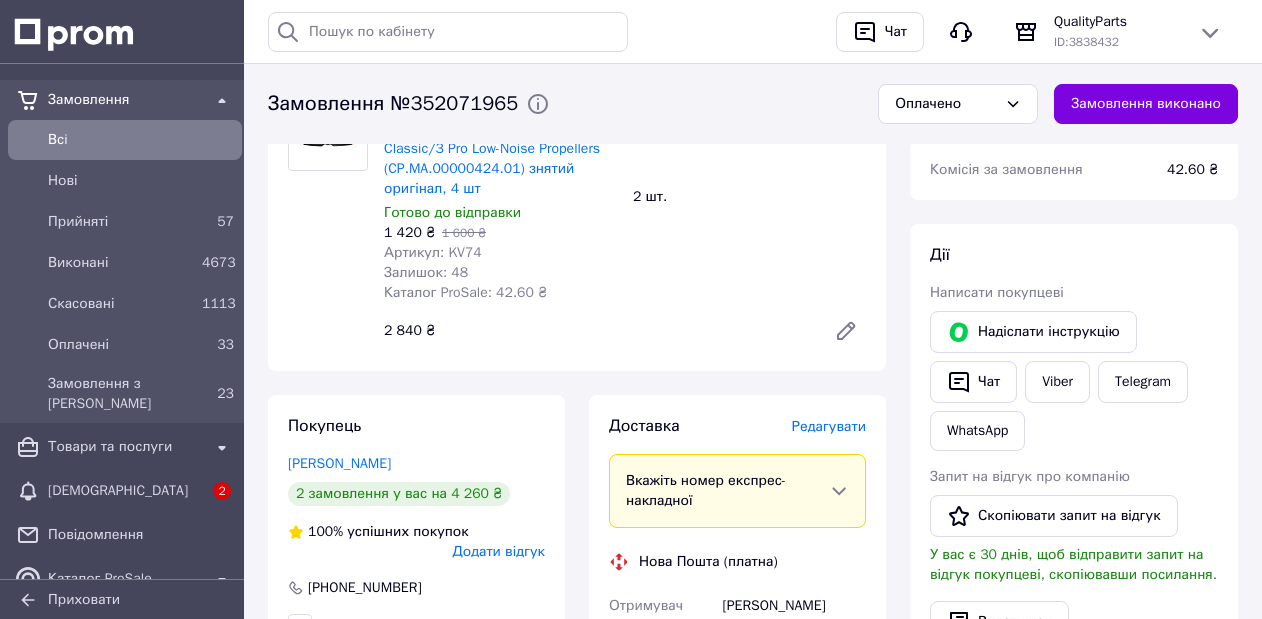 scroll, scrollTop: 83, scrollLeft: 0, axis: vertical 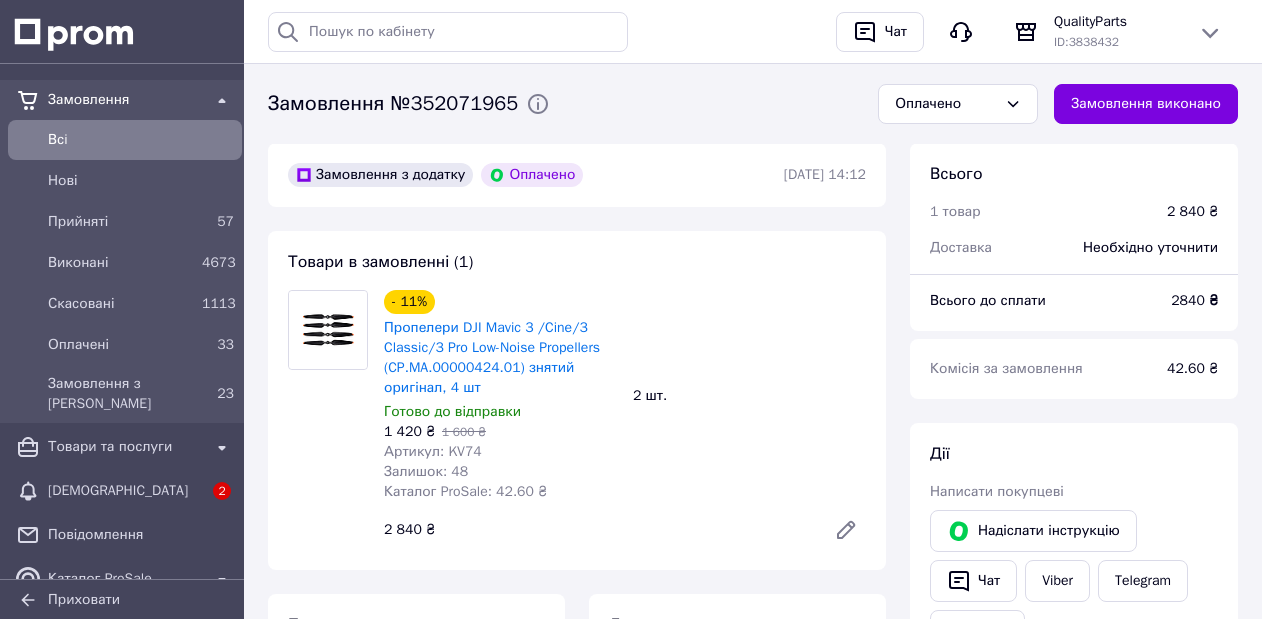 click on "Всi" at bounding box center [141, 140] 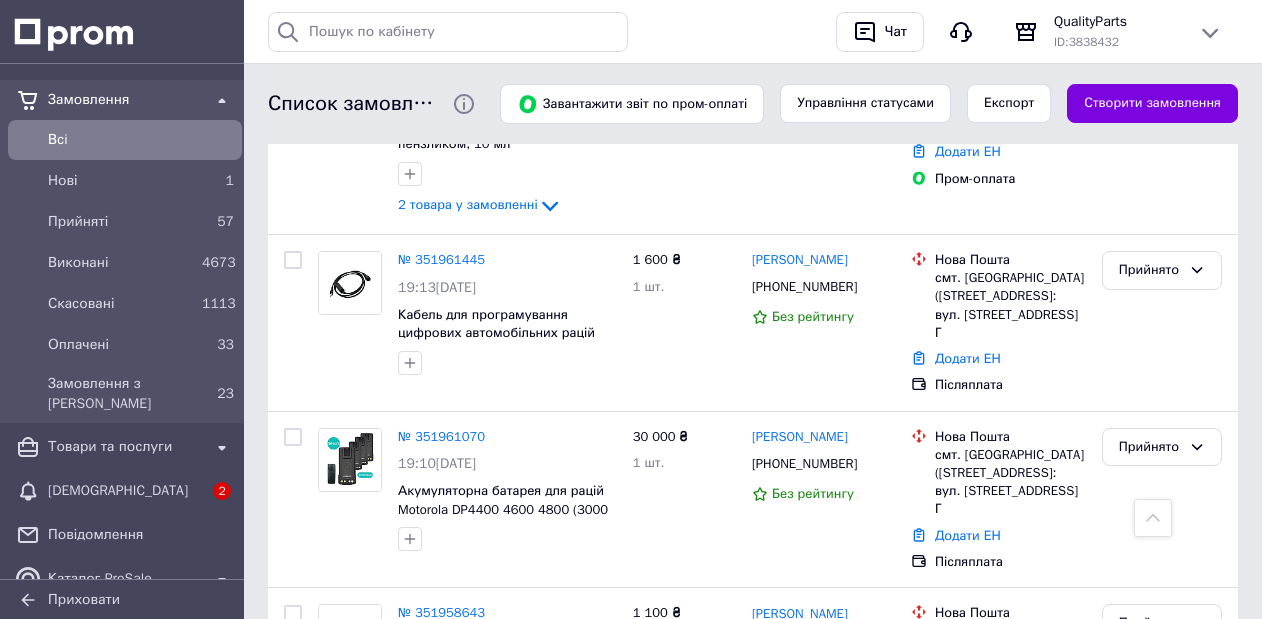 scroll, scrollTop: 2289, scrollLeft: 0, axis: vertical 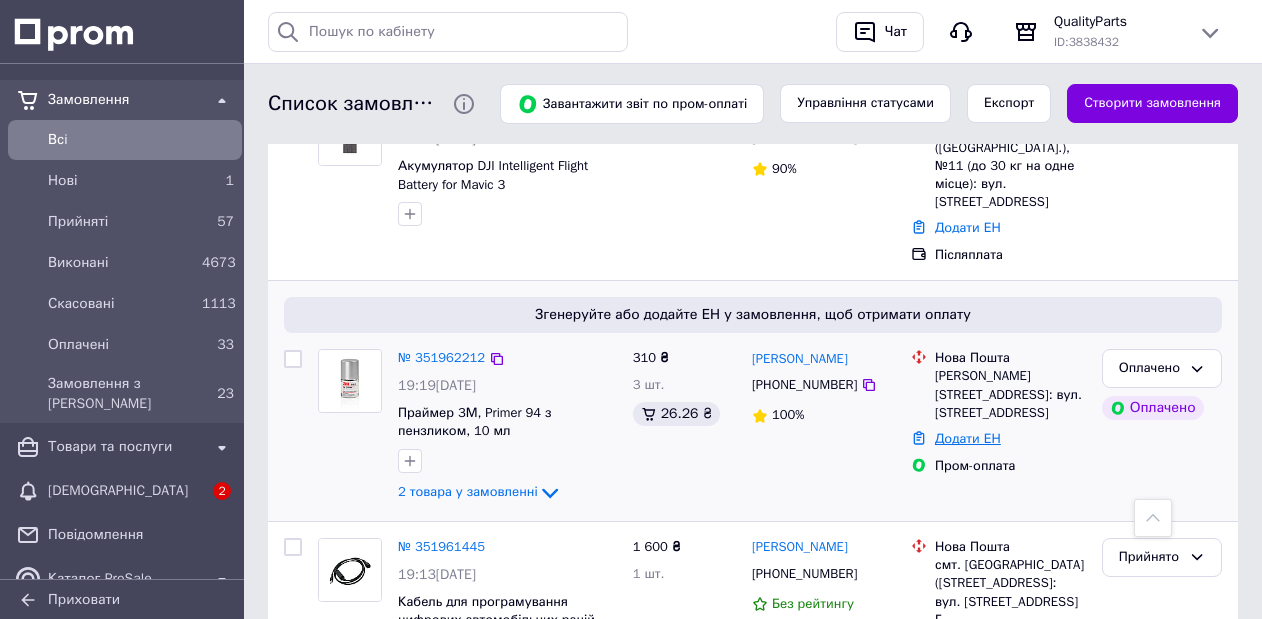 click on "Додати ЕН" at bounding box center [968, 438] 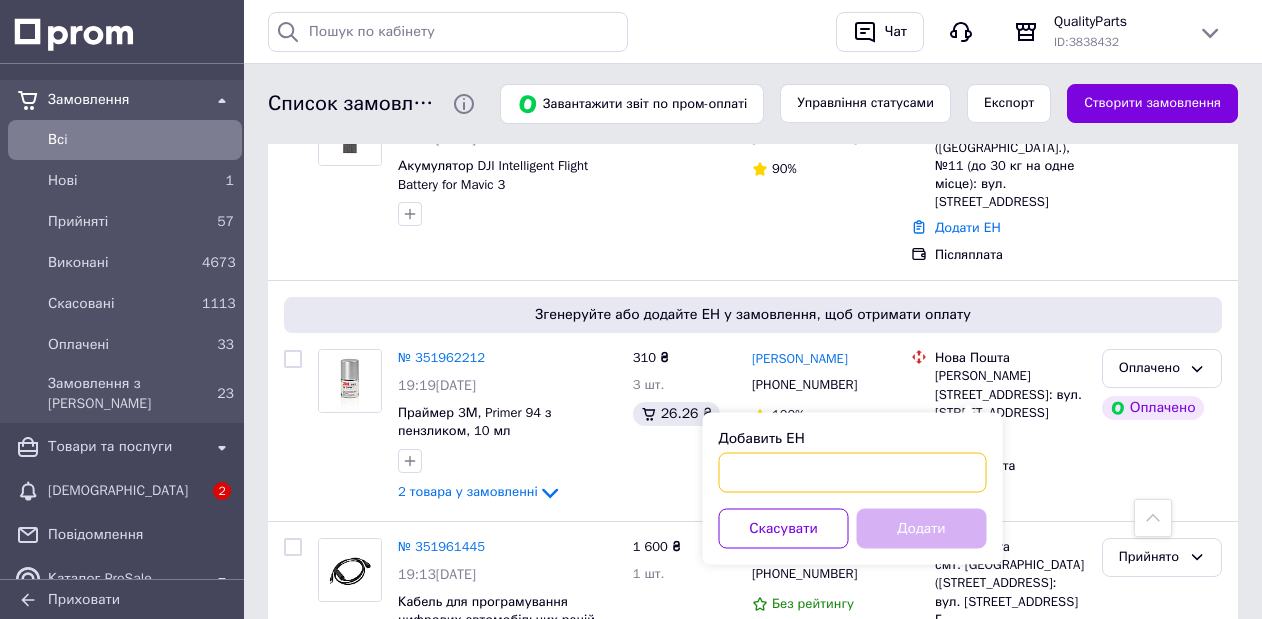 click on "Добавить ЕН" at bounding box center [853, 473] 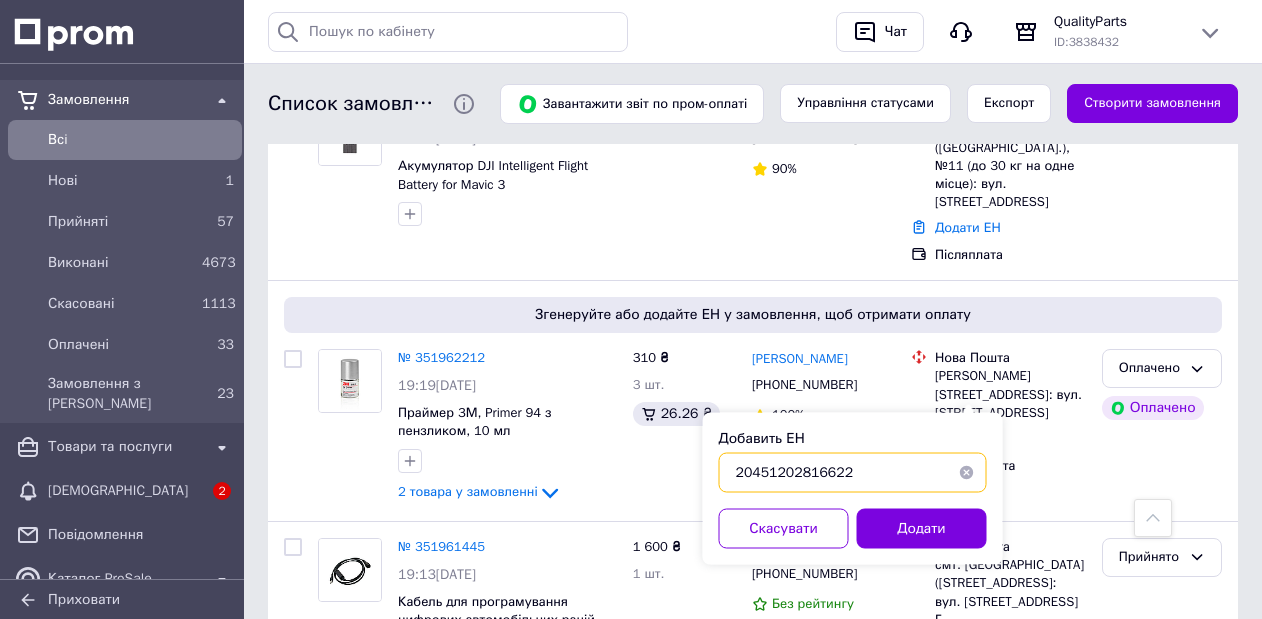 click on "20451202816622" at bounding box center [853, 473] 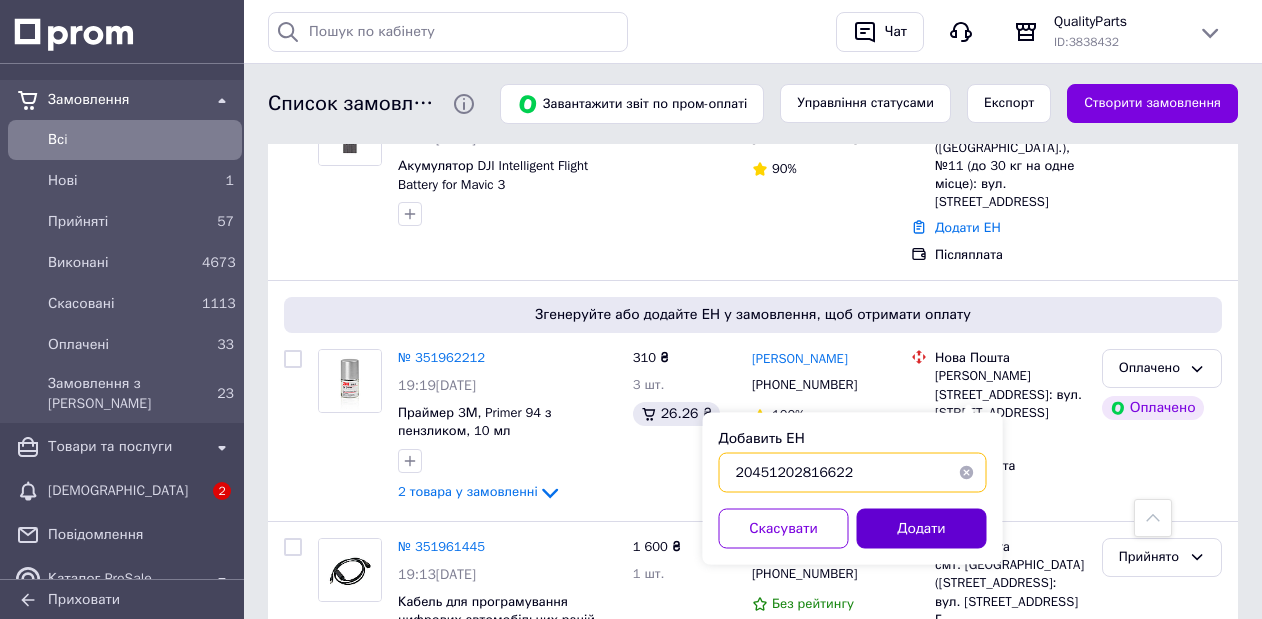 type on "20451202816622" 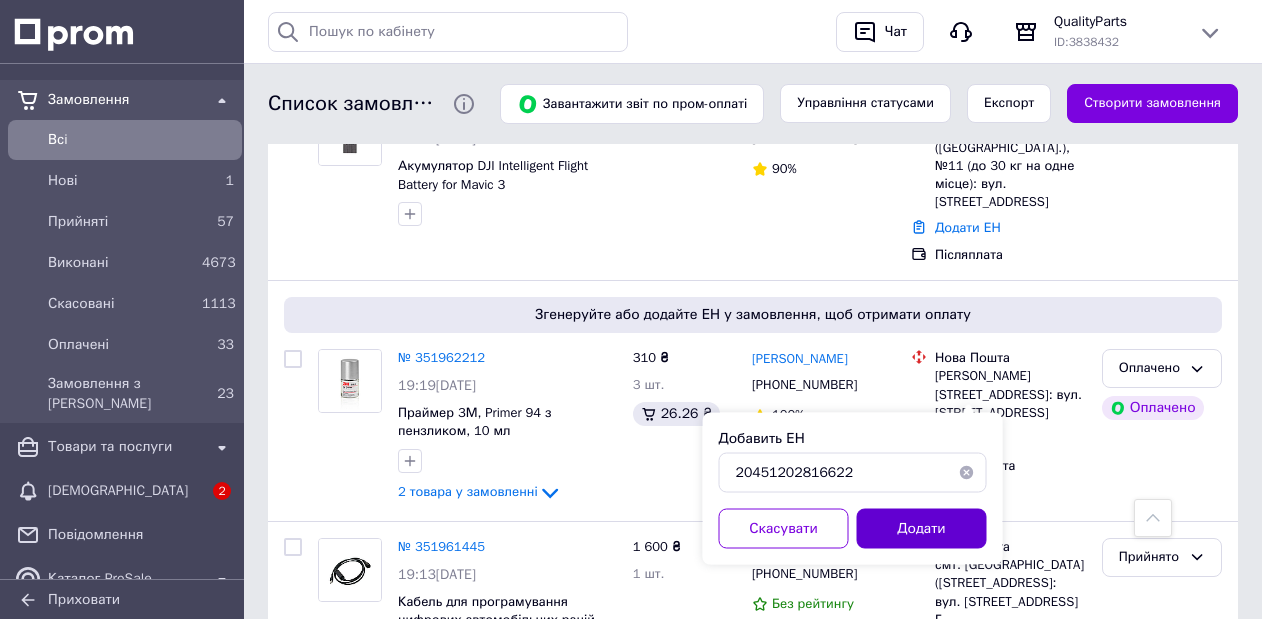 click on "Додати" at bounding box center [922, 529] 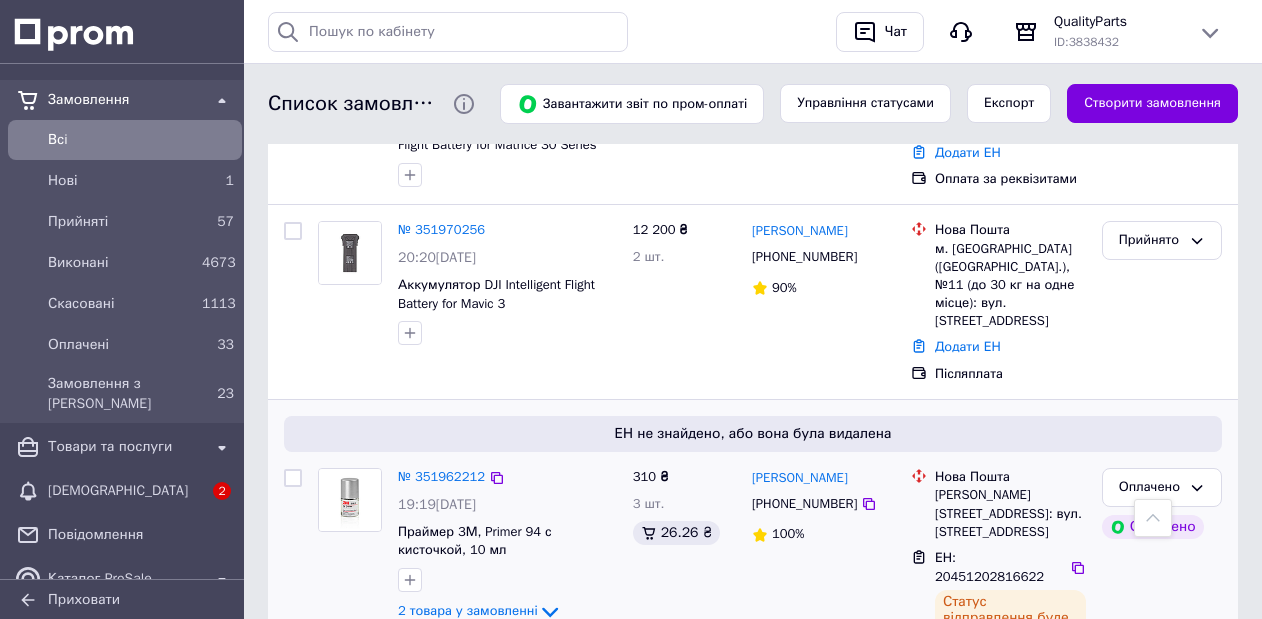 scroll, scrollTop: 2158, scrollLeft: 0, axis: vertical 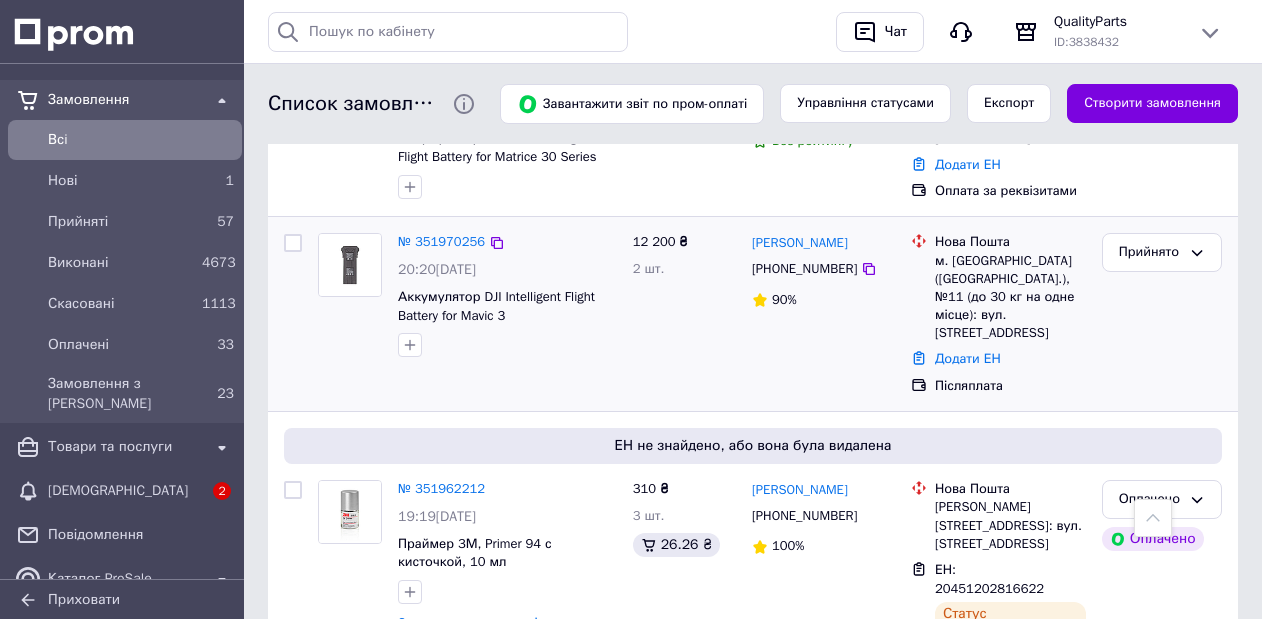click on "Додати ЕН" at bounding box center [1010, 359] 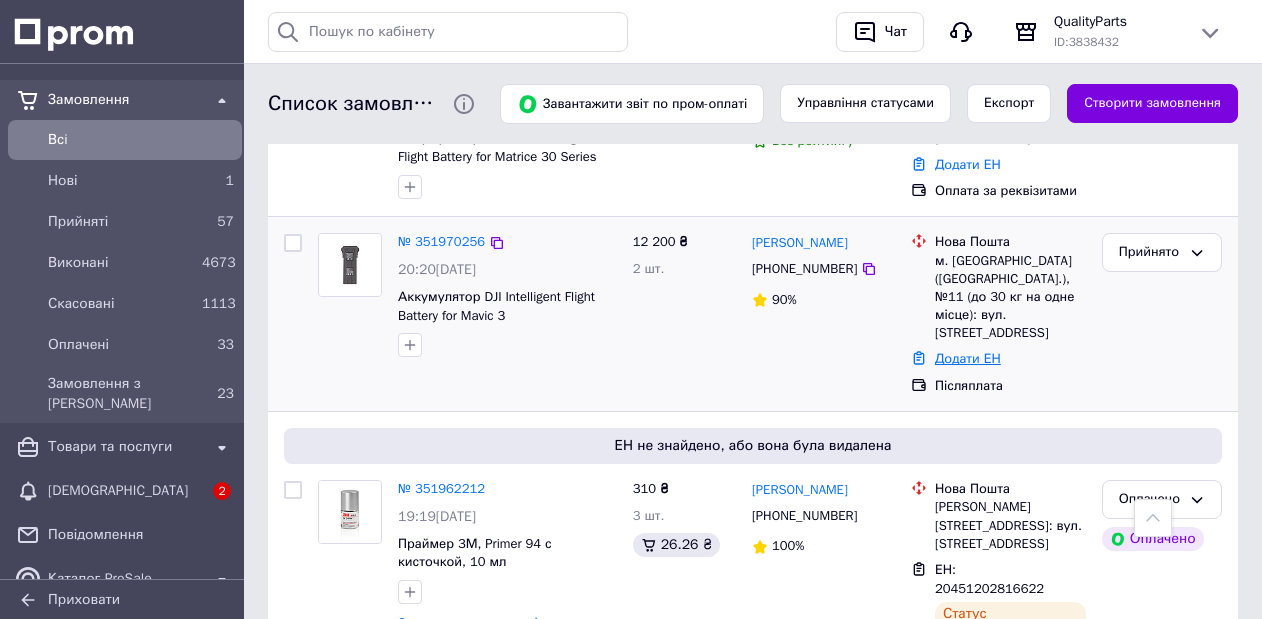 click on "Додати ЕН" at bounding box center (968, 358) 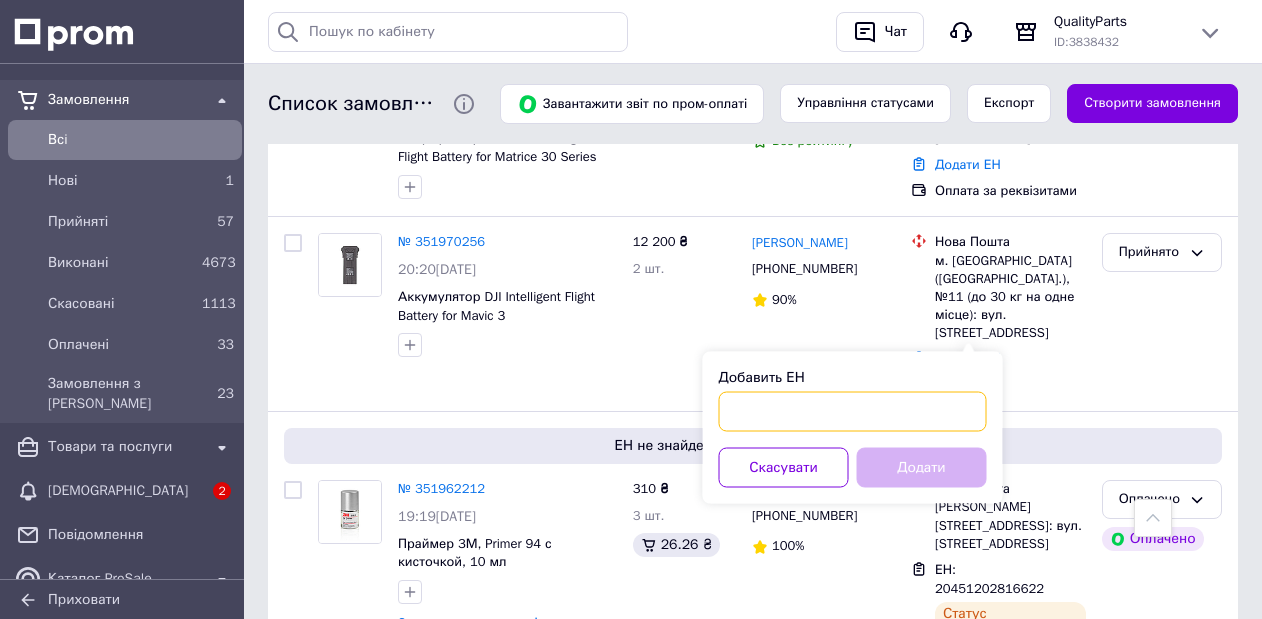 click on "Добавить ЕН" at bounding box center (853, 412) 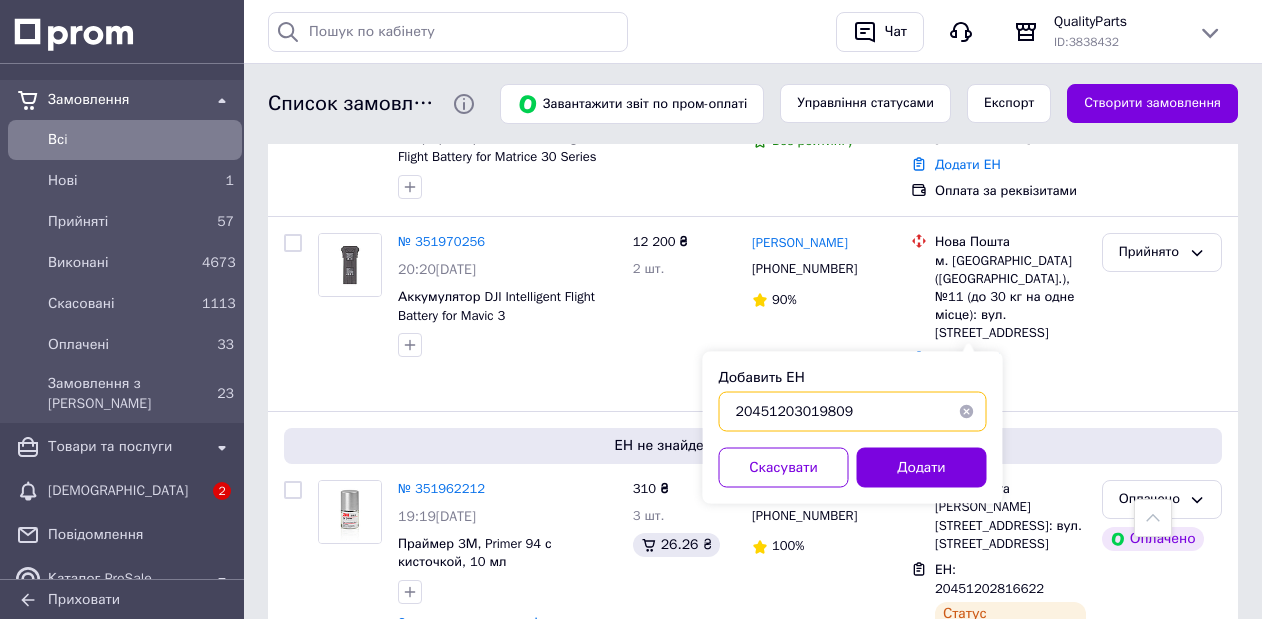 click on "20451203019809" at bounding box center (853, 412) 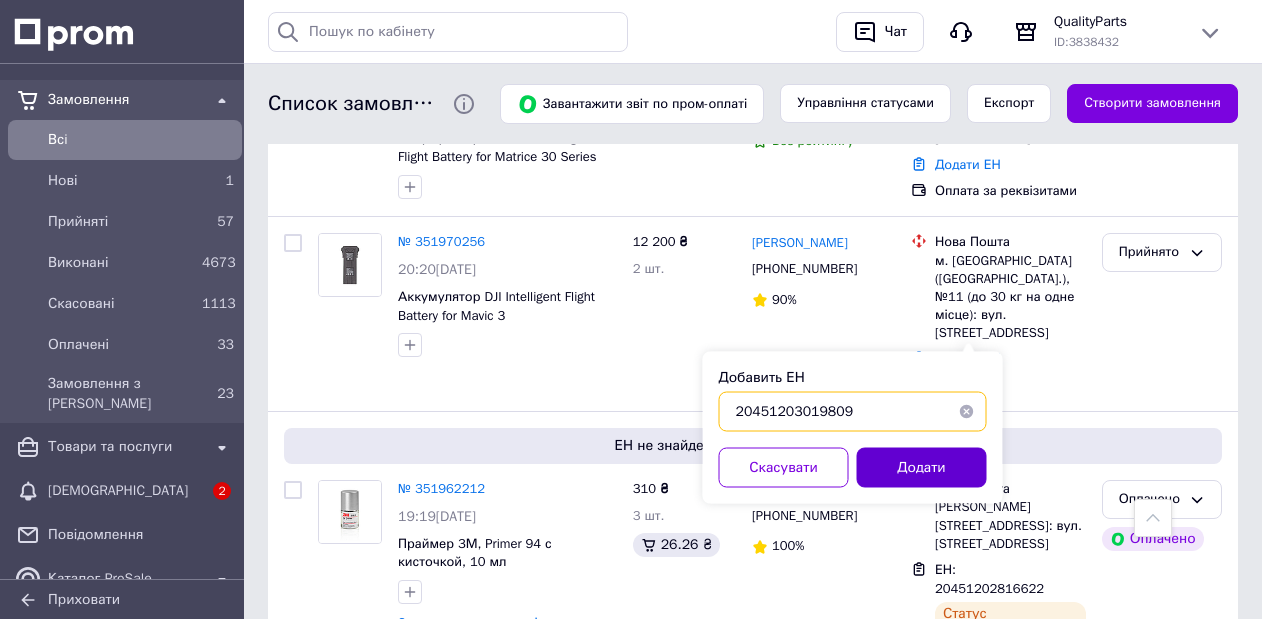 type on "20451203019809" 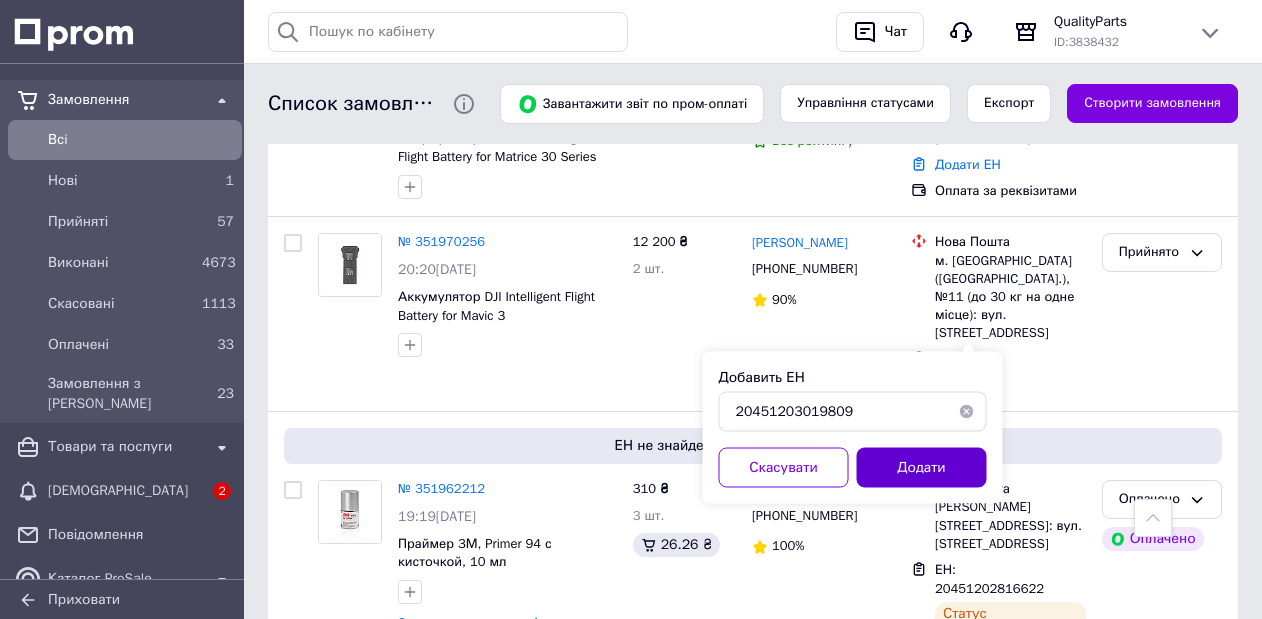 click on "Додати" at bounding box center (922, 468) 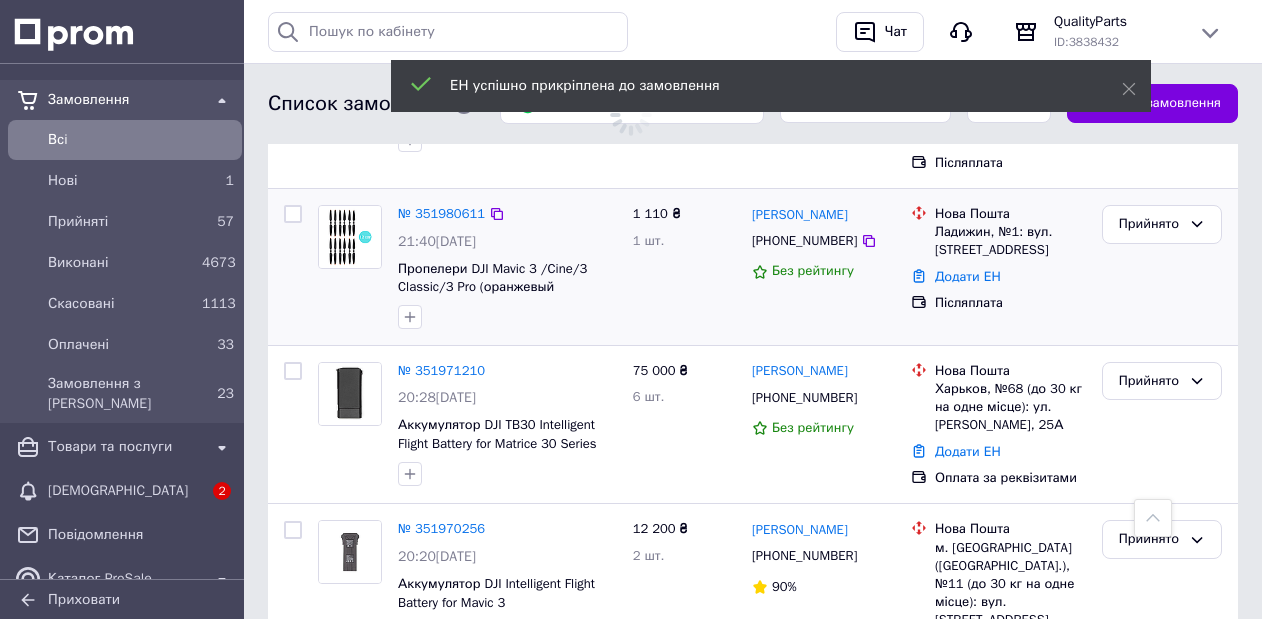 scroll, scrollTop: 1853, scrollLeft: 0, axis: vertical 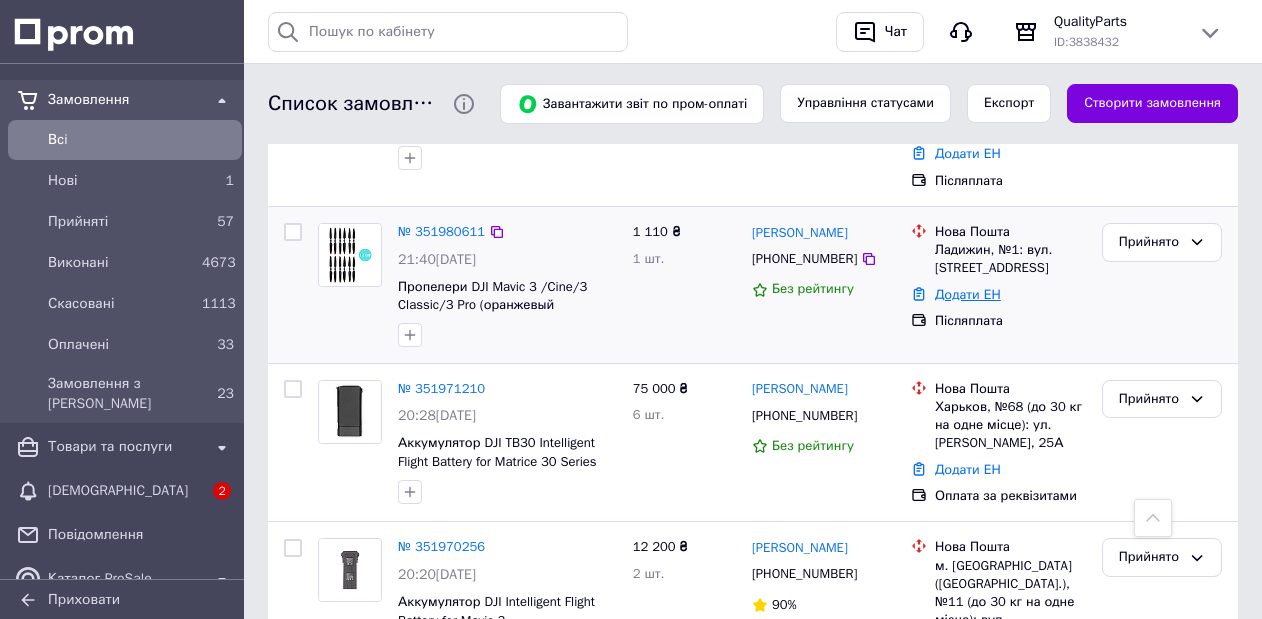 click on "Додати ЕН" at bounding box center (968, 294) 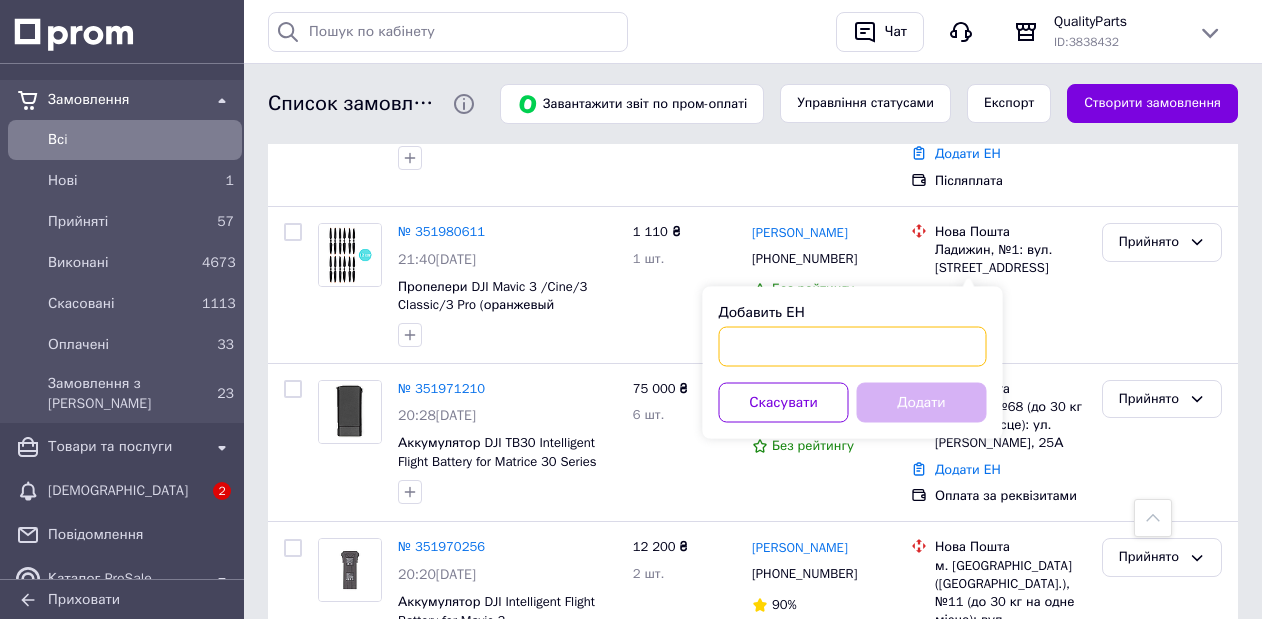 click on "Добавить ЕН" at bounding box center [853, 347] 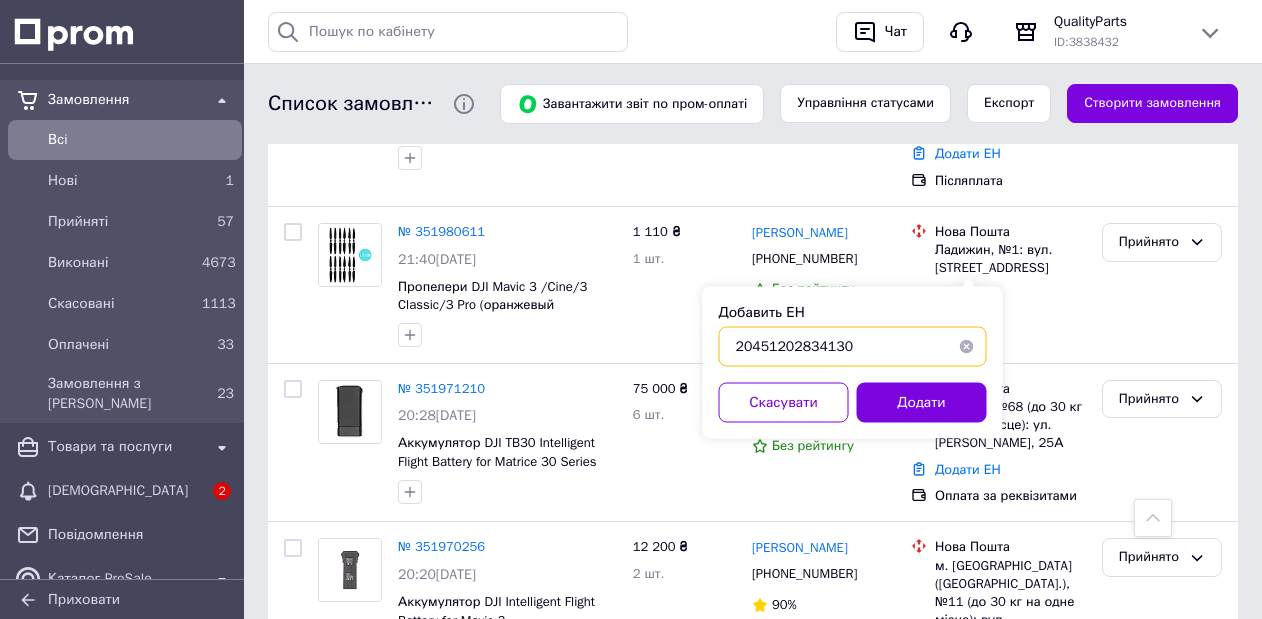 click on "20451202834130" at bounding box center (853, 347) 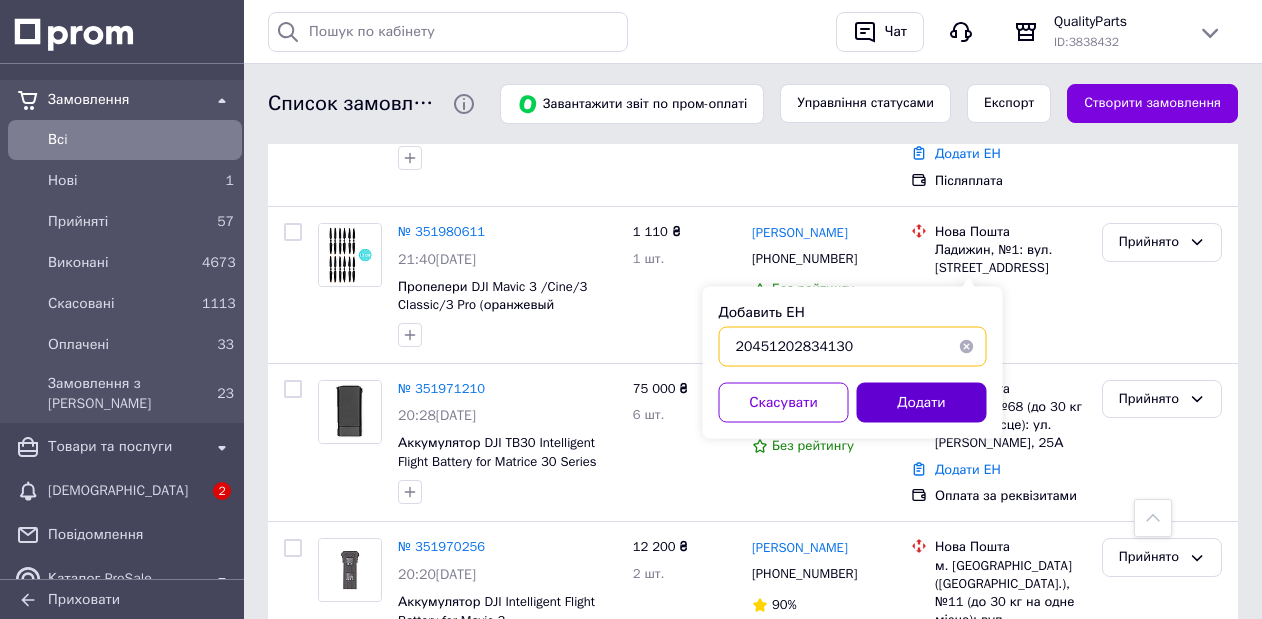 type on "20451202834130" 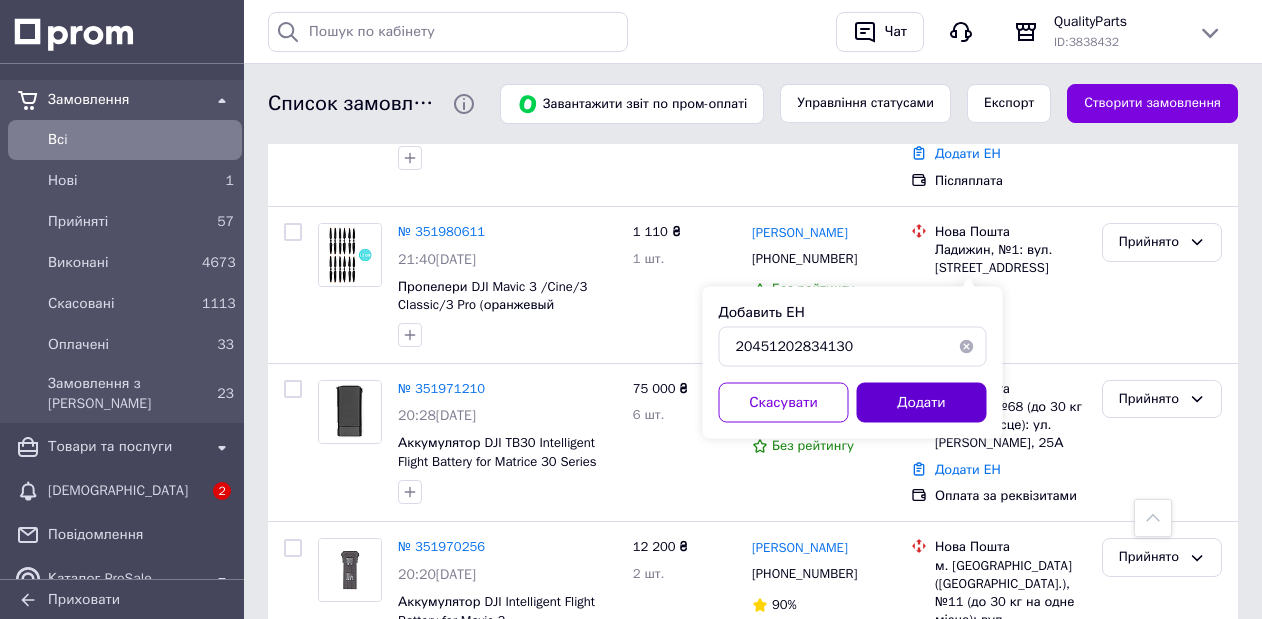 click on "Додати" at bounding box center [922, 403] 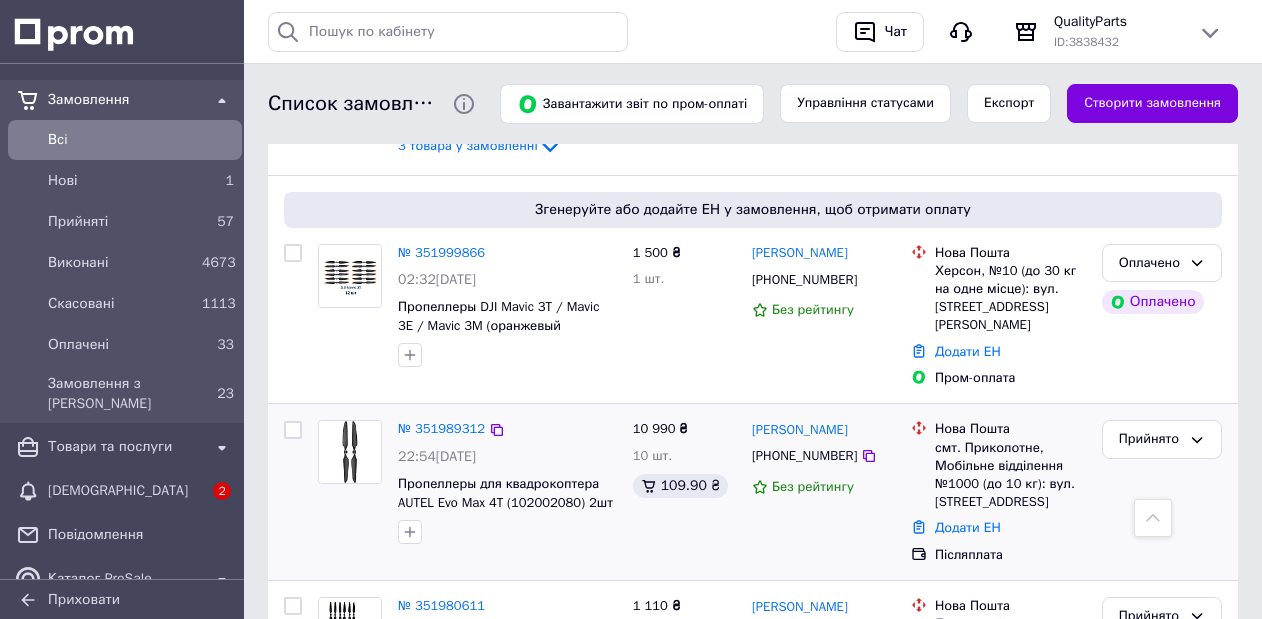 scroll, scrollTop: 1475, scrollLeft: 0, axis: vertical 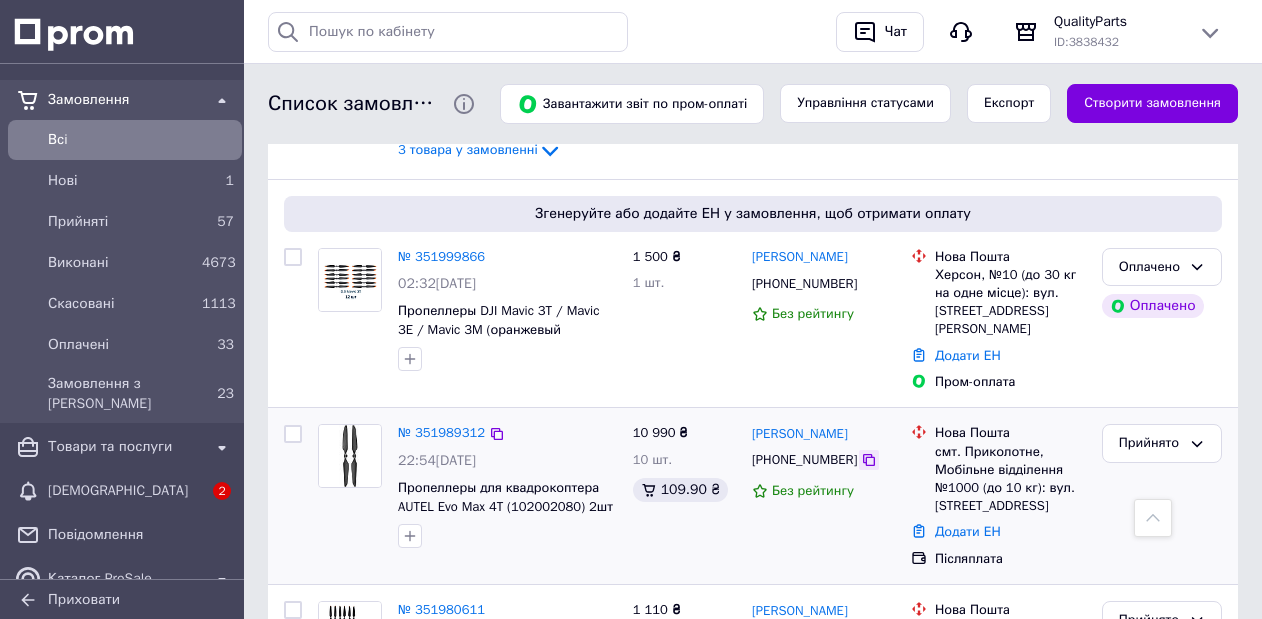 click 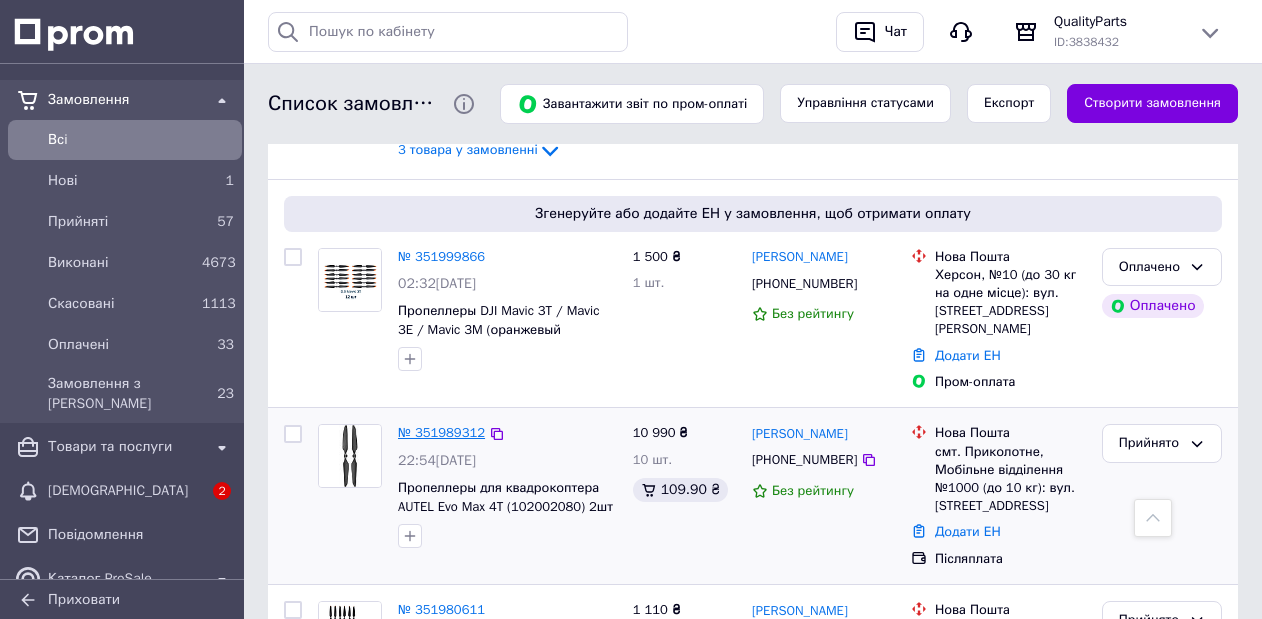 click on "№ 351989312" at bounding box center [441, 432] 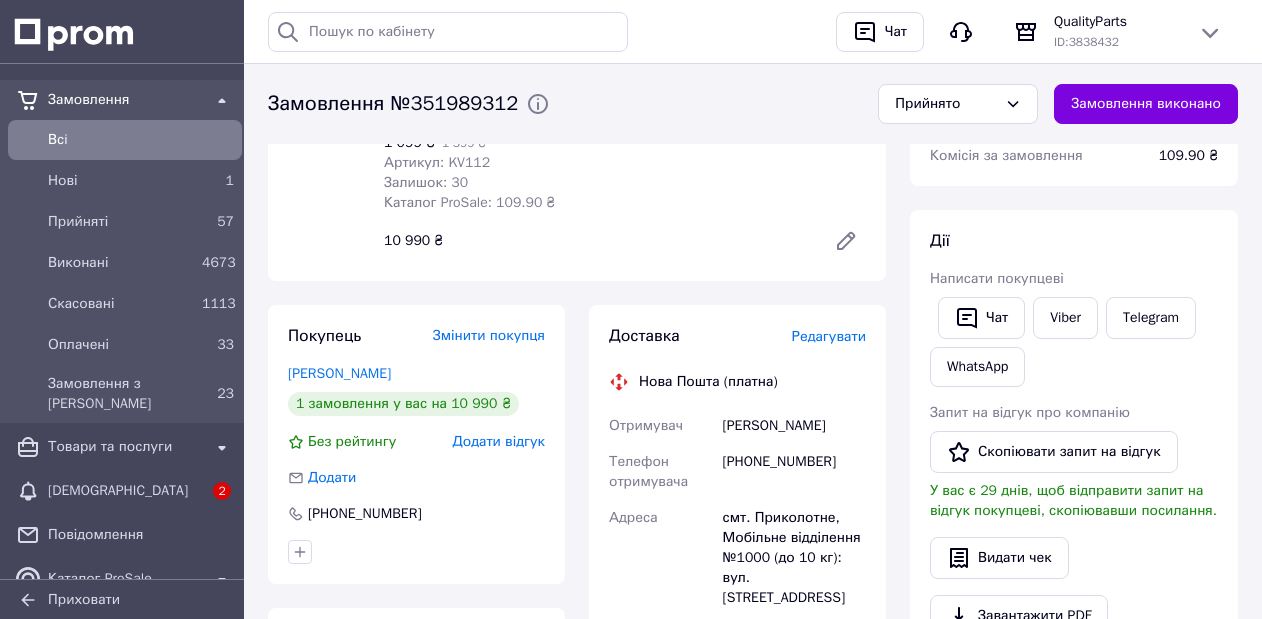 scroll, scrollTop: 223, scrollLeft: 0, axis: vertical 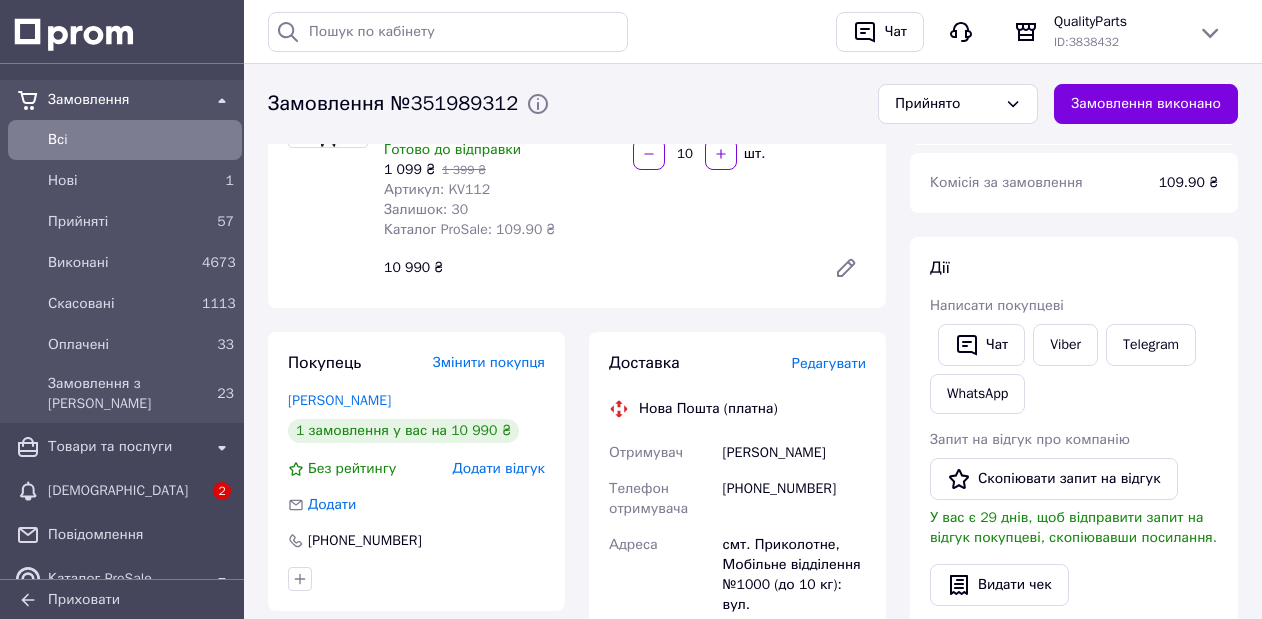 click on "+380677113026" at bounding box center (794, 499) 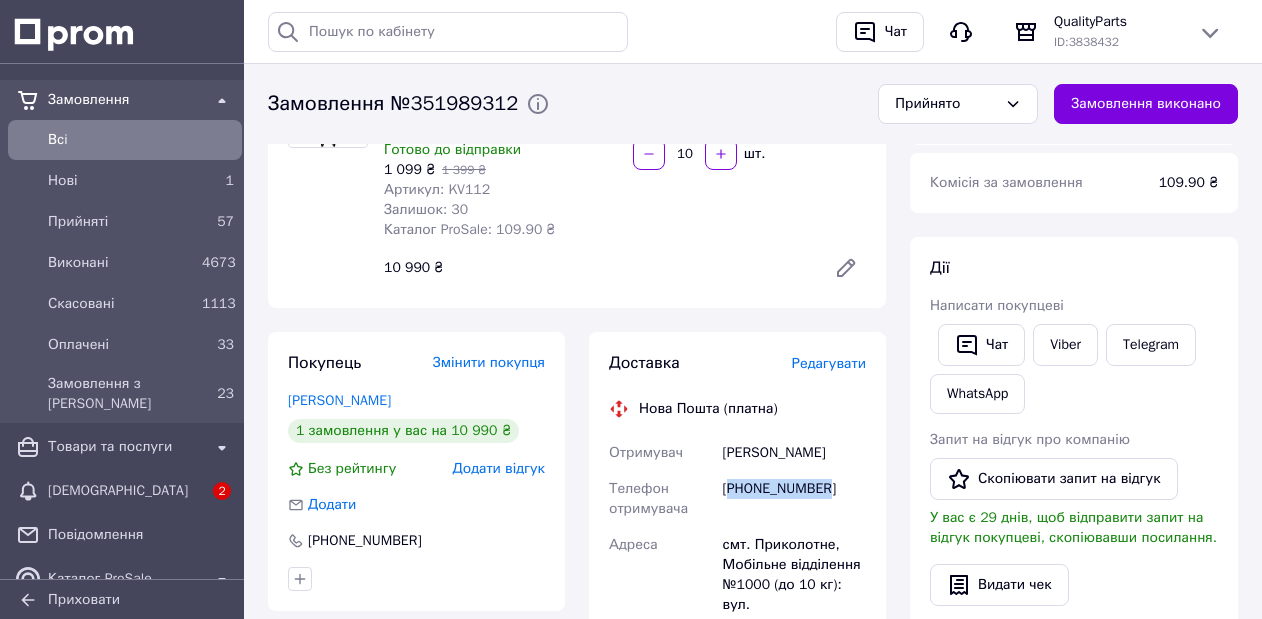 click on "+380677113026" at bounding box center [794, 499] 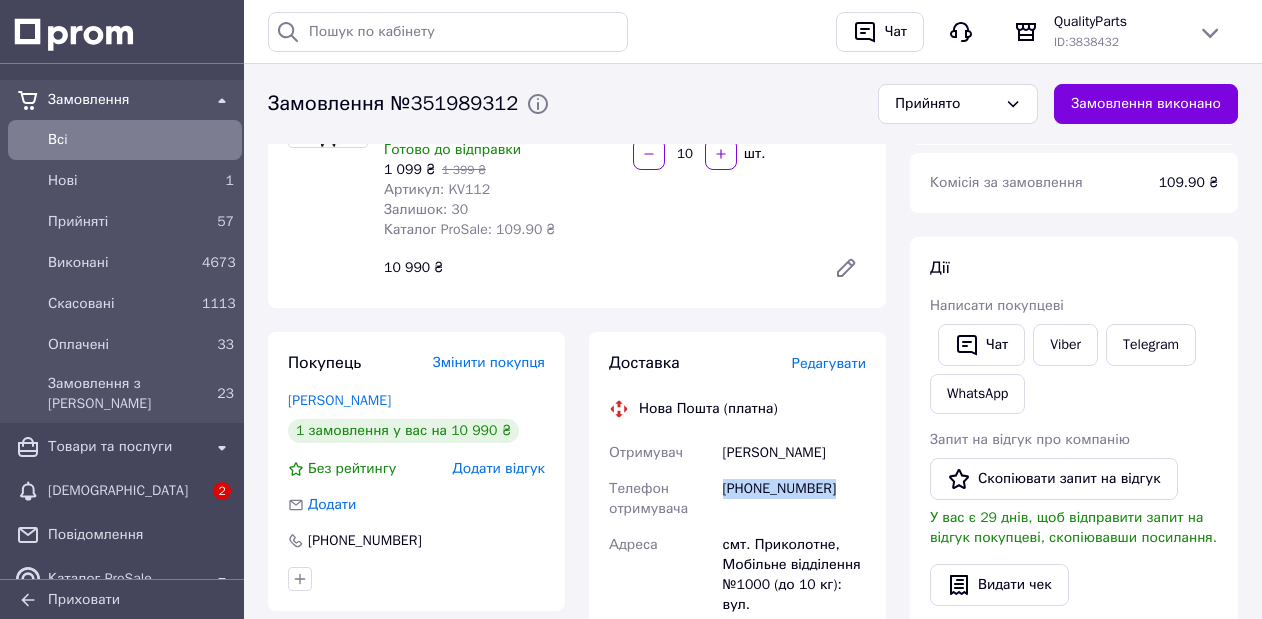 click on "+380677113026" at bounding box center [794, 499] 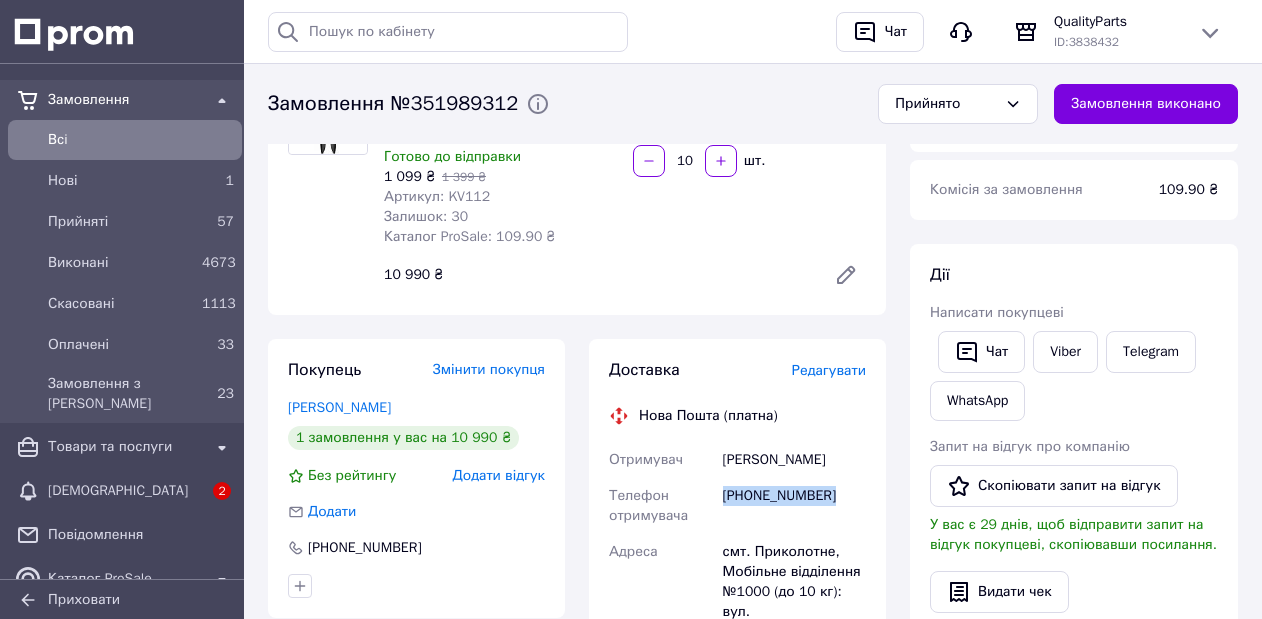 scroll, scrollTop: 402, scrollLeft: 0, axis: vertical 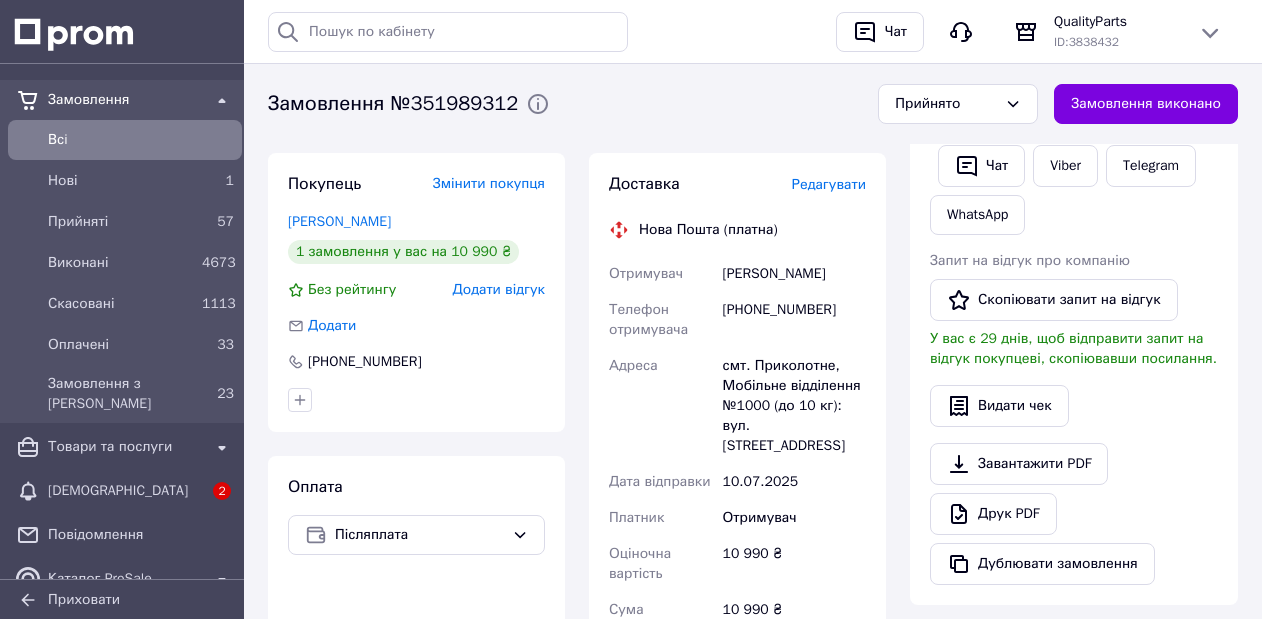 click on "Барабаш Олег" at bounding box center (794, 274) 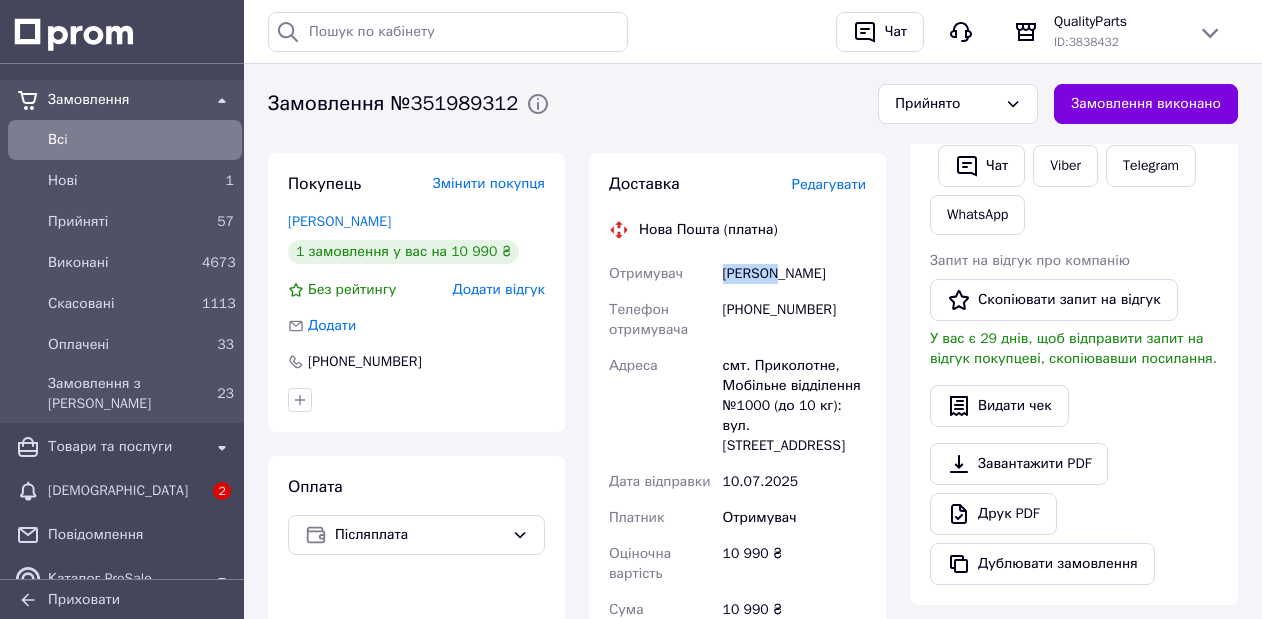 click on "Барабаш Олег" at bounding box center (794, 274) 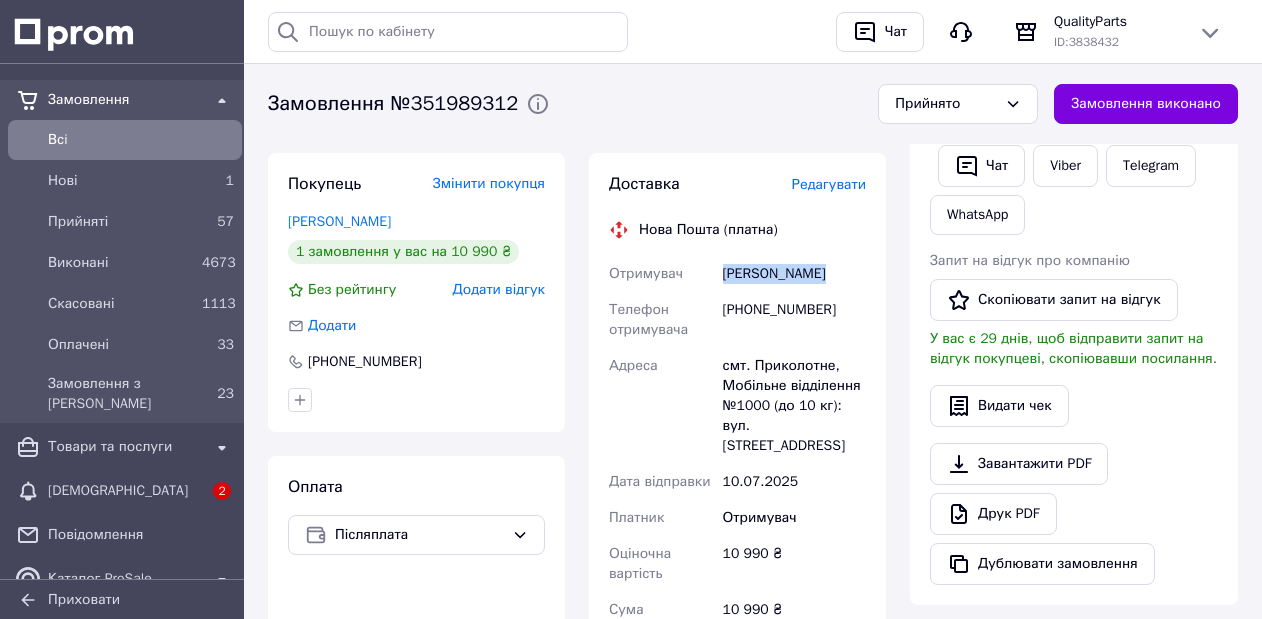 click on "Барабаш Олег" at bounding box center (794, 274) 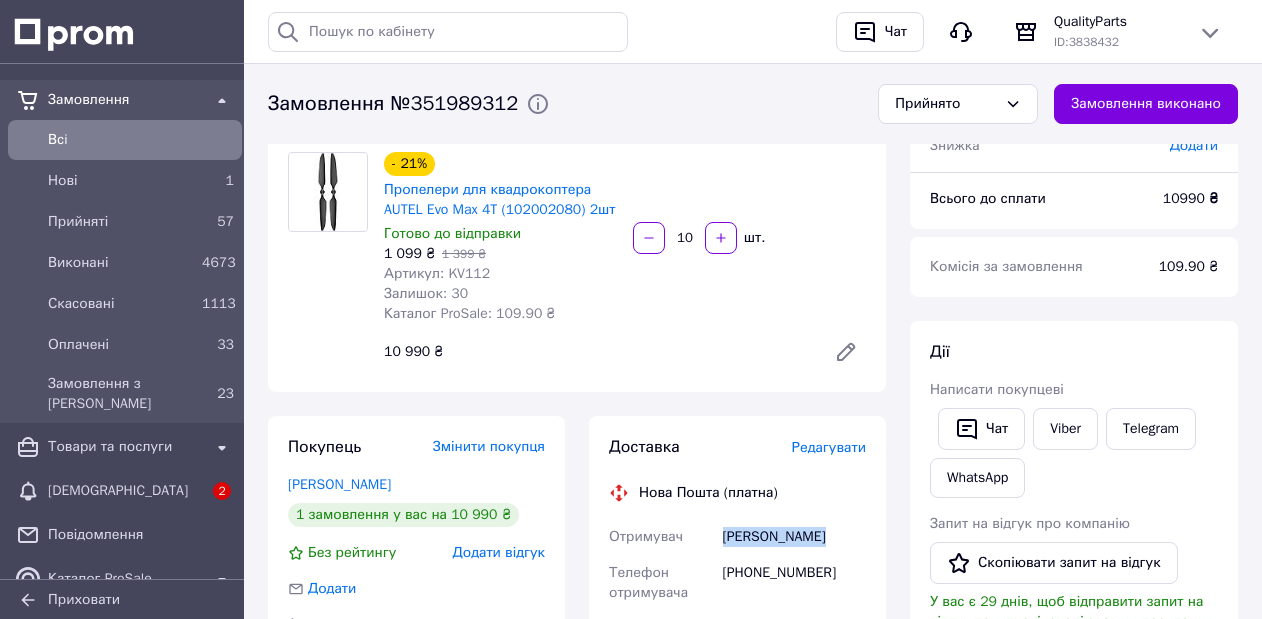 scroll, scrollTop: 0, scrollLeft: 0, axis: both 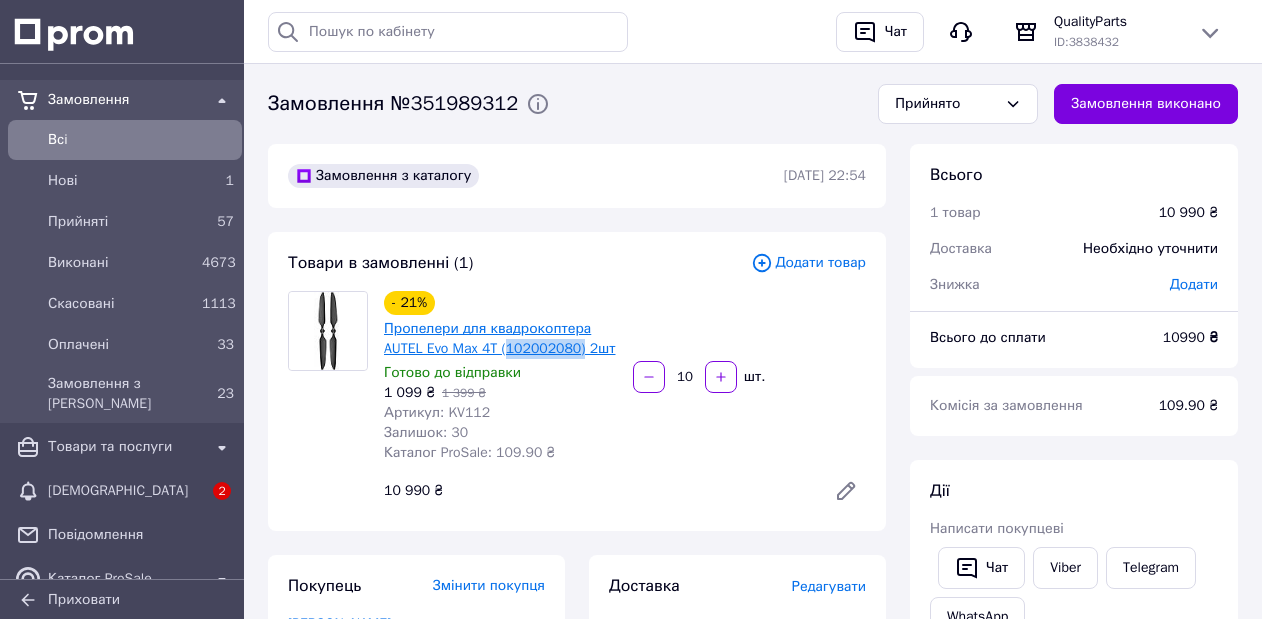 drag, startPoint x: 611, startPoint y: 347, endPoint x: 517, endPoint y: 345, distance: 94.02127 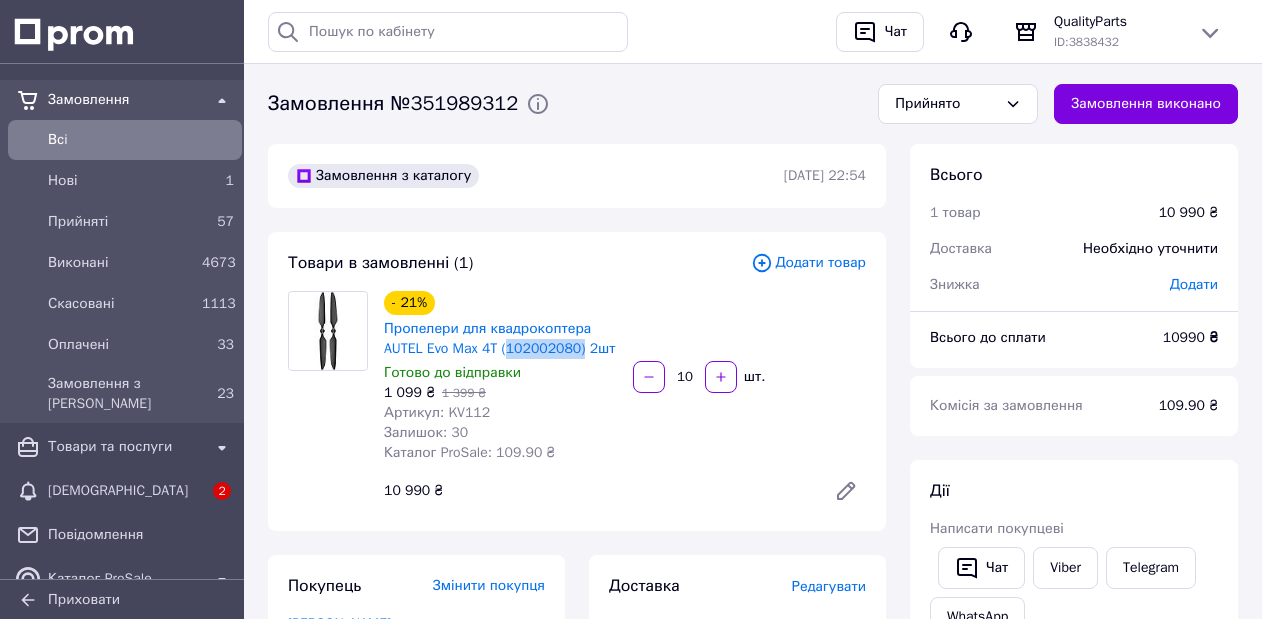 copy on "102002080)" 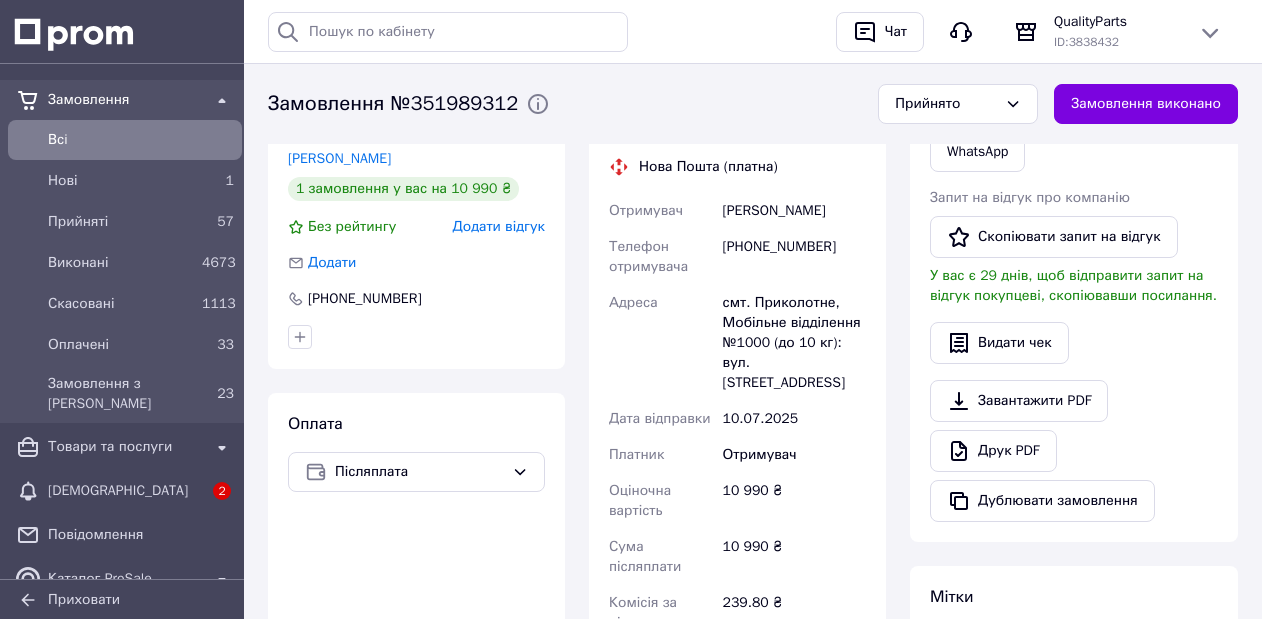 scroll, scrollTop: 539, scrollLeft: 0, axis: vertical 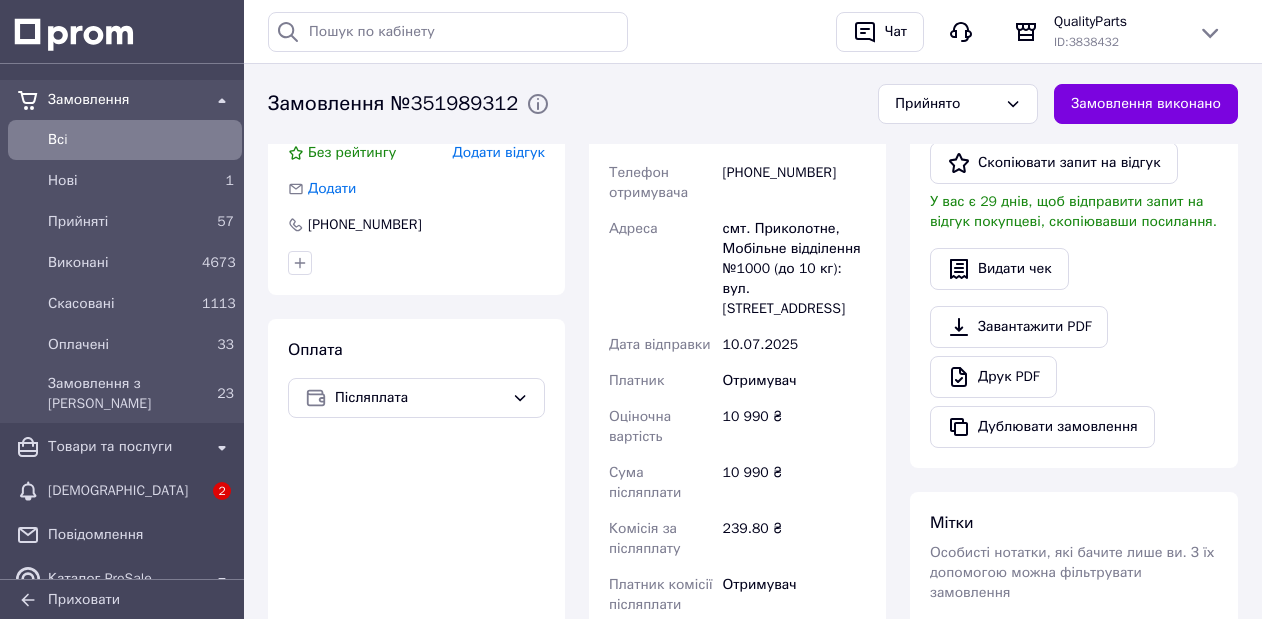 click on "смт. Приколотне, Мобільне відділення №1000 (до 10 кг): вул. Центральна, 55" at bounding box center [794, 269] 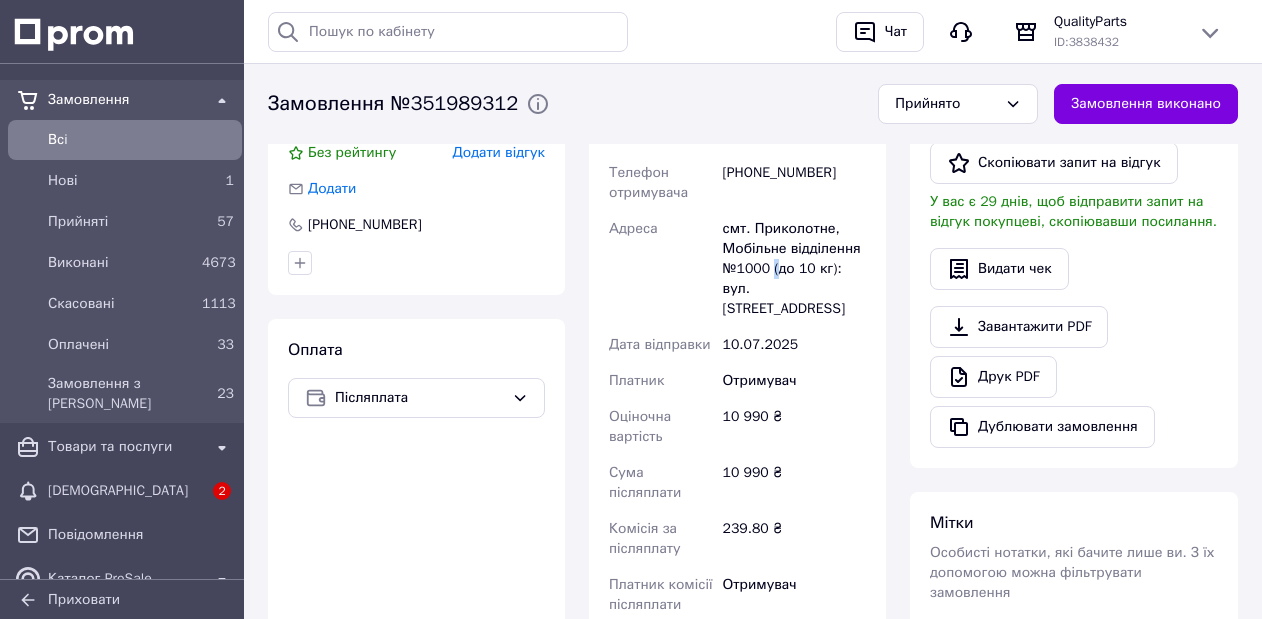 click on "смт. Приколотне, Мобільне відділення №1000 (до 10 кг): вул. Центральна, 55" at bounding box center [794, 269] 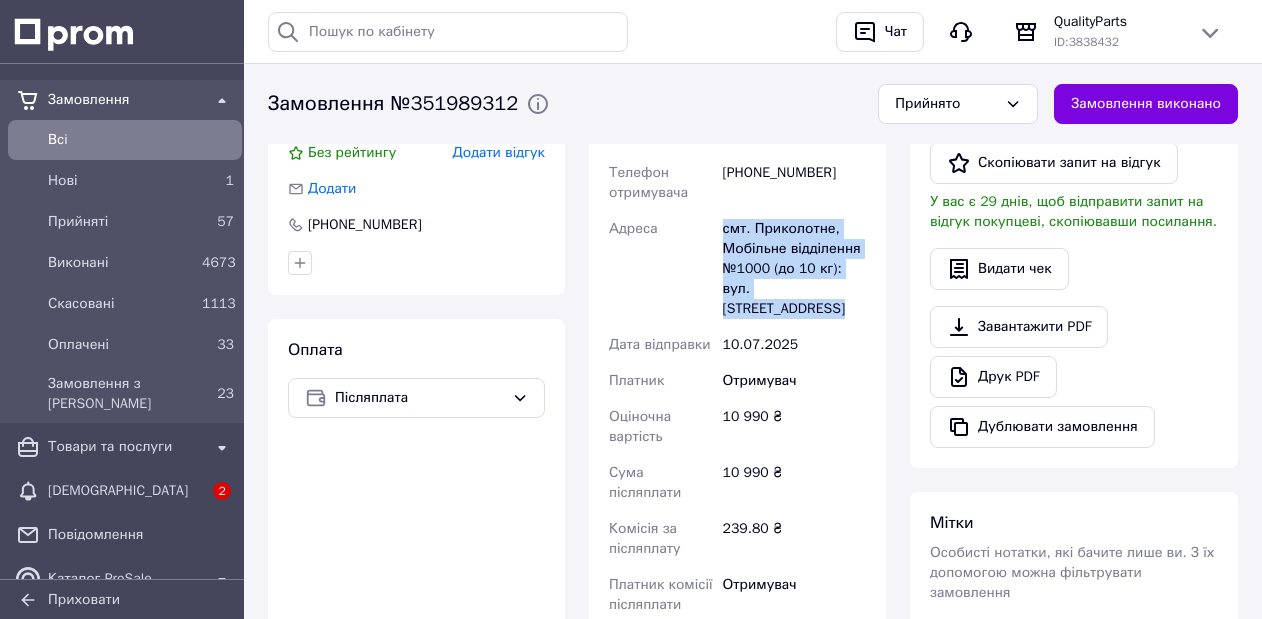 click on "смт. Приколотне, Мобільне відділення №1000 (до 10 кг): вул. Центральна, 55" at bounding box center [794, 269] 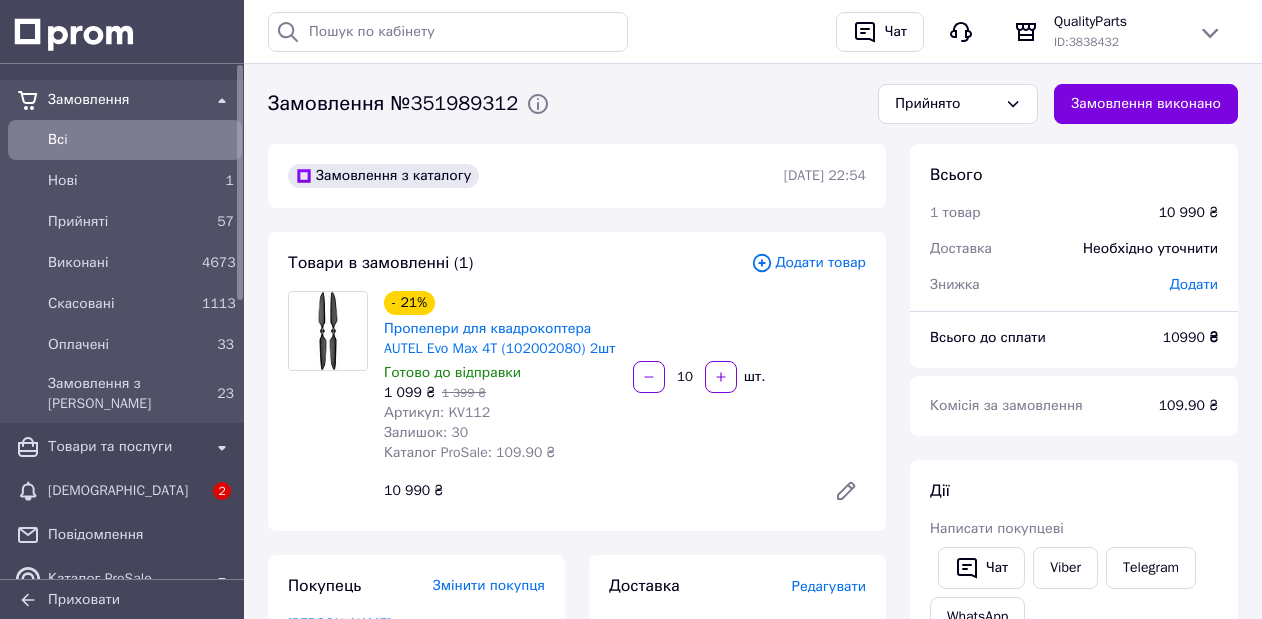click on "Всi" at bounding box center [141, 140] 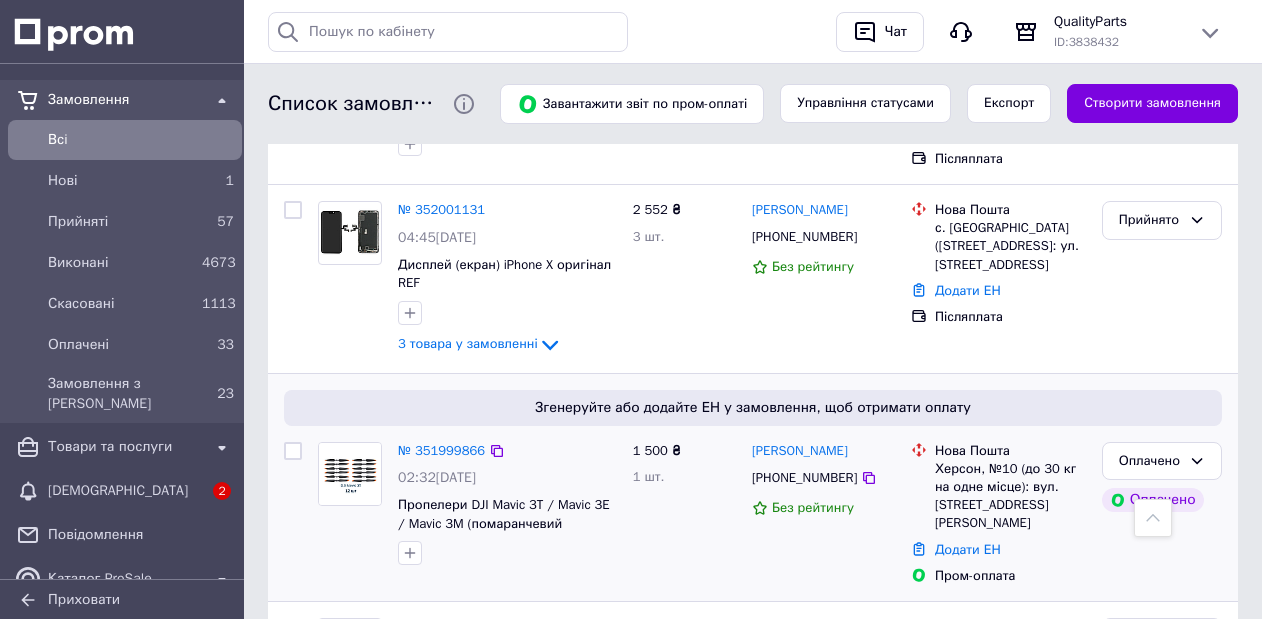 scroll, scrollTop: 1283, scrollLeft: 0, axis: vertical 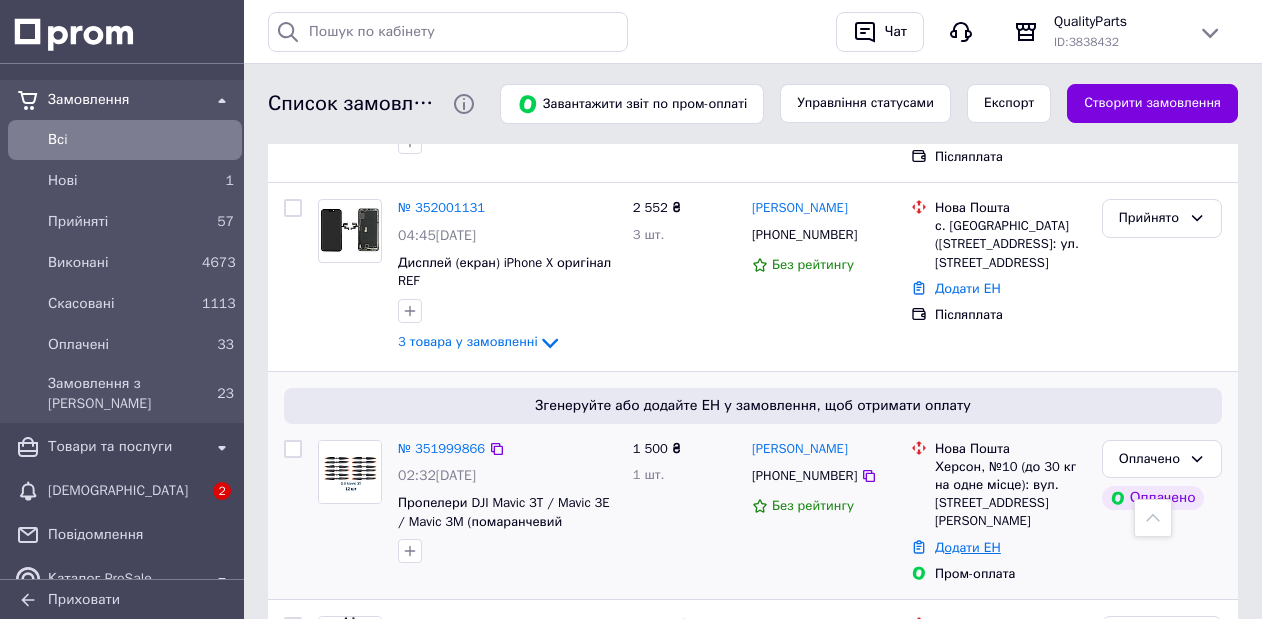 click on "Додати ЕН" at bounding box center [968, 547] 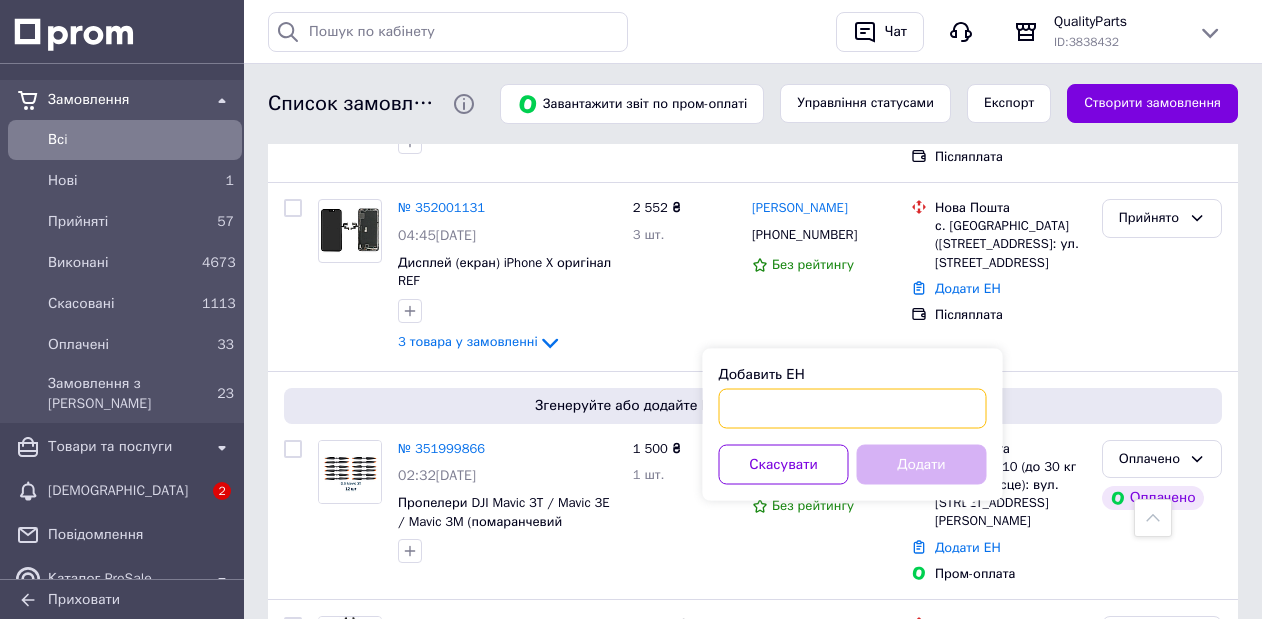 click on "Добавить ЕН" at bounding box center (853, 409) 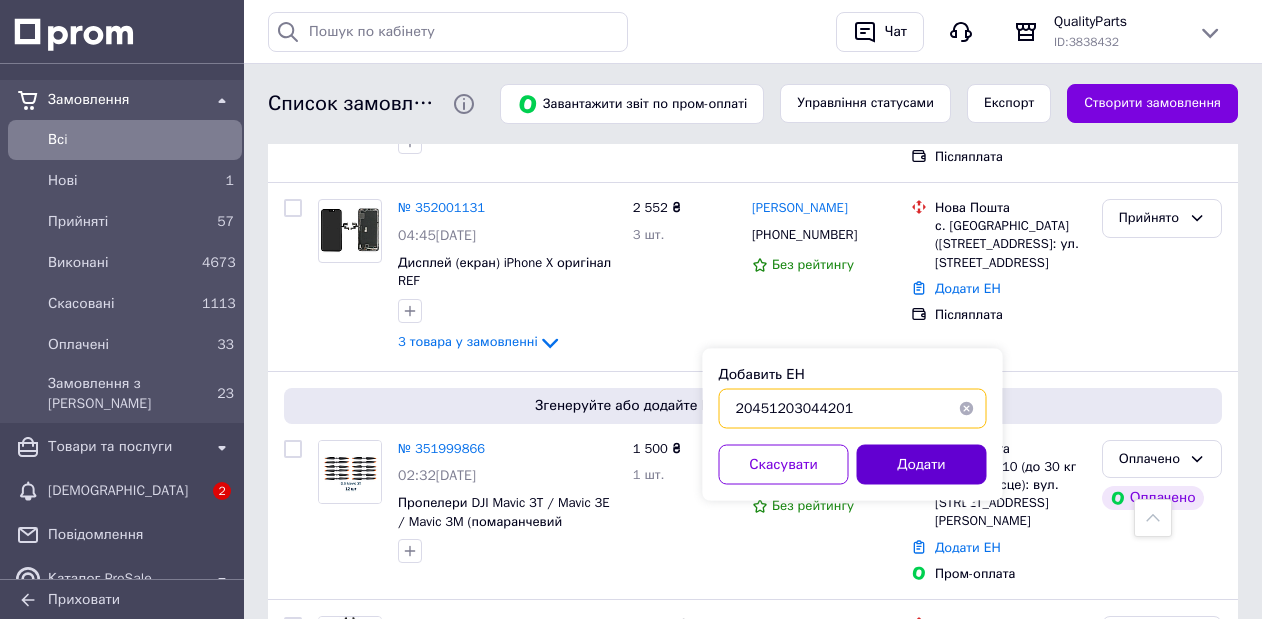 type on "20451203044201" 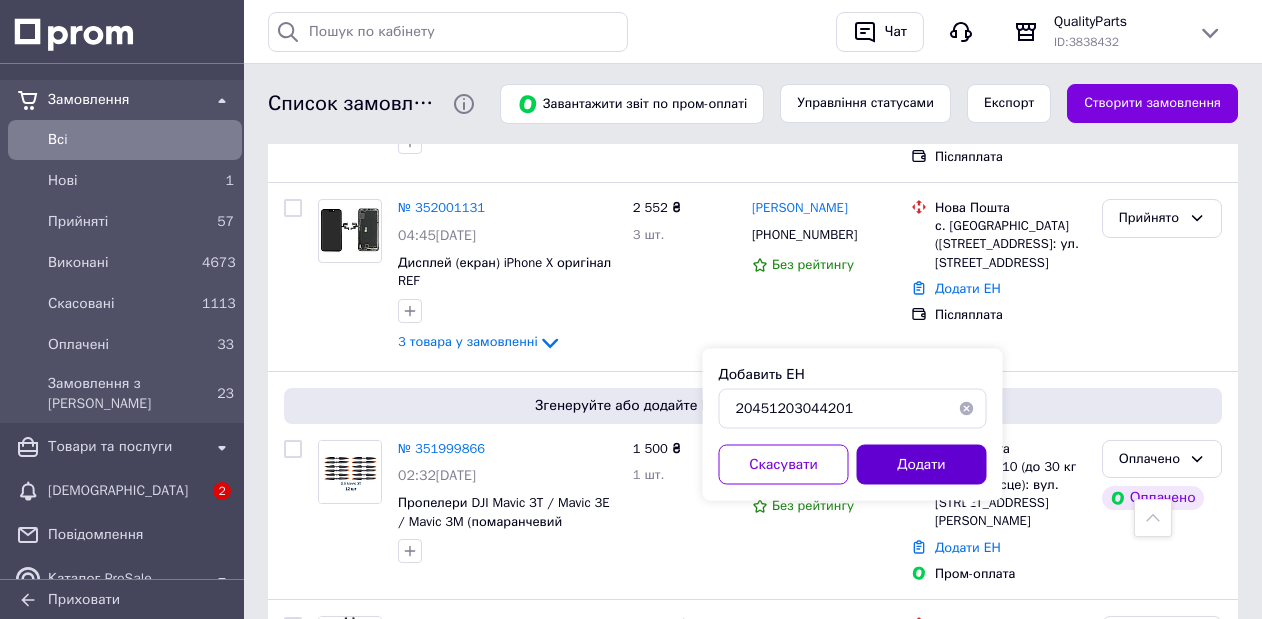 click on "Додати" at bounding box center [922, 465] 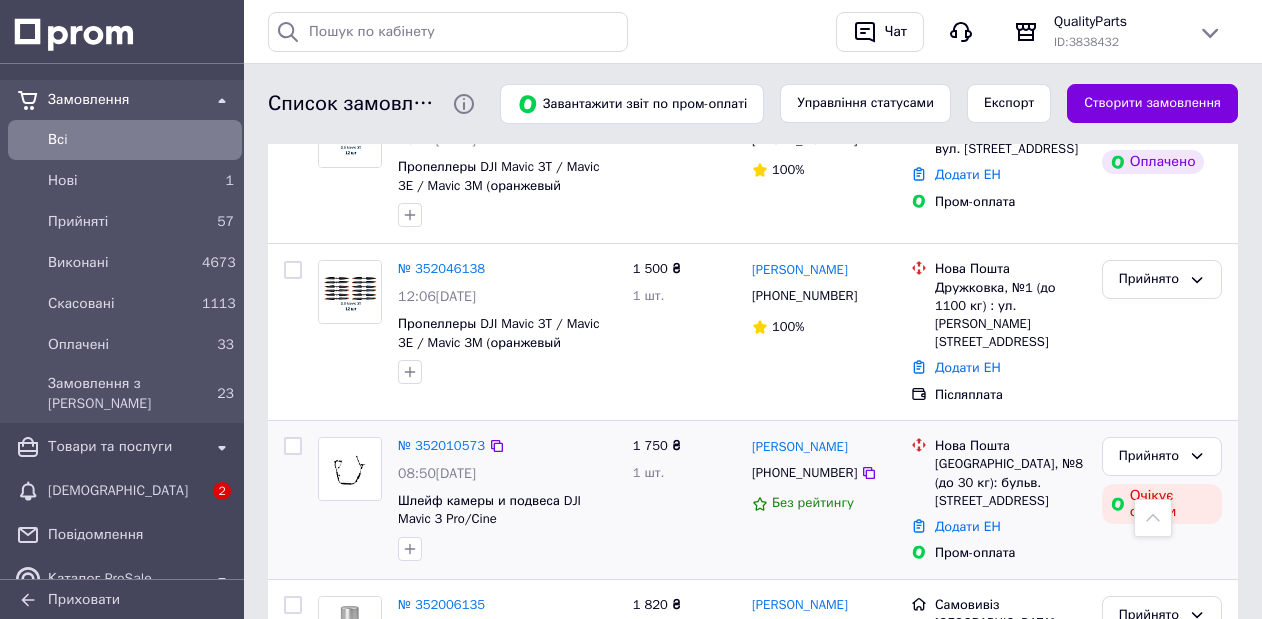 scroll, scrollTop: 751, scrollLeft: 0, axis: vertical 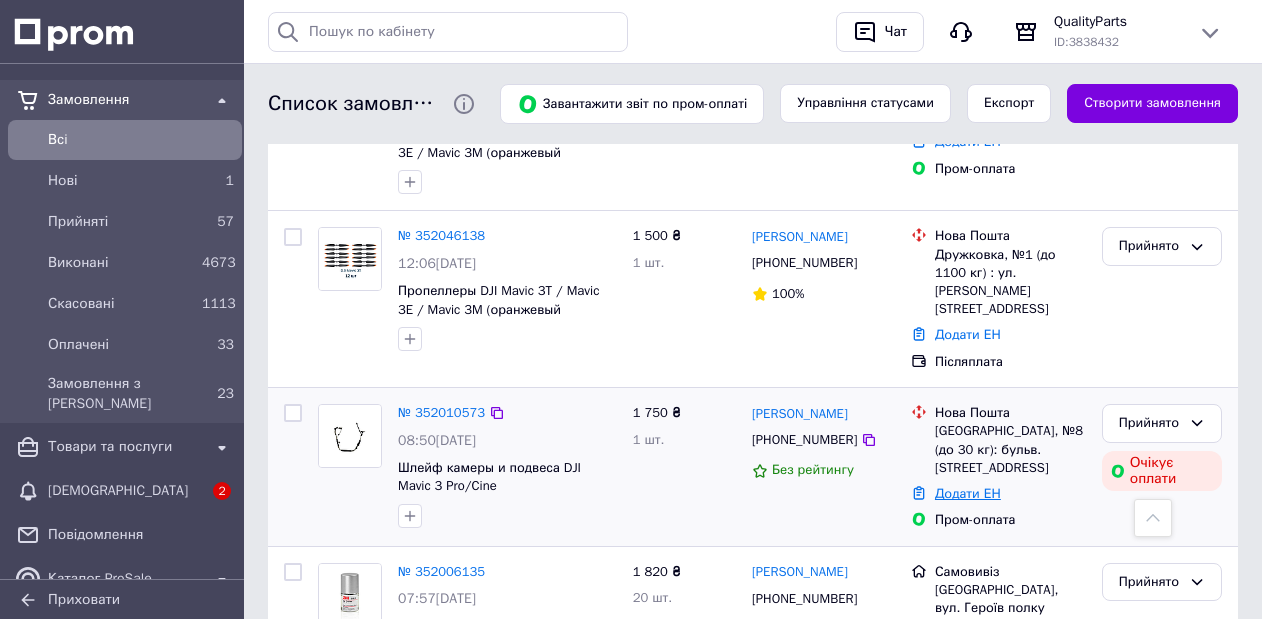 click on "Додати ЕН" at bounding box center (968, 493) 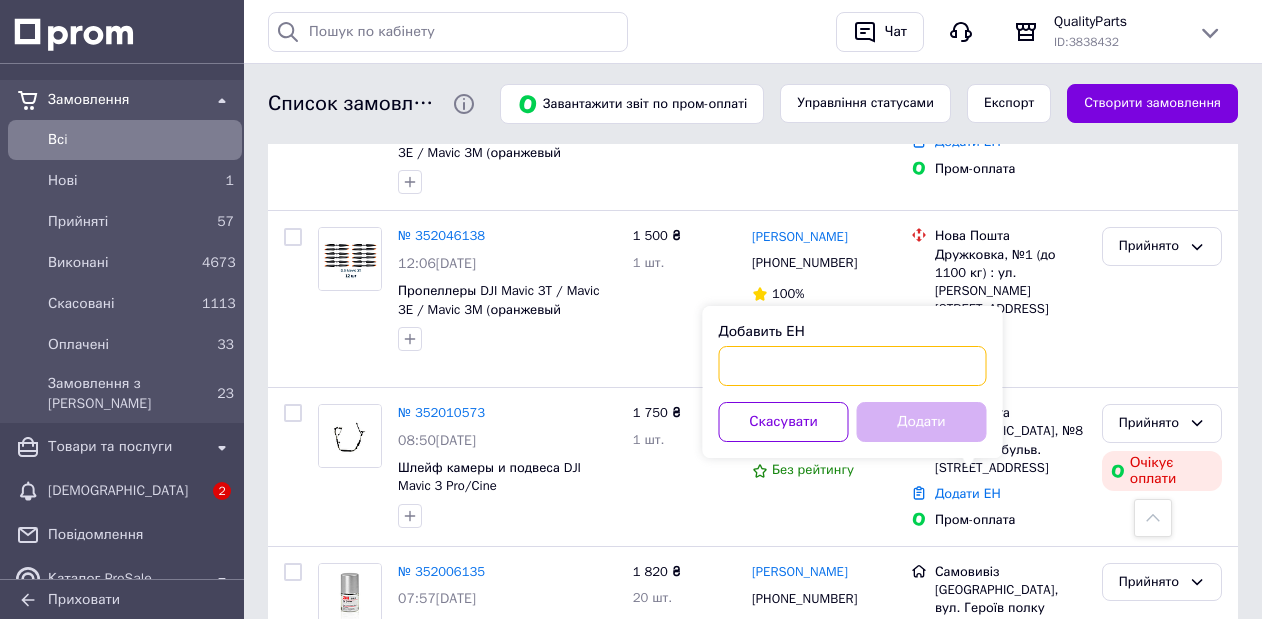 click on "Добавить ЕН" at bounding box center (853, 366) 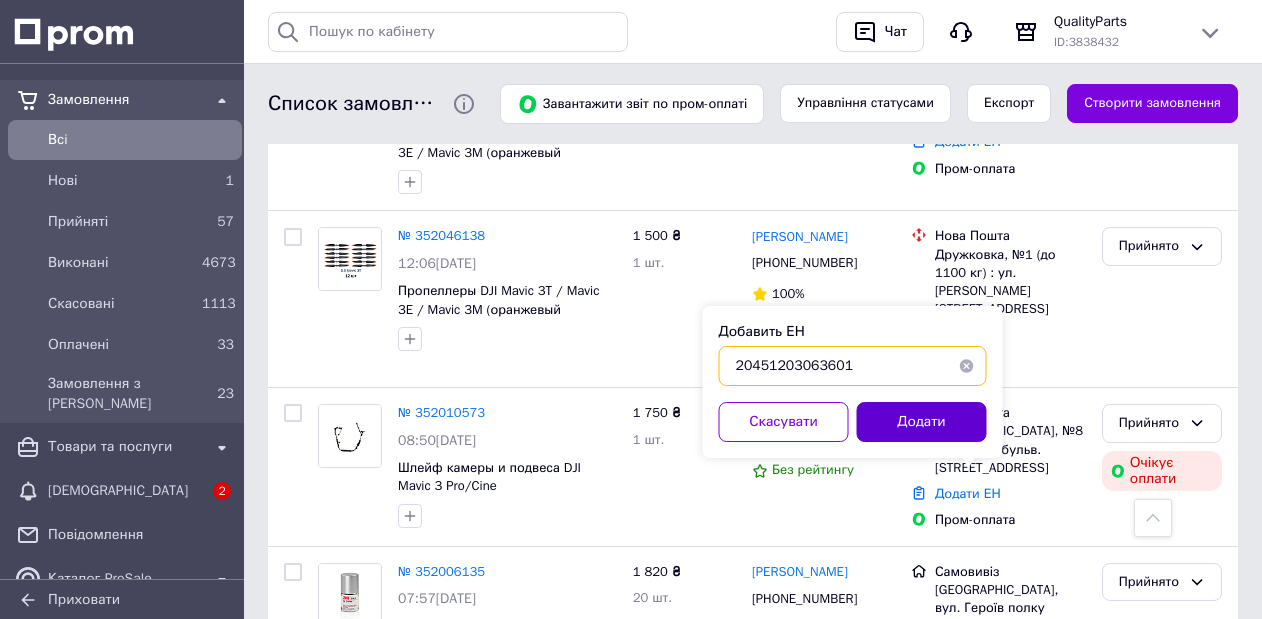 type on "20451203063601" 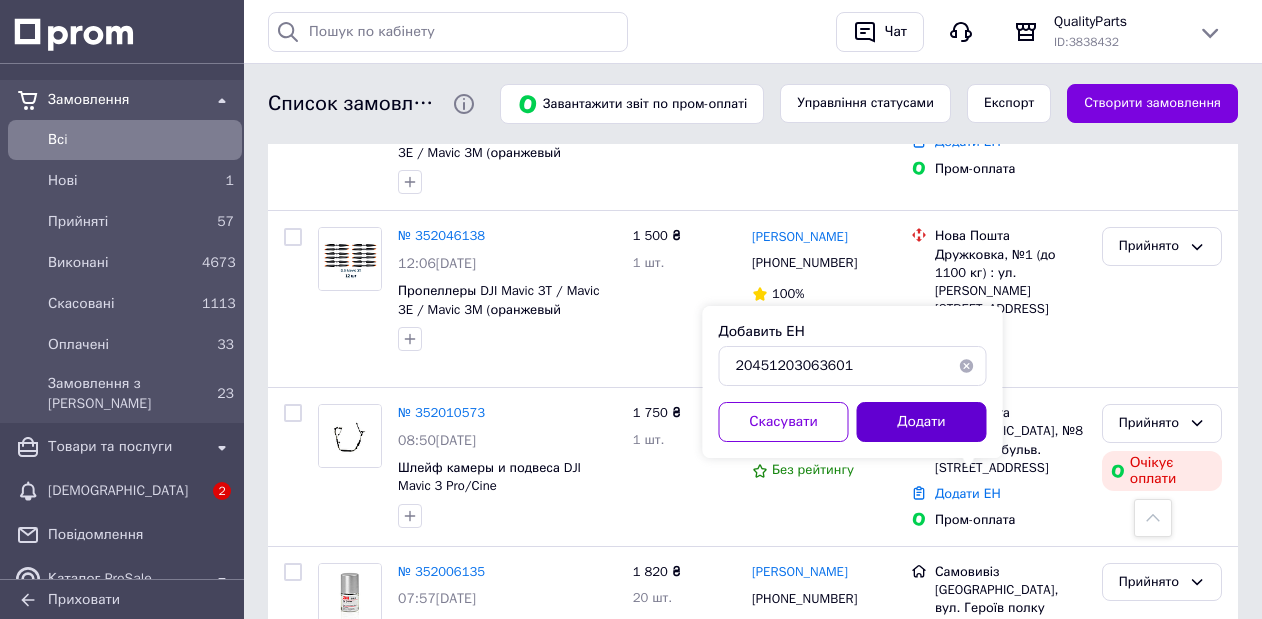 click on "Додати" at bounding box center (922, 422) 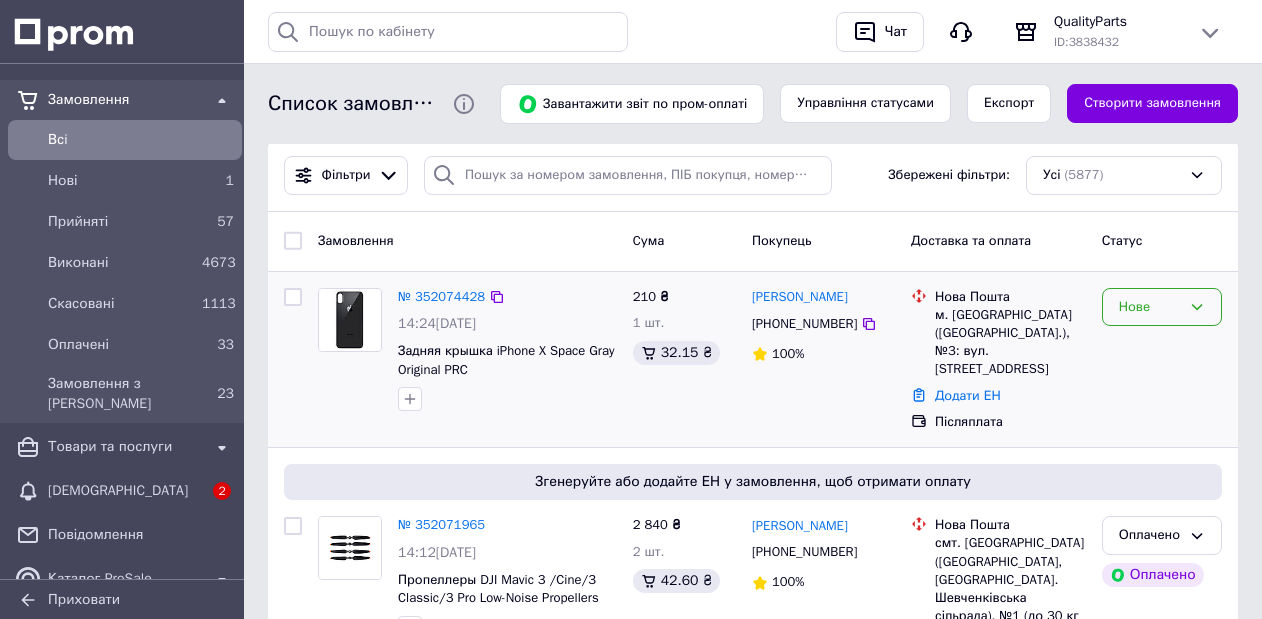 scroll, scrollTop: 0, scrollLeft: 0, axis: both 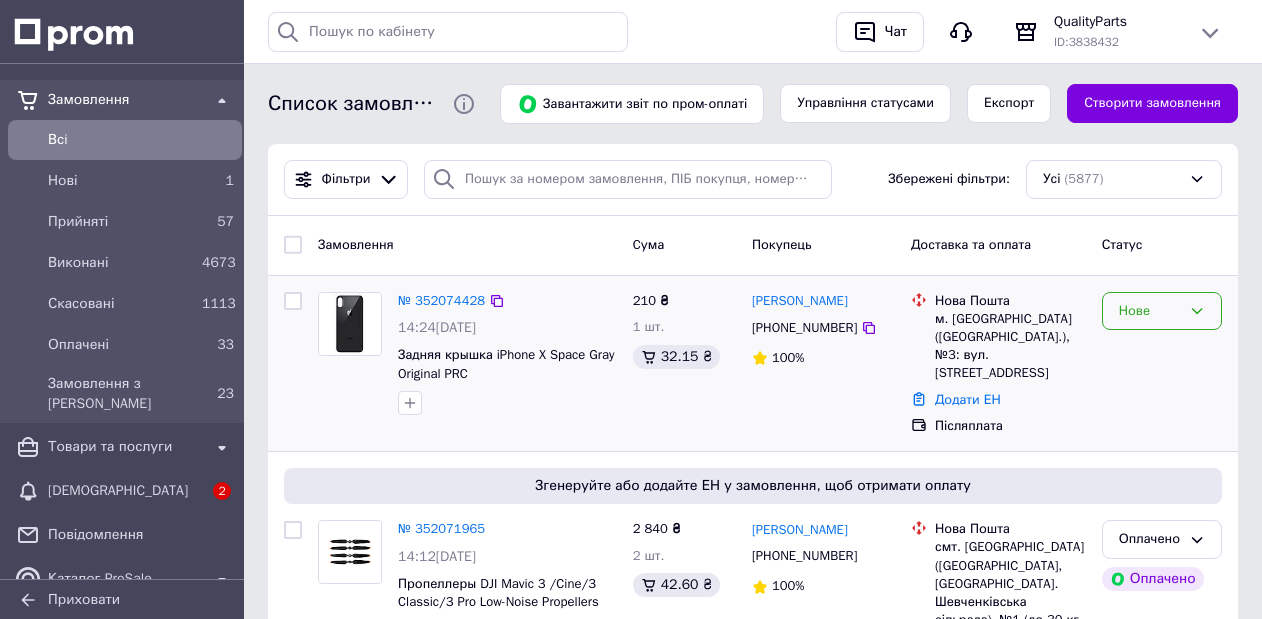 click on "Нове" at bounding box center (1150, 311) 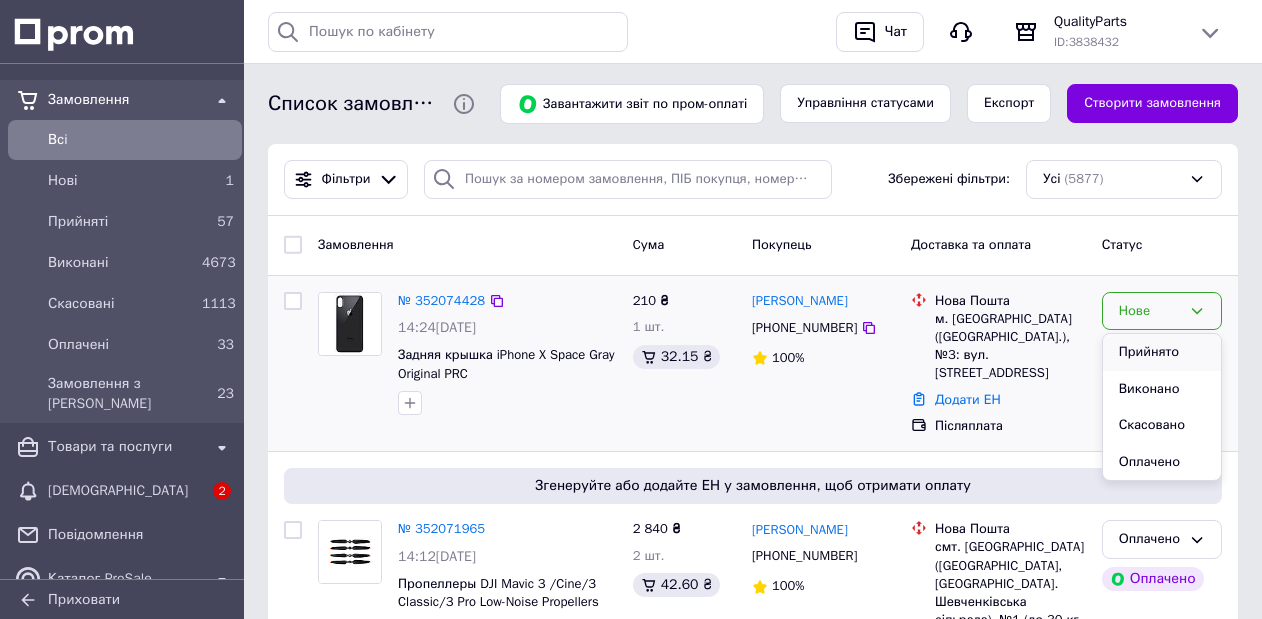 click on "Прийнято" at bounding box center [1162, 352] 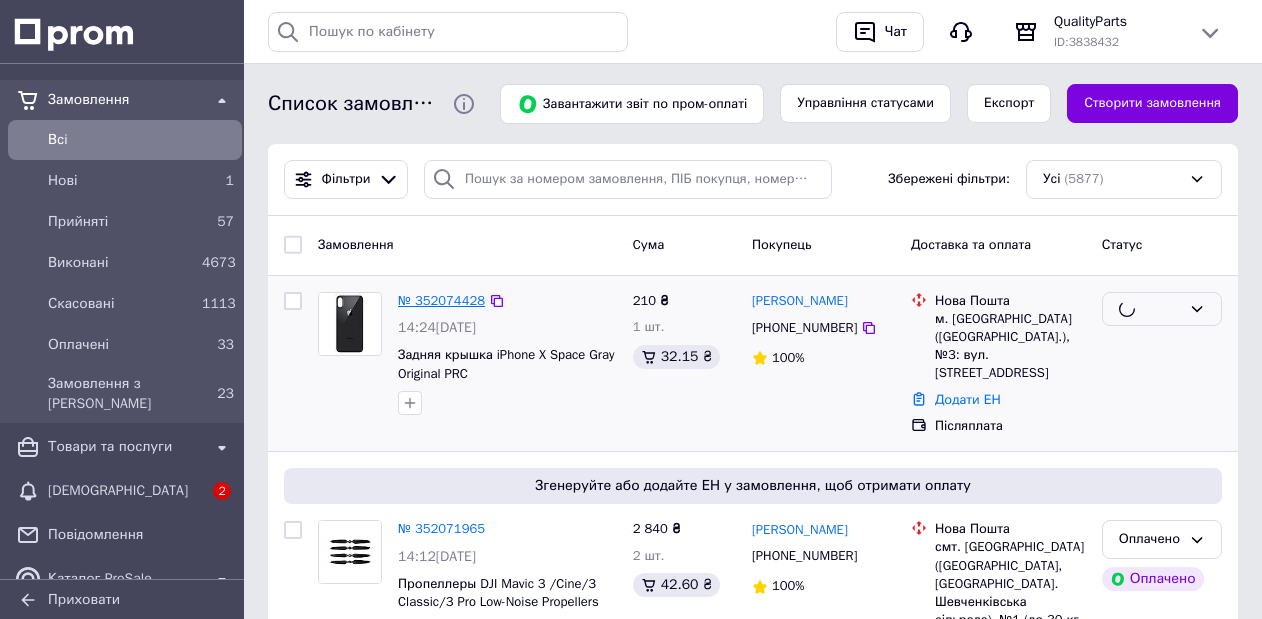 click on "№ 352074428" at bounding box center [441, 300] 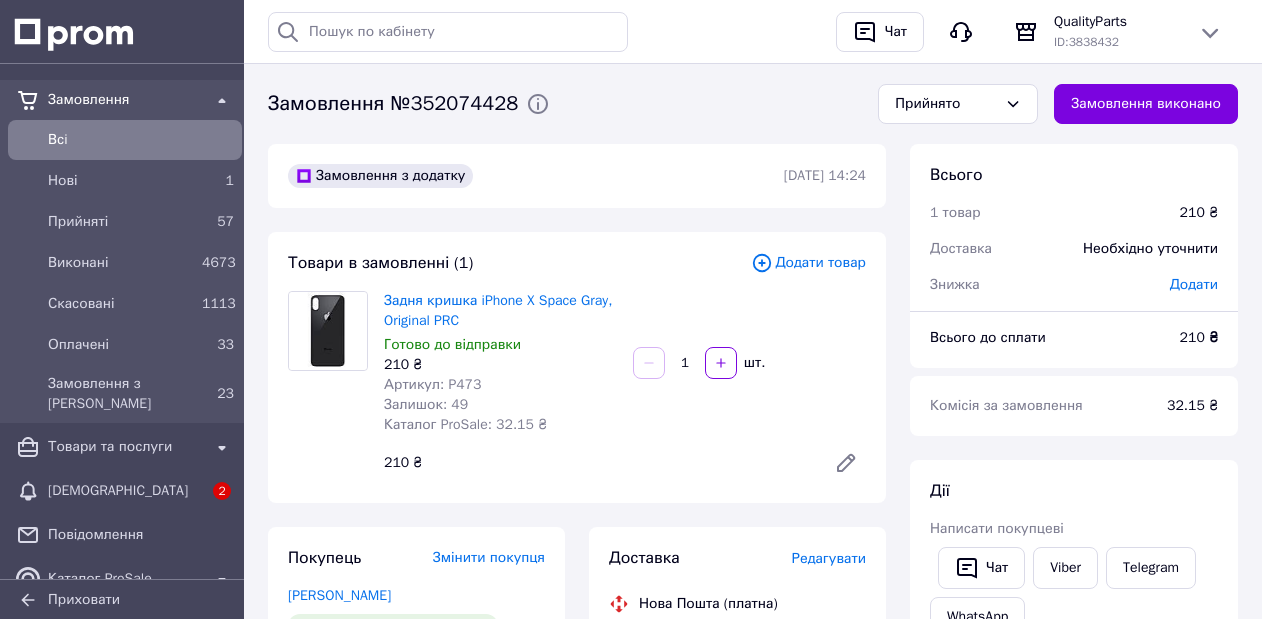 scroll, scrollTop: 125, scrollLeft: 0, axis: vertical 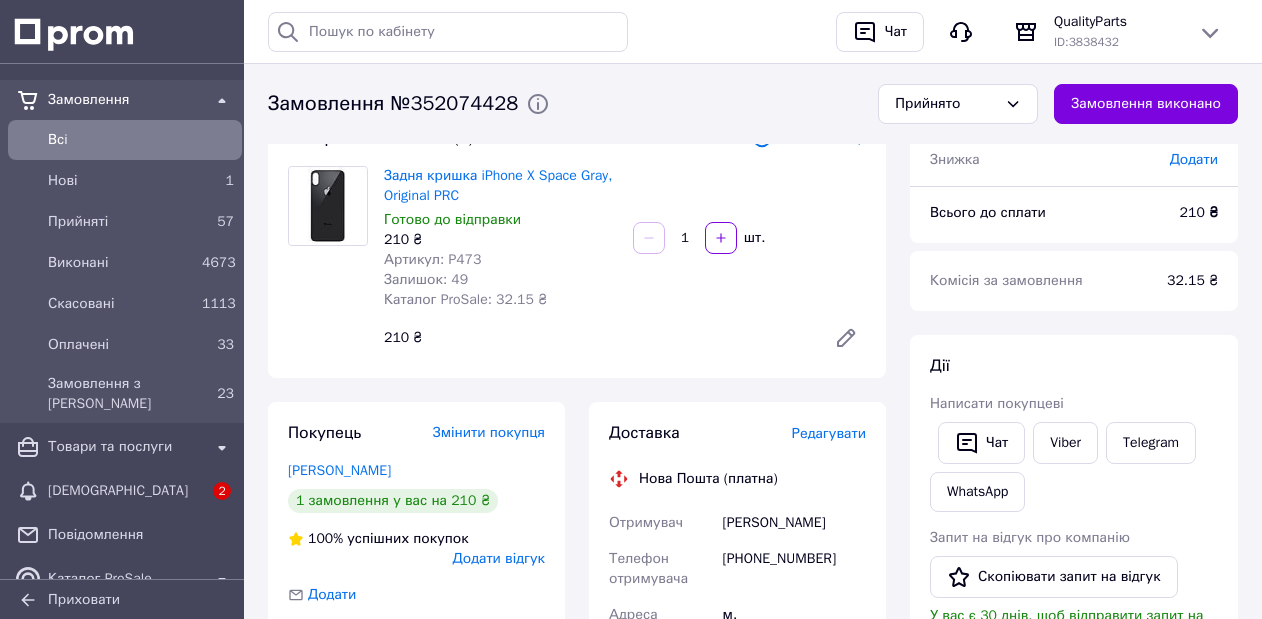 click on "+380507677167" at bounding box center (794, 569) 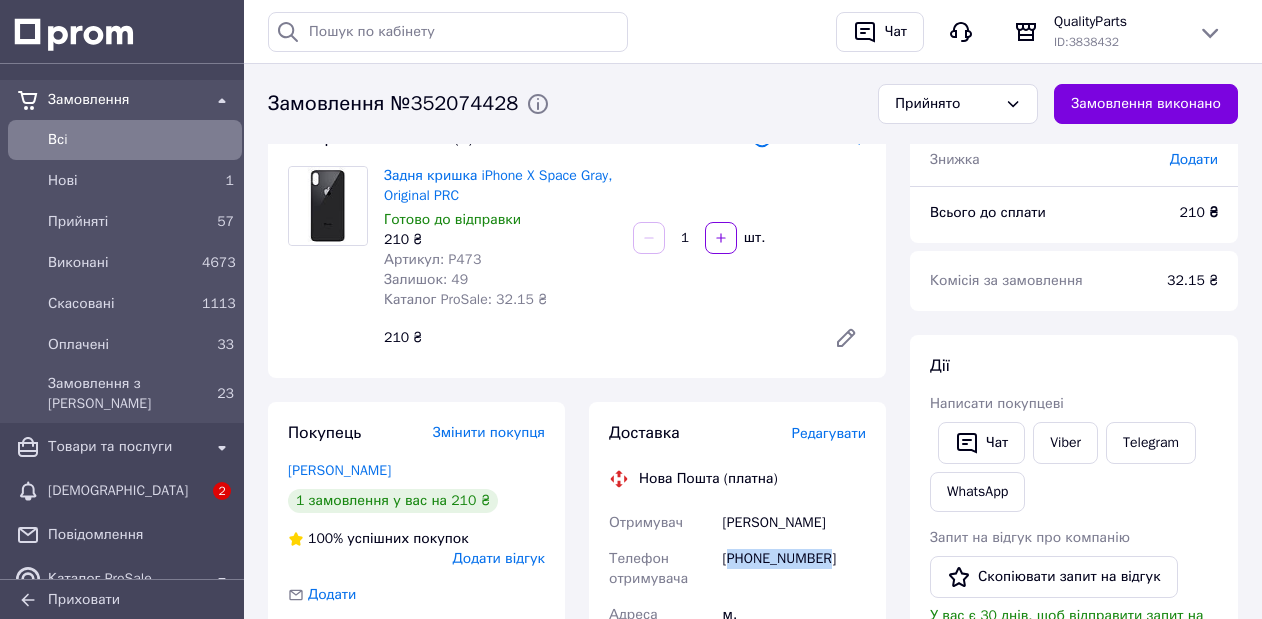 click on "+380507677167" at bounding box center (794, 569) 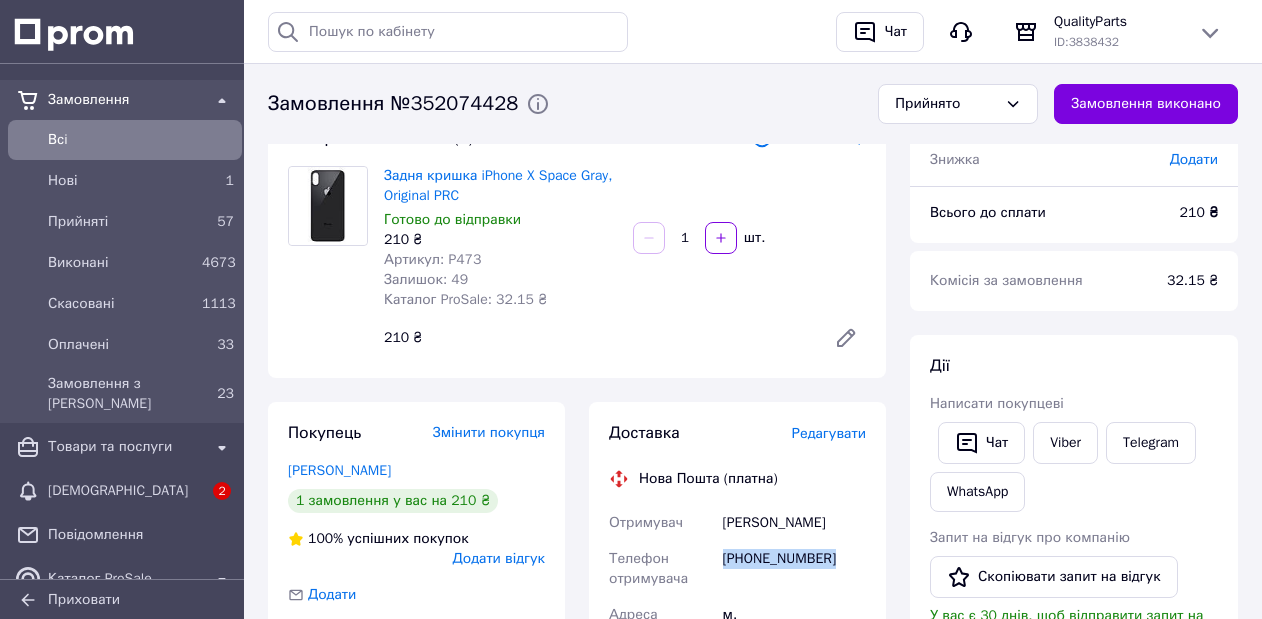 click on "+380507677167" at bounding box center (794, 569) 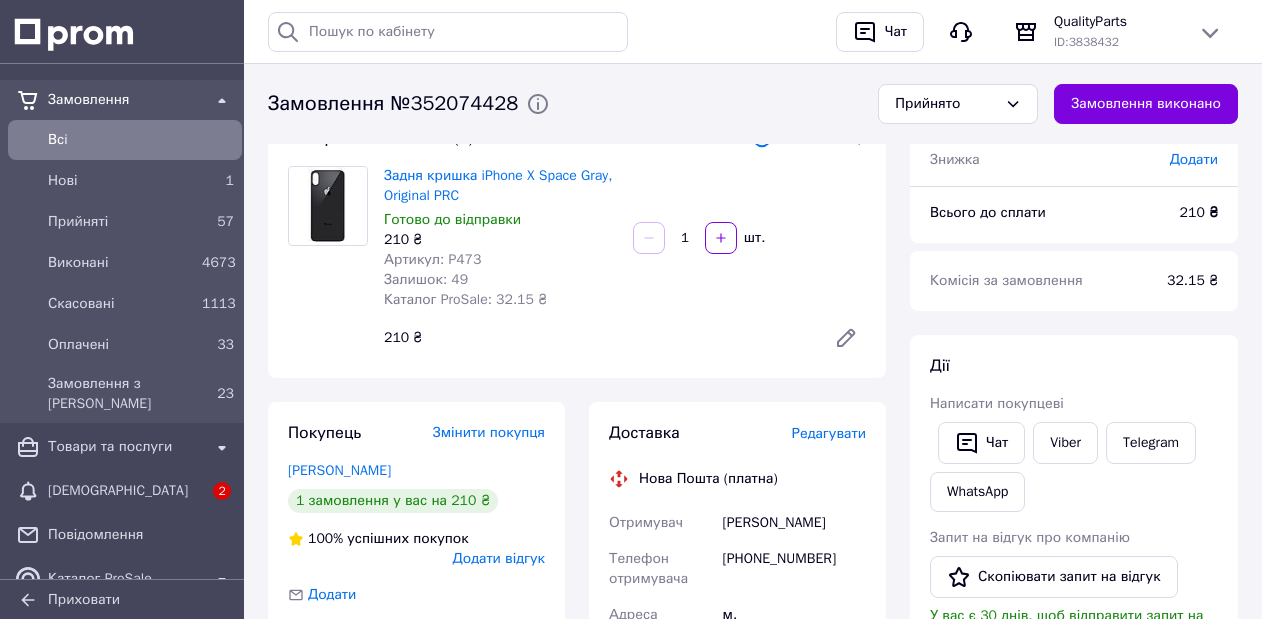 click on "Доставка Редагувати Нова Пошта (платна) Отримувач Стеблина Саша Телефон отримувача +380507677167 Адреса м. Миколаїв (Миколаївська обл.), №3: вул. Космонавтів, 83A Дата відправки 10.07.2025 Платник Отримувач Оціночна вартість 210 ₴ Сума післяплати 210 ₴ Комісія за післяплату 24.20 ₴ Платник комісії післяплати Отримувач Передати номер або Згенерувати ЕН" at bounding box center (737, 812) 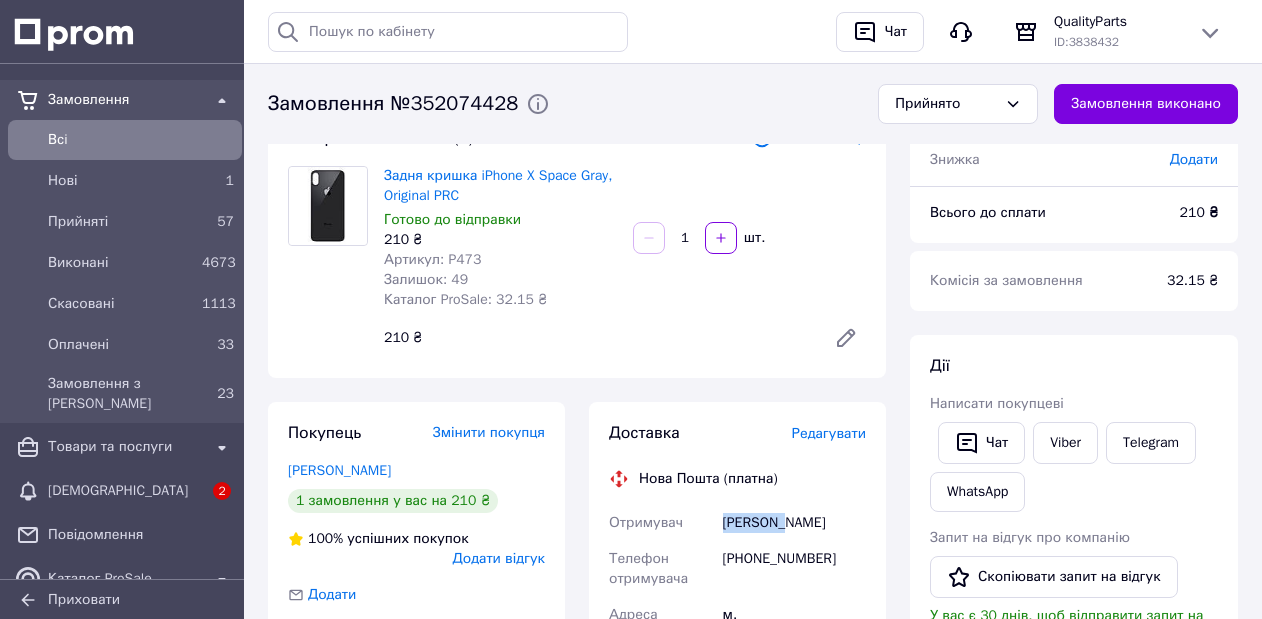 click on "Доставка Редагувати Нова Пошта (платна) Отримувач Стеблина Саша Телефон отримувача +380507677167 Адреса м. Миколаїв (Миколаївська обл.), №3: вул. Космонавтів, 83A Дата відправки 10.07.2025 Платник Отримувач Оціночна вартість 210 ₴ Сума післяплати 210 ₴ Комісія за післяплату 24.20 ₴ Платник комісії післяплати Отримувач Передати номер або Згенерувати ЕН" at bounding box center (737, 812) 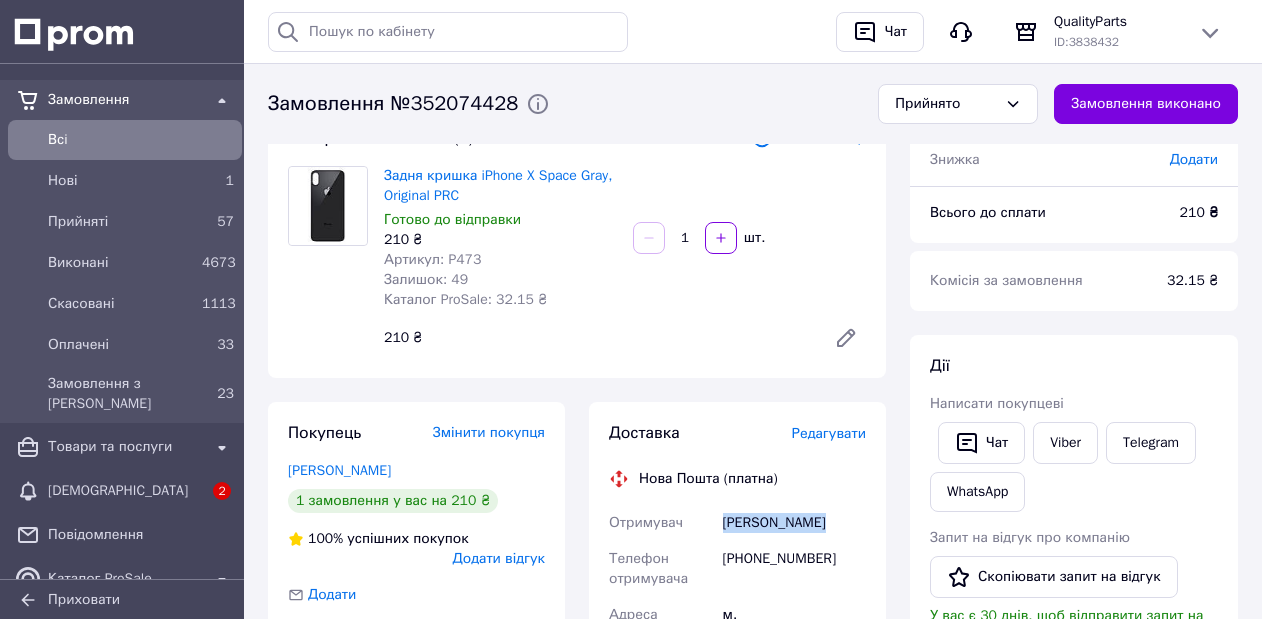click on "Доставка Редагувати Нова Пошта (платна) Отримувач Стеблина Саша Телефон отримувача +380507677167 Адреса м. Миколаїв (Миколаївська обл.), №3: вул. Космонавтів, 83A Дата відправки 10.07.2025 Платник Отримувач Оціночна вартість 210 ₴ Сума післяплати 210 ₴ Комісія за післяплату 24.20 ₴ Платник комісії післяплати Отримувач Передати номер або Згенерувати ЕН" at bounding box center [737, 812] 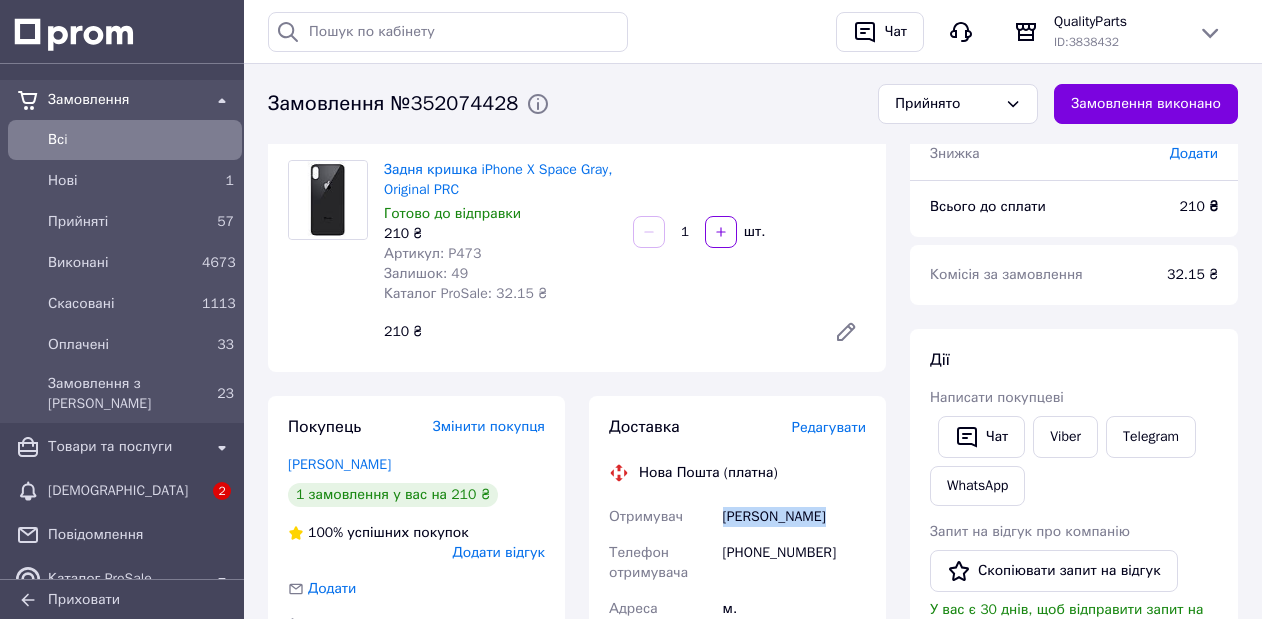 scroll, scrollTop: 133, scrollLeft: 0, axis: vertical 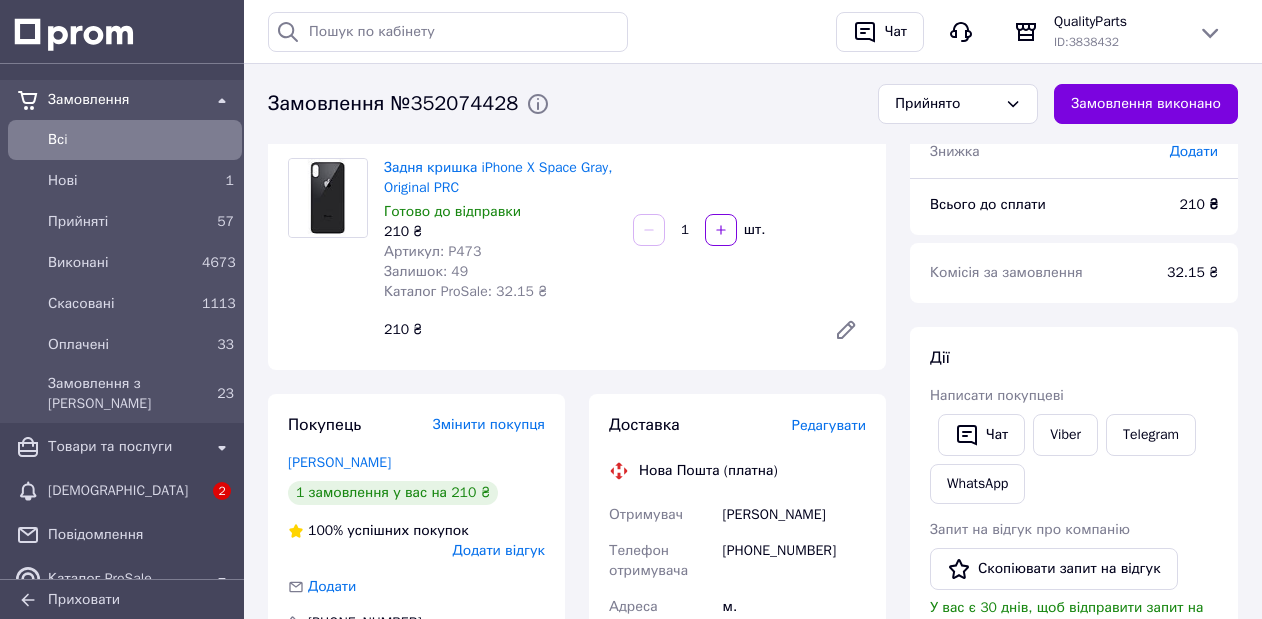 click on "+380507677167" at bounding box center [794, 561] 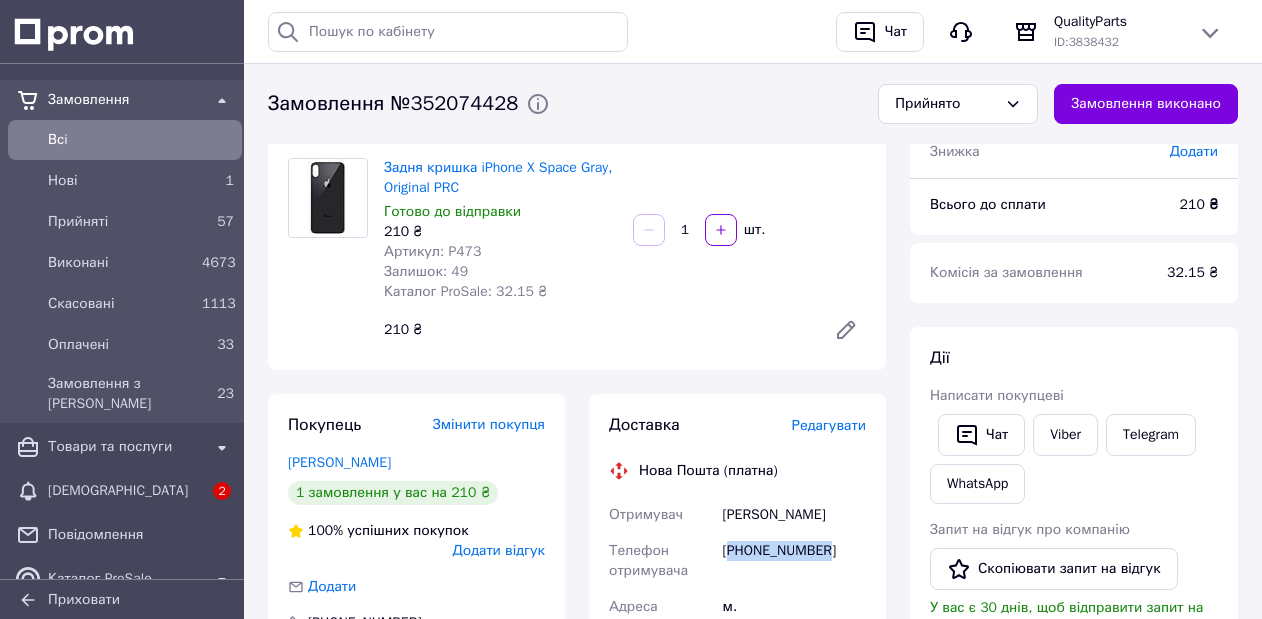 click on "+380507677167" at bounding box center (794, 561) 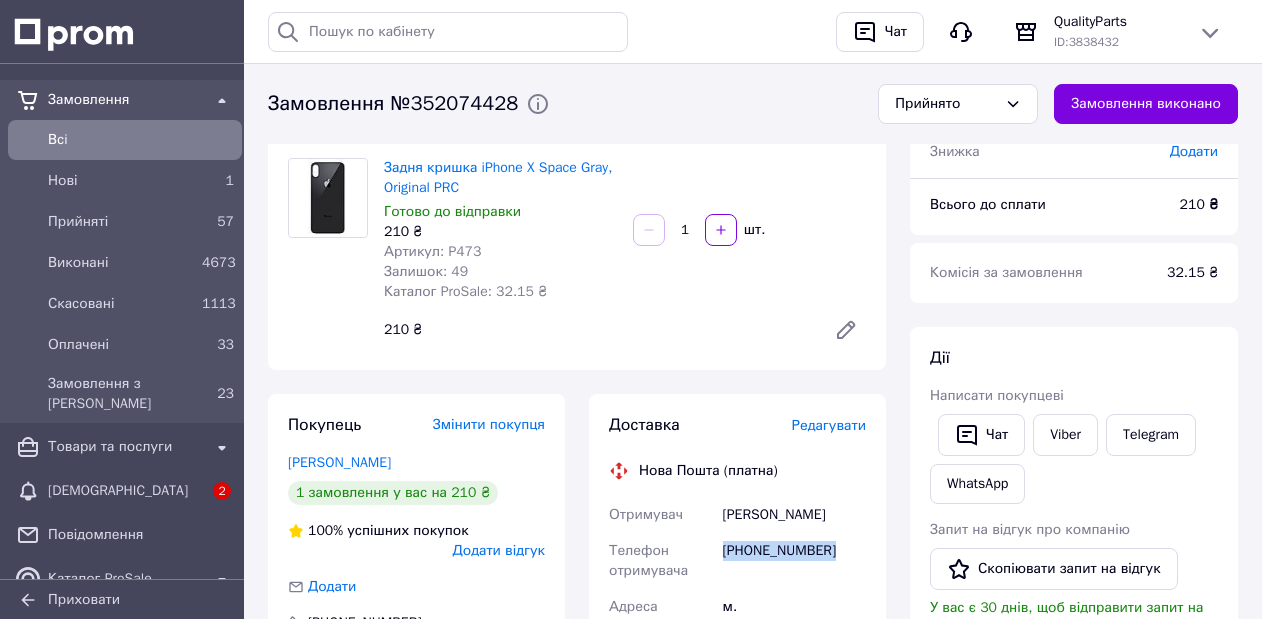 click on "+380507677167" at bounding box center (794, 561) 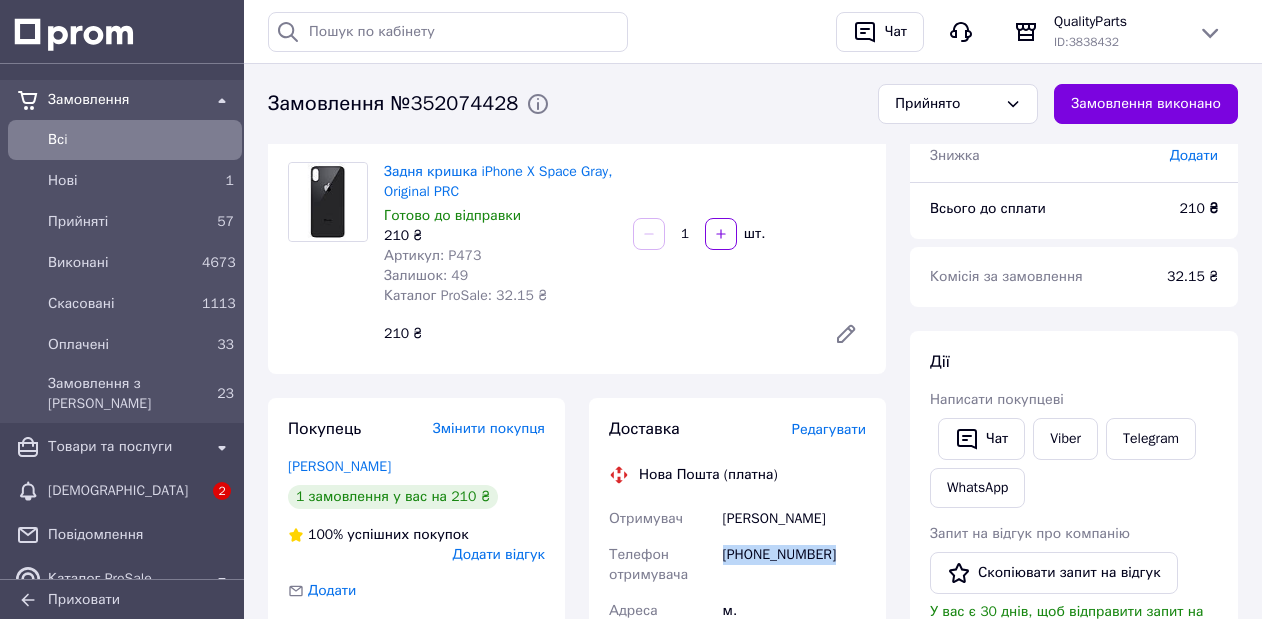 scroll, scrollTop: 453, scrollLeft: 0, axis: vertical 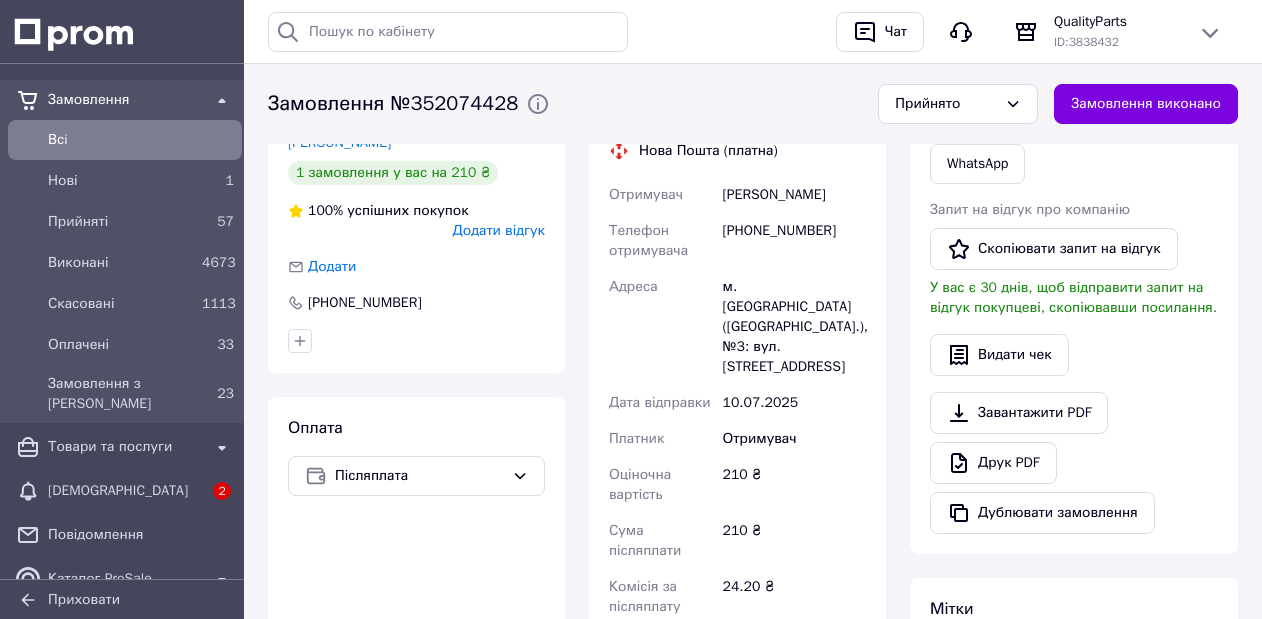 click on "м. Миколаїв (Миколаївська обл.), №3: вул. Космонавтів, 83A" at bounding box center (794, 327) 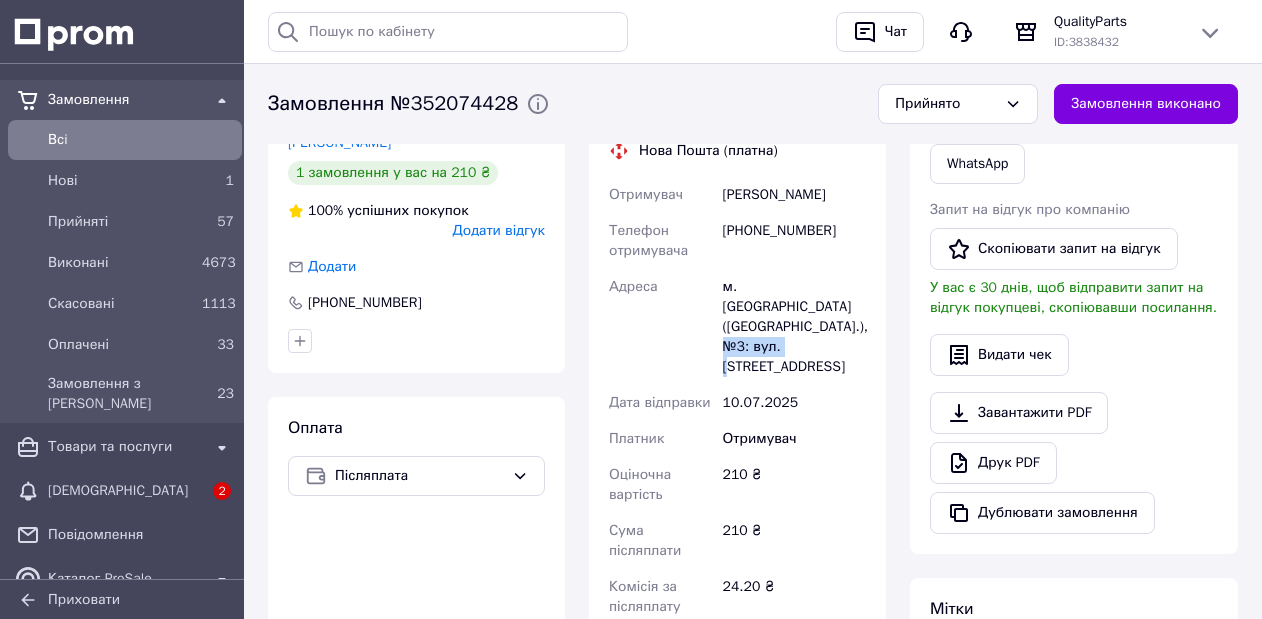 click on "м. Миколаїв (Миколаївська обл.), №3: вул. Космонавтів, 83A" at bounding box center [794, 327] 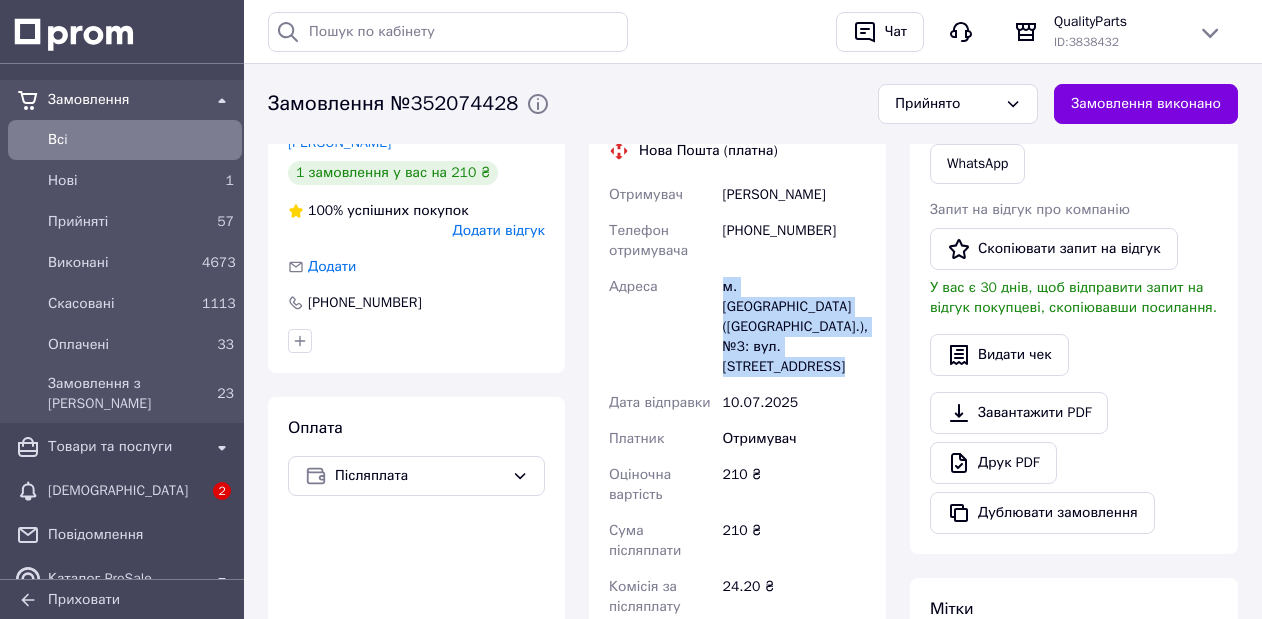 click on "м. Миколаїв (Миколаївська обл.), №3: вул. Космонавтів, 83A" at bounding box center [794, 327] 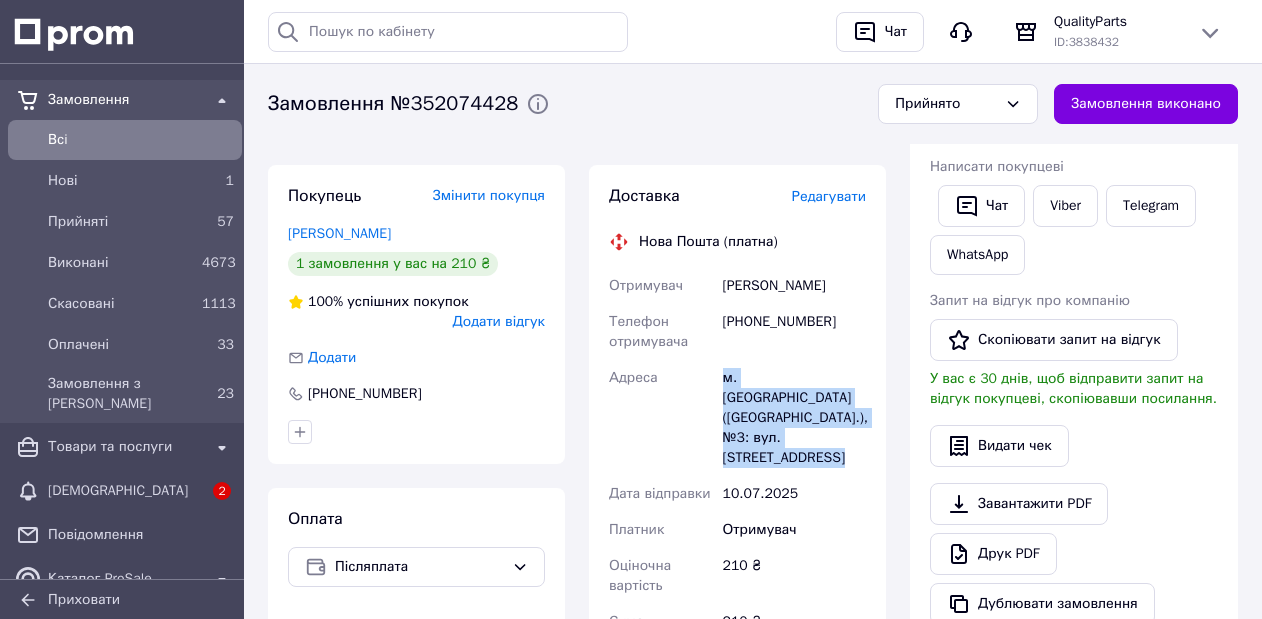 scroll, scrollTop: 0, scrollLeft: 0, axis: both 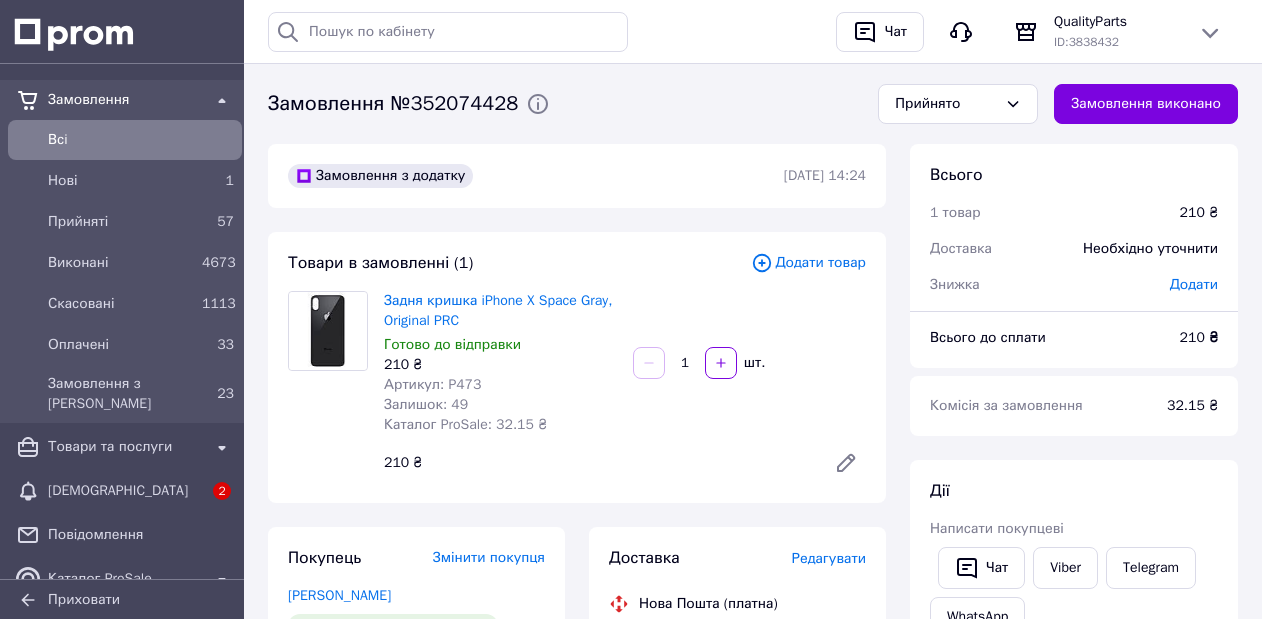 click on "Всi" at bounding box center [141, 140] 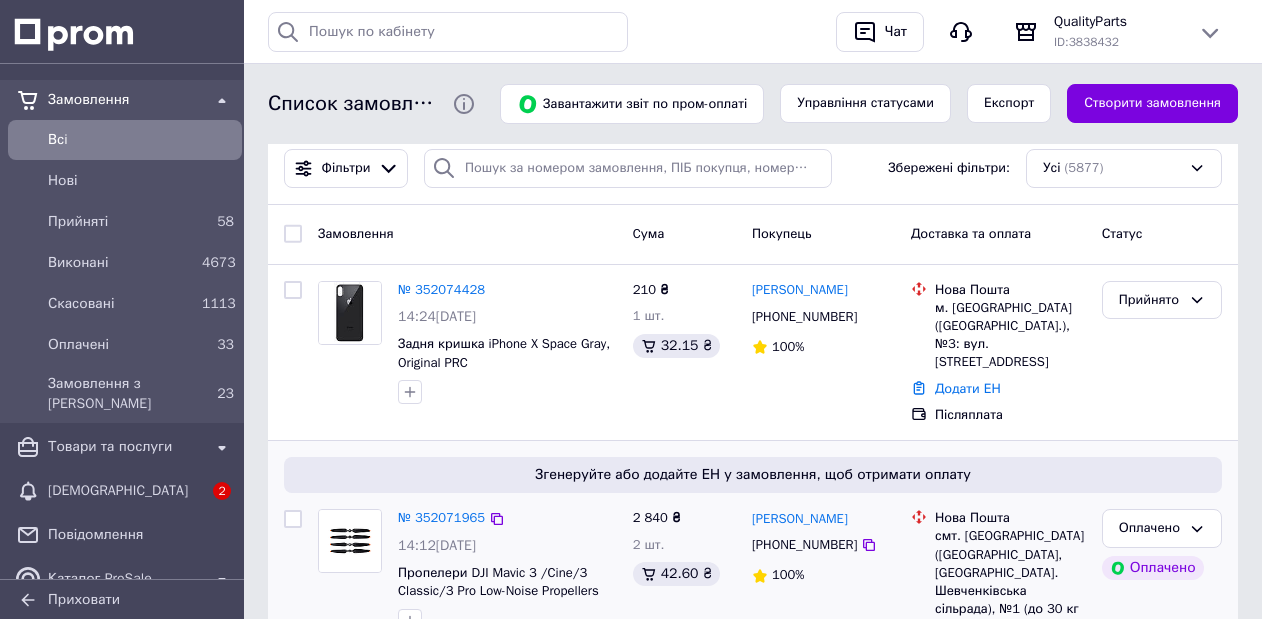 scroll, scrollTop: 0, scrollLeft: 0, axis: both 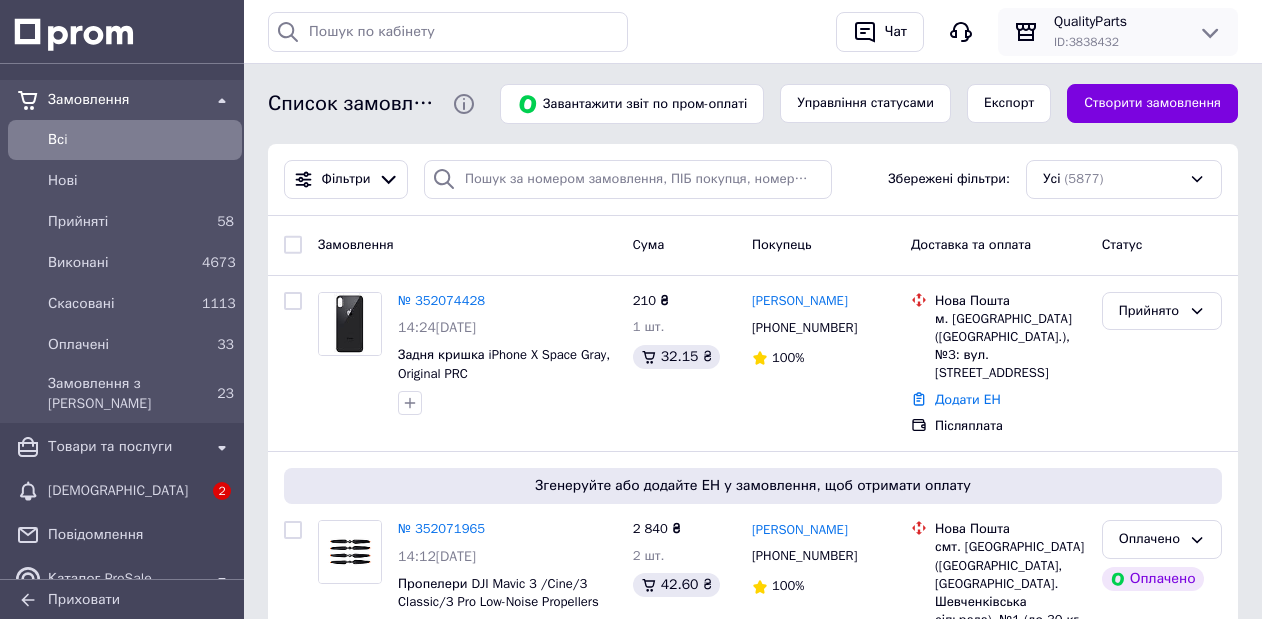 click on "QualityParts" at bounding box center (1118, 22) 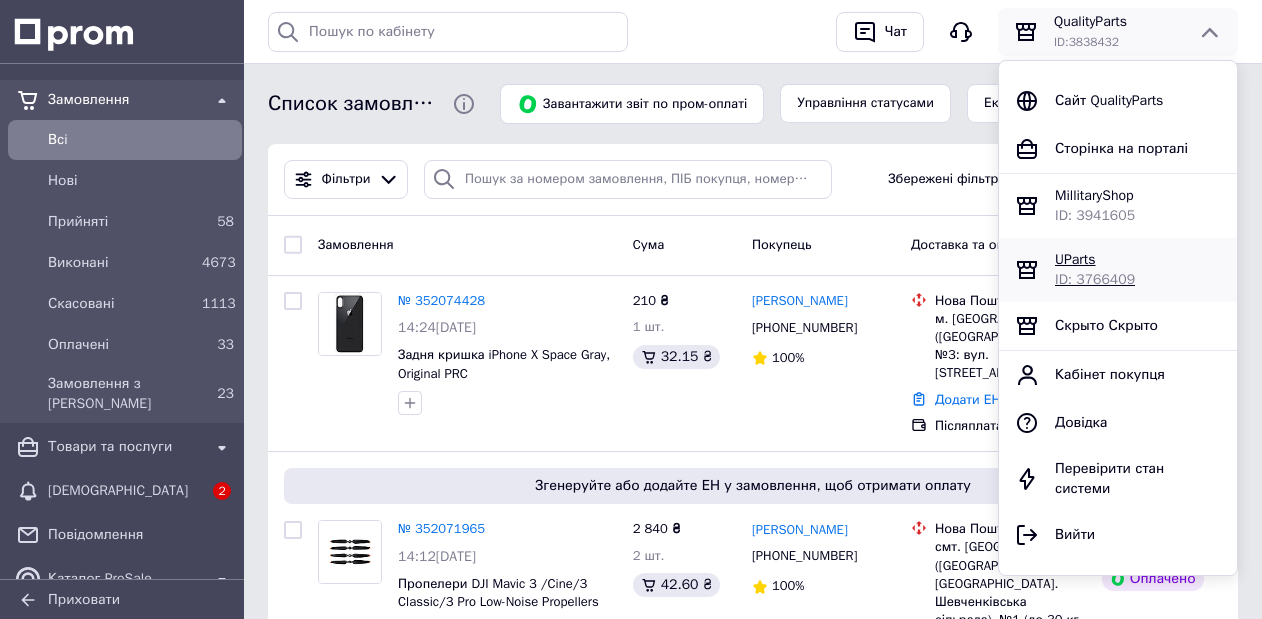 click on "UParts" at bounding box center [1075, 259] 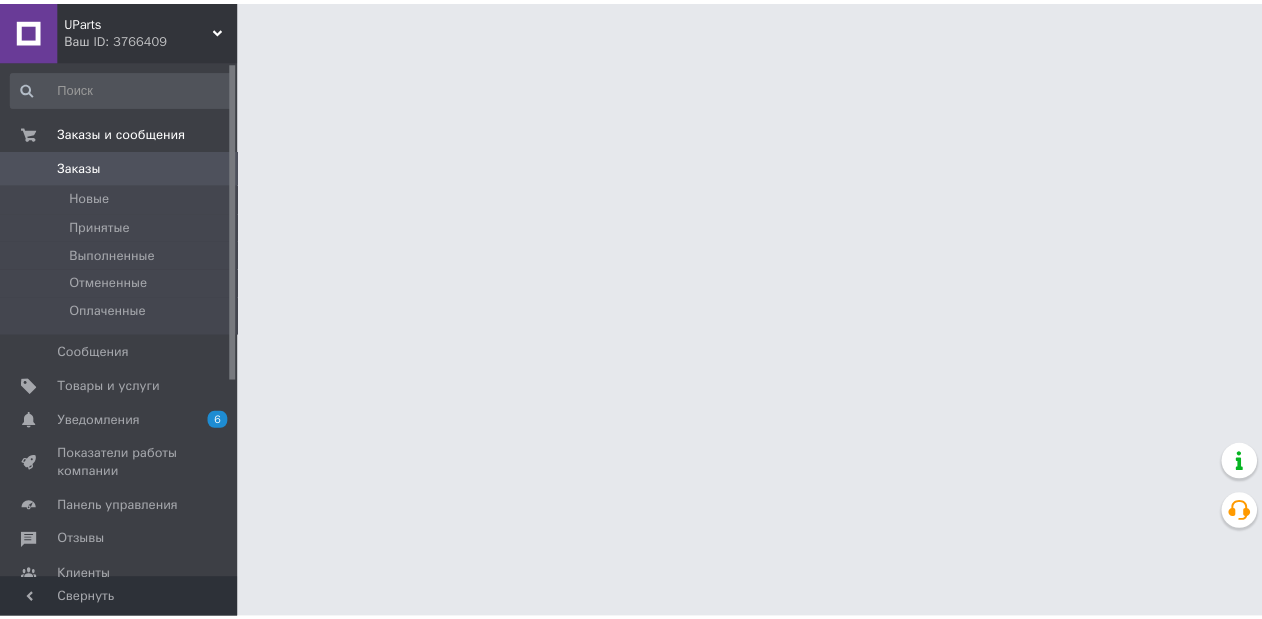 scroll, scrollTop: 0, scrollLeft: 0, axis: both 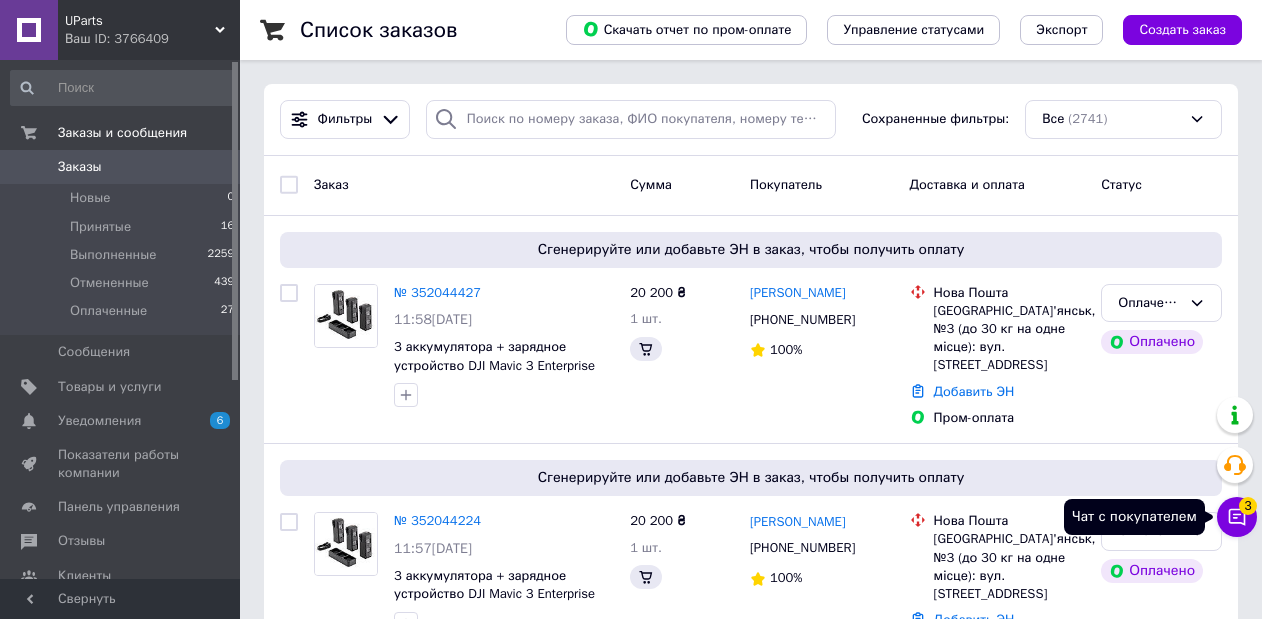 click 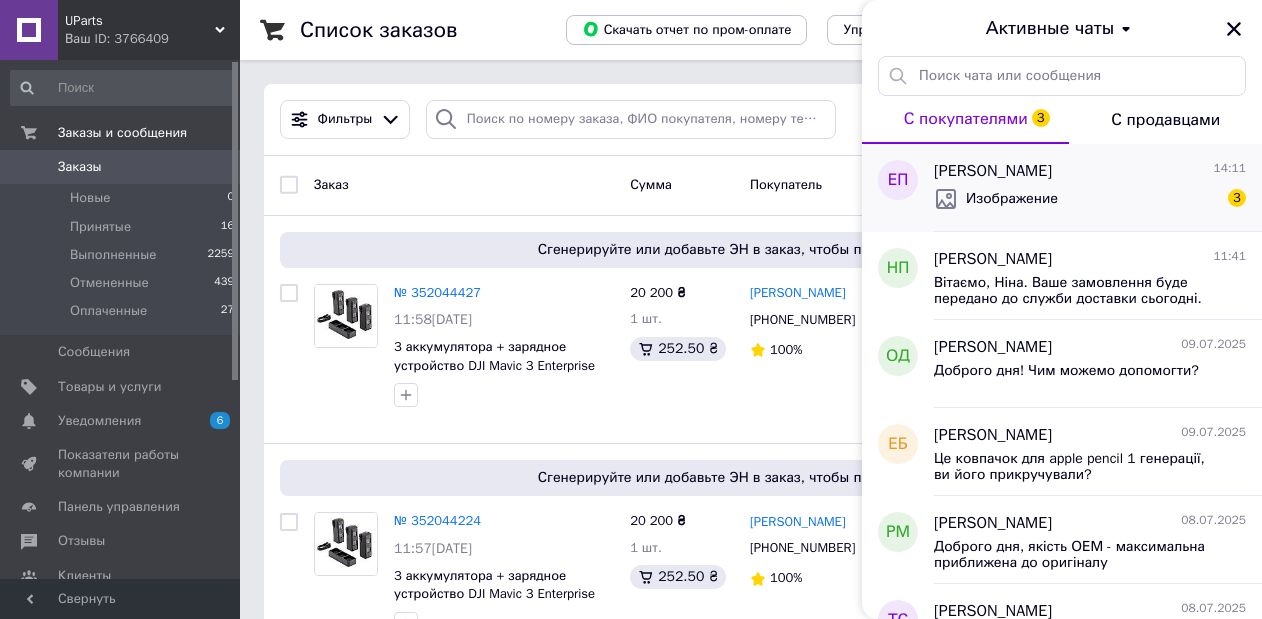 click on "Изображение" at bounding box center [1012, 199] 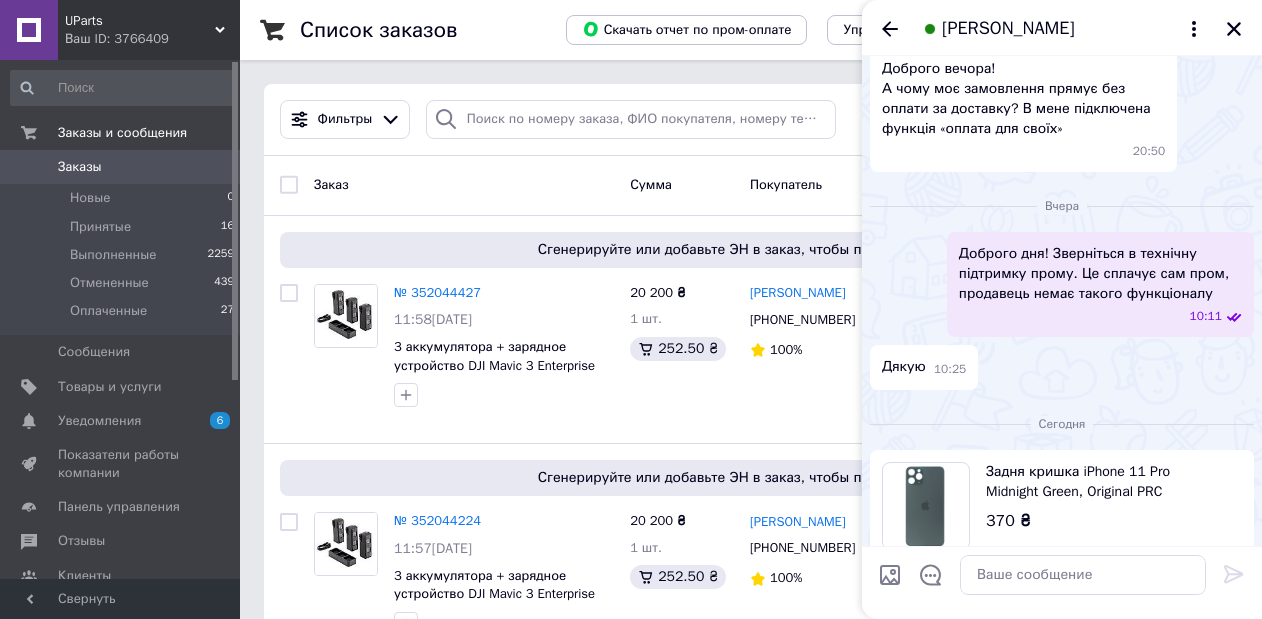 scroll, scrollTop: 0, scrollLeft: 0, axis: both 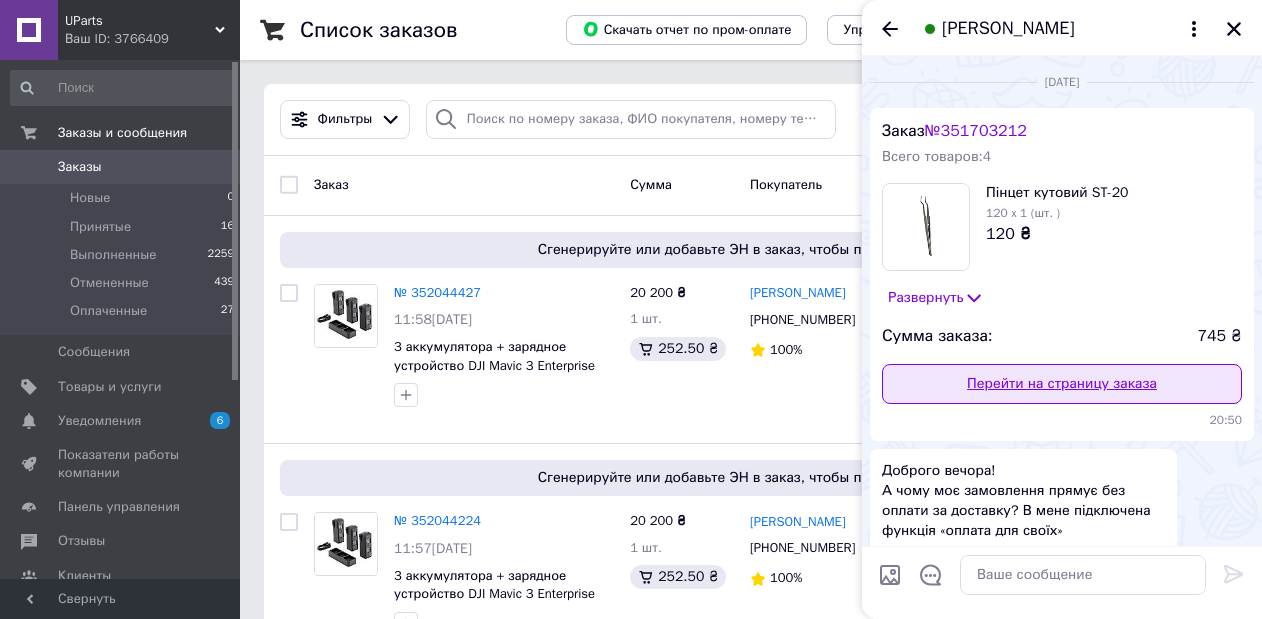click on "Перейти на страницу заказа" at bounding box center [1062, 384] 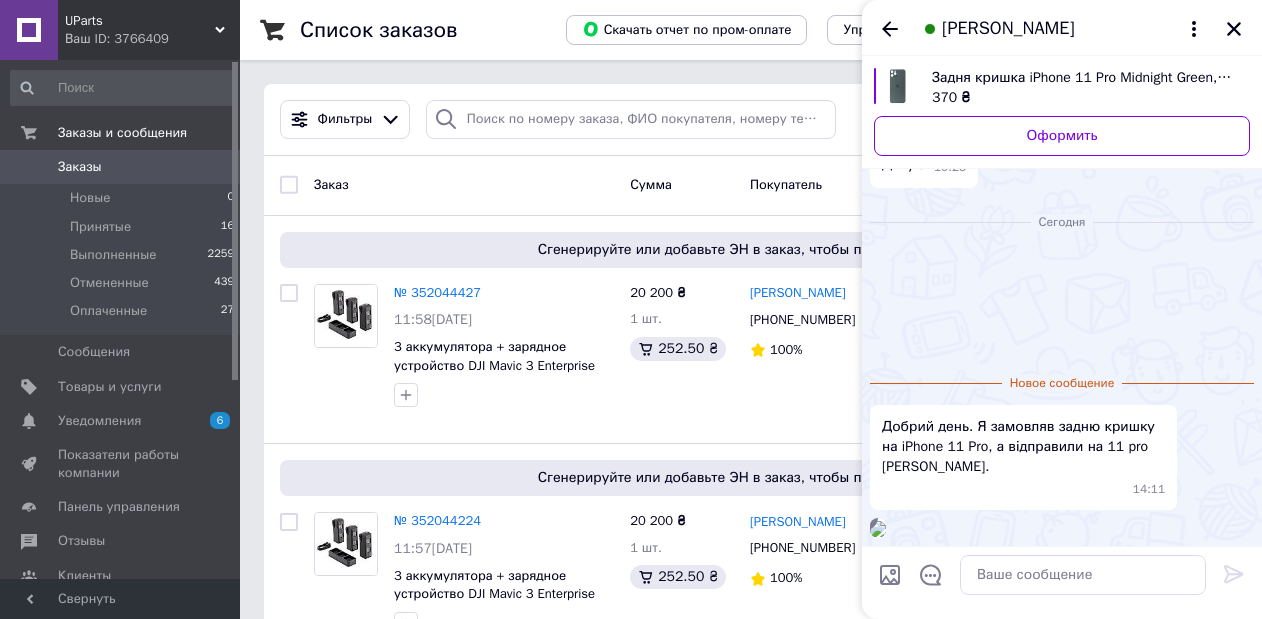 scroll, scrollTop: 884, scrollLeft: 0, axis: vertical 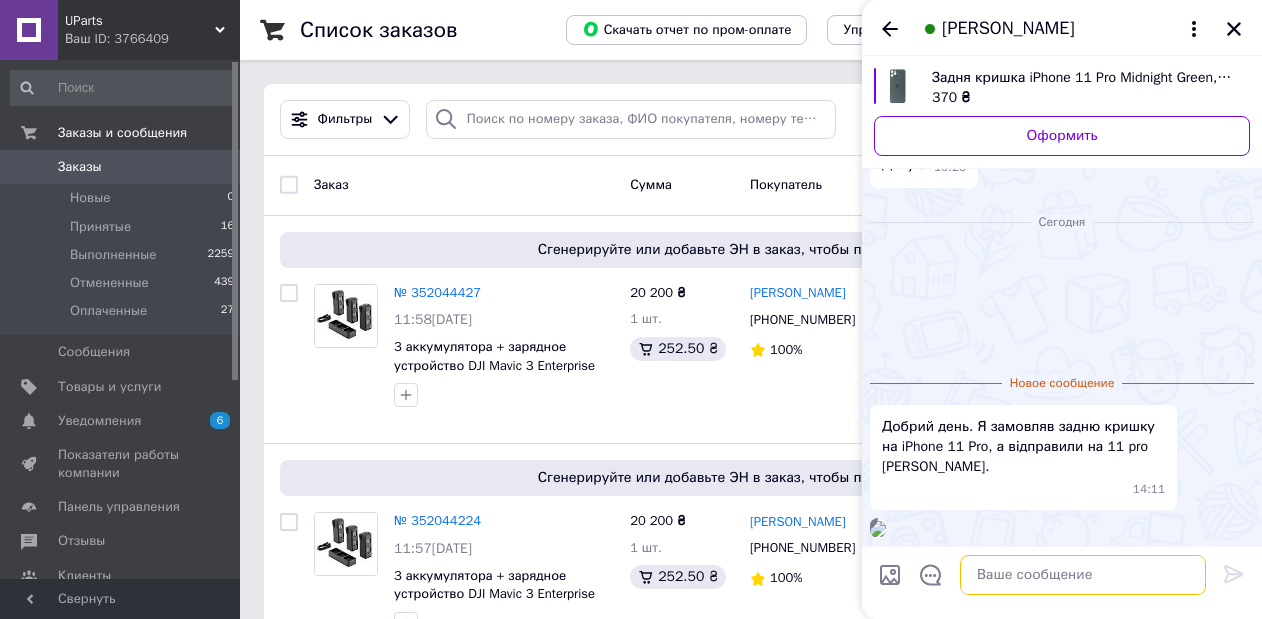 click at bounding box center [1083, 575] 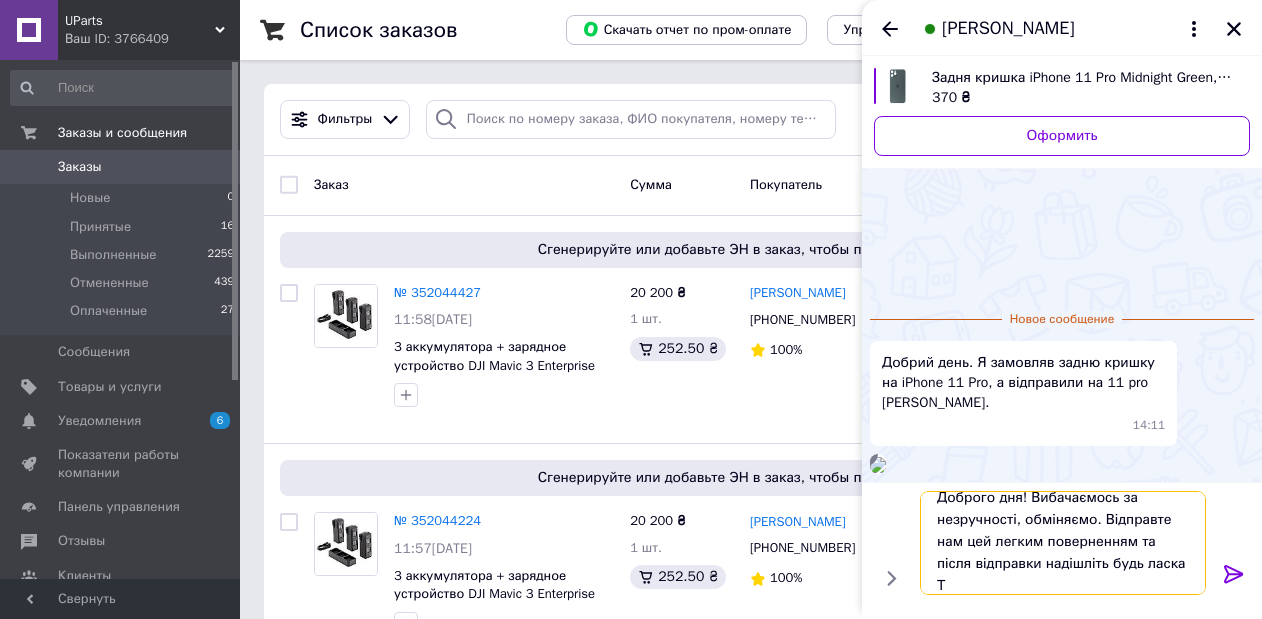 scroll, scrollTop: 2, scrollLeft: 0, axis: vertical 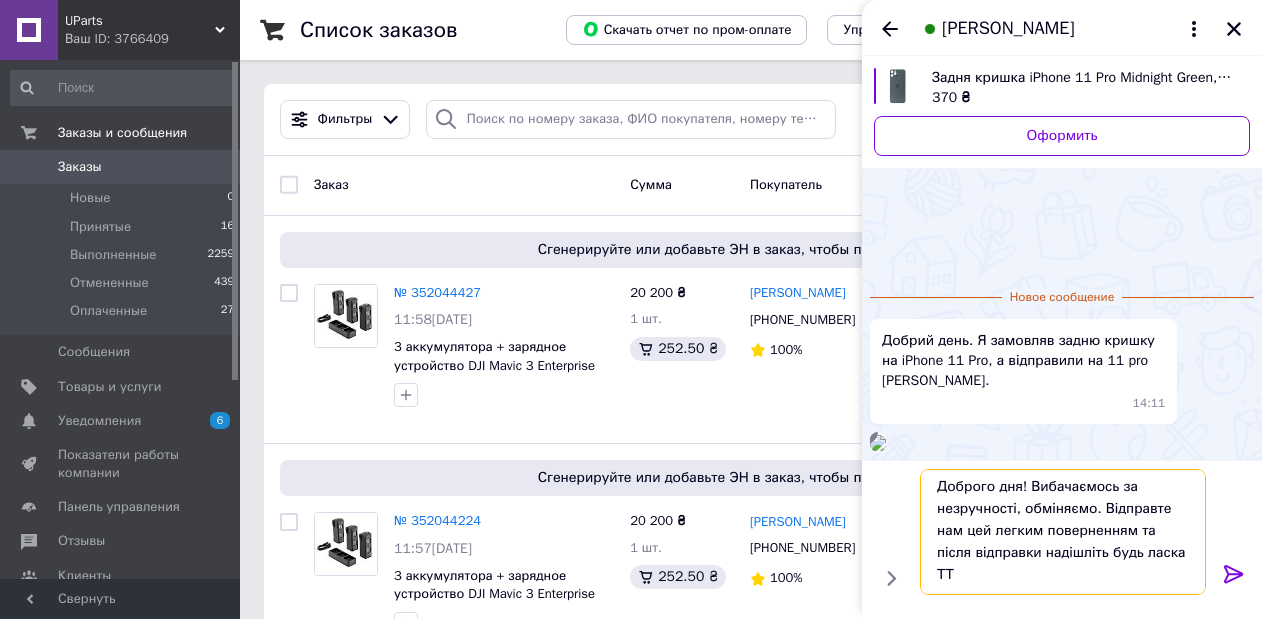 type on "Доброго дня! Вибачаємось за незручності, обміняємо. Відправте нам цей легким поверненням та після відправки надішліть будь ласка ТТН" 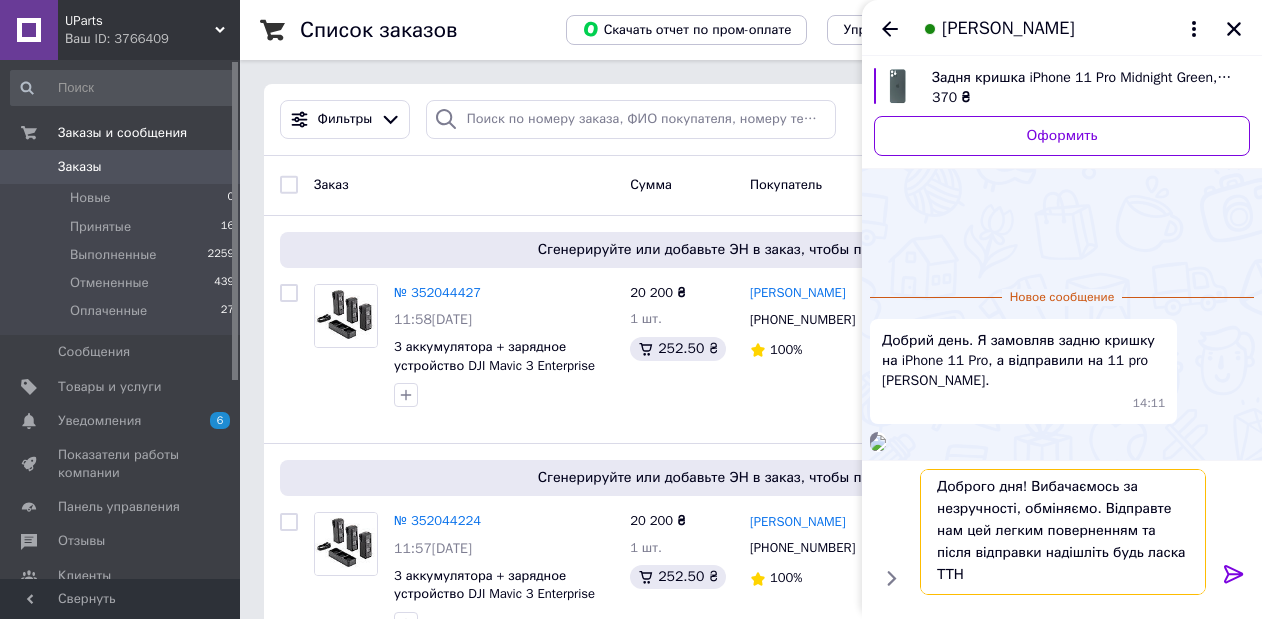 type 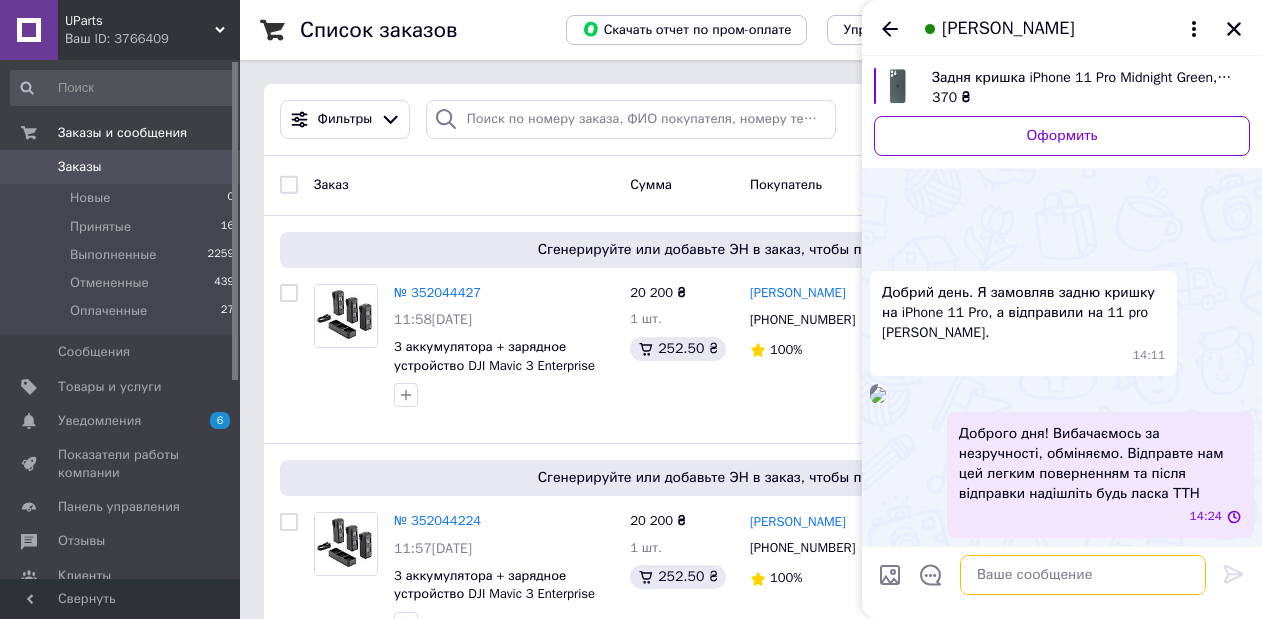 scroll, scrollTop: 0, scrollLeft: 0, axis: both 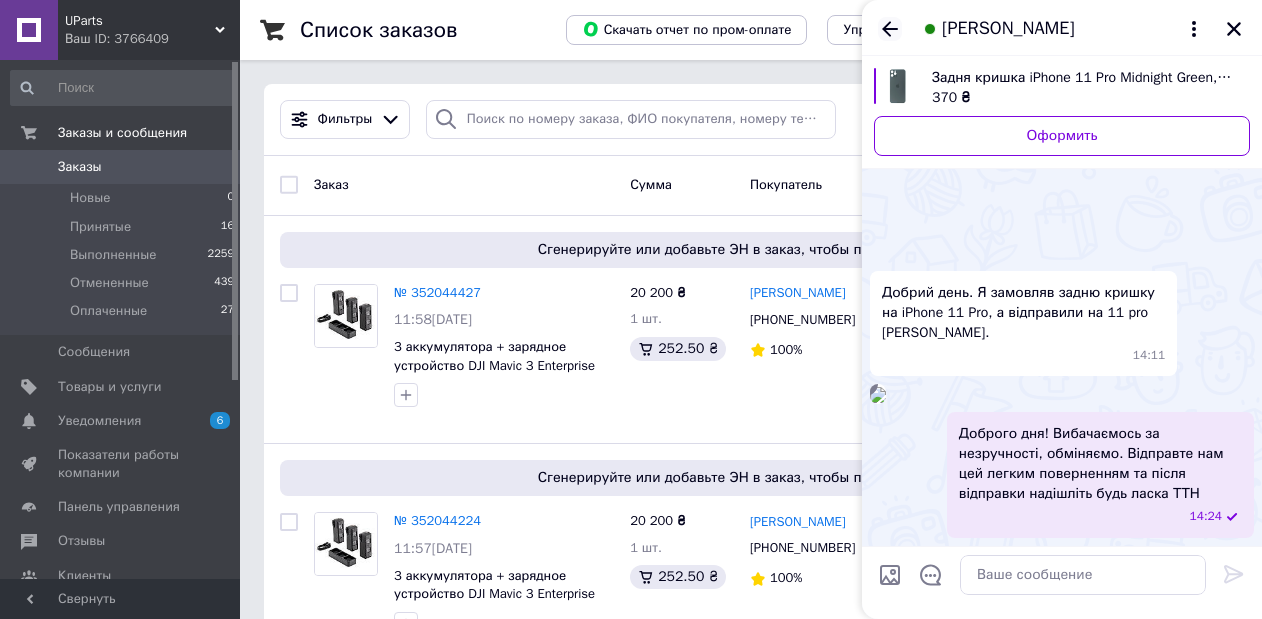 click 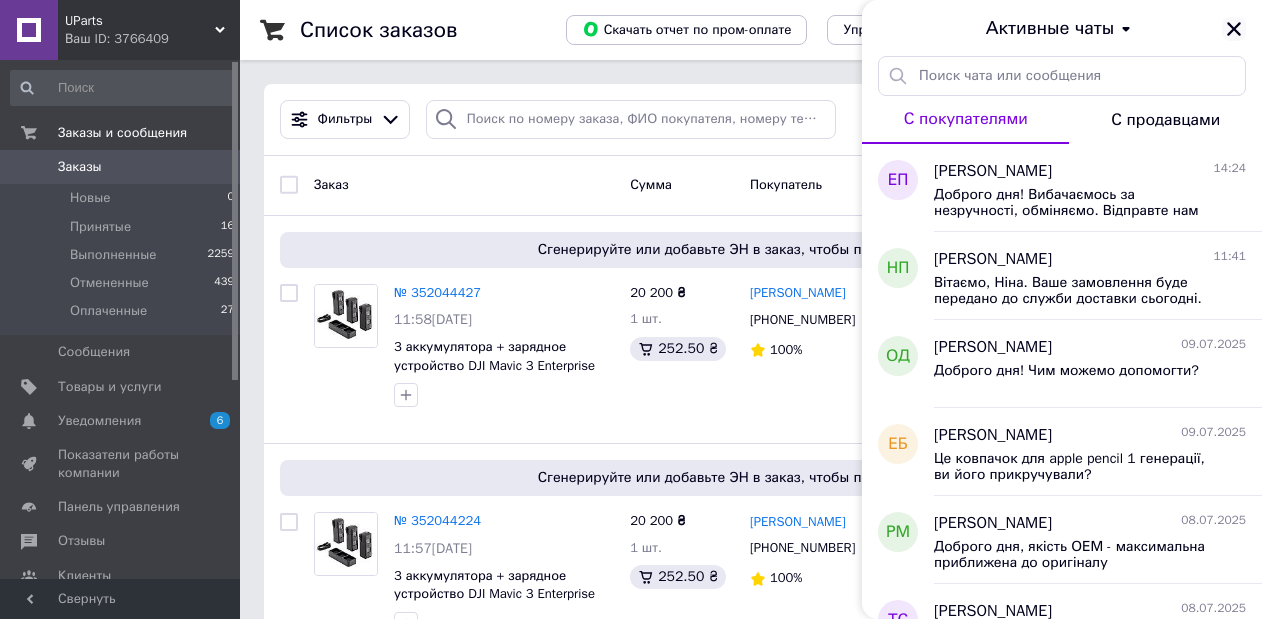 click 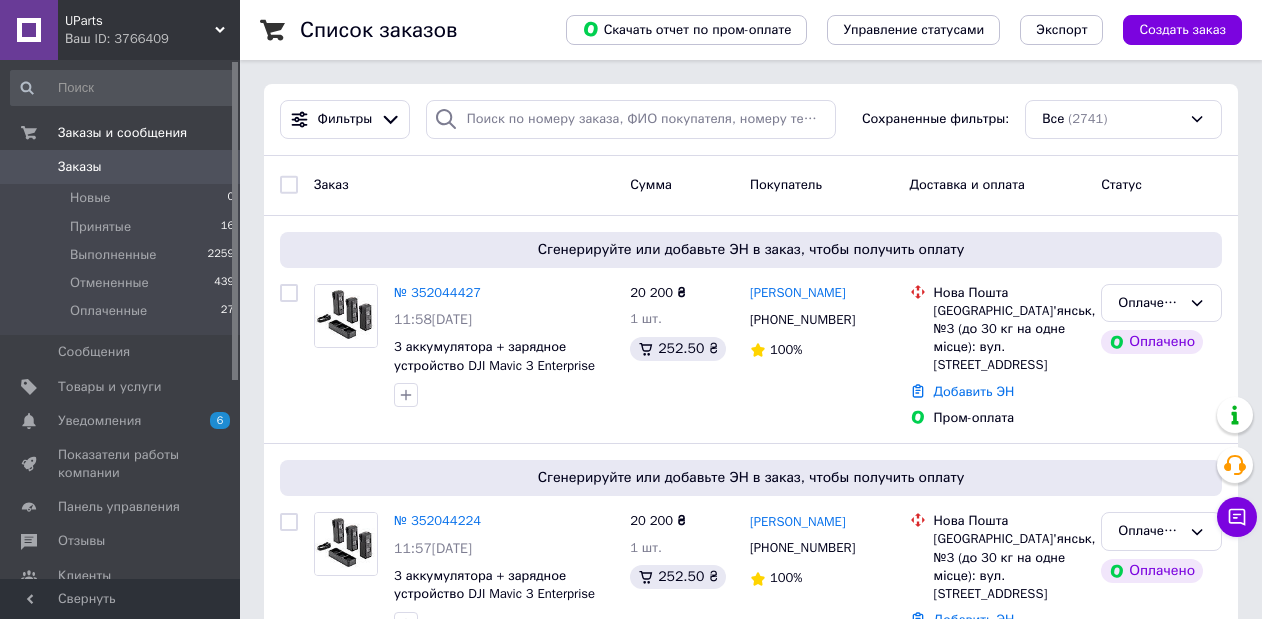 click on "Ваш ID: 3766409" at bounding box center (152, 39) 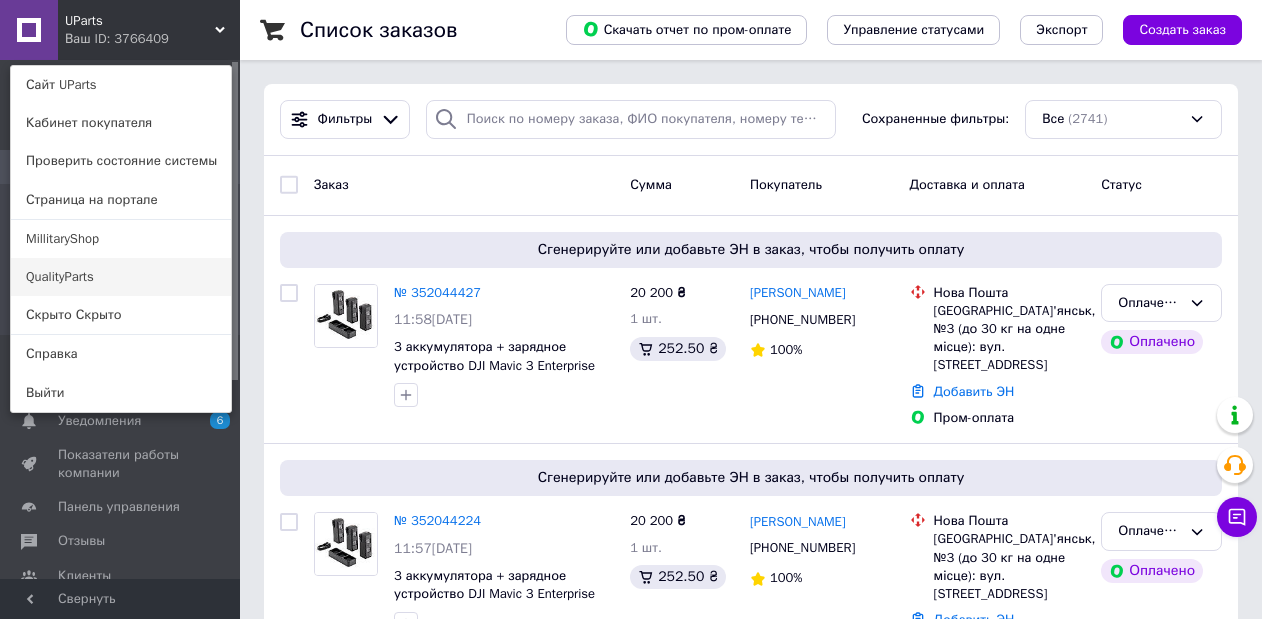 click on "QualityParts" at bounding box center [121, 277] 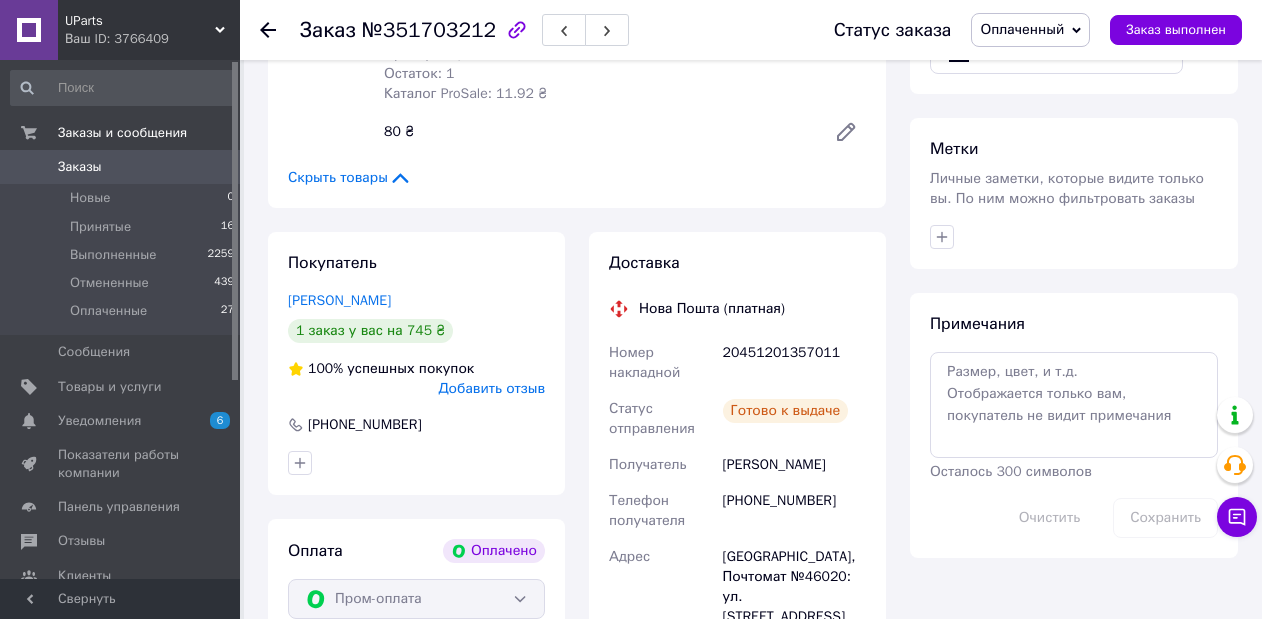 scroll, scrollTop: 1026, scrollLeft: 0, axis: vertical 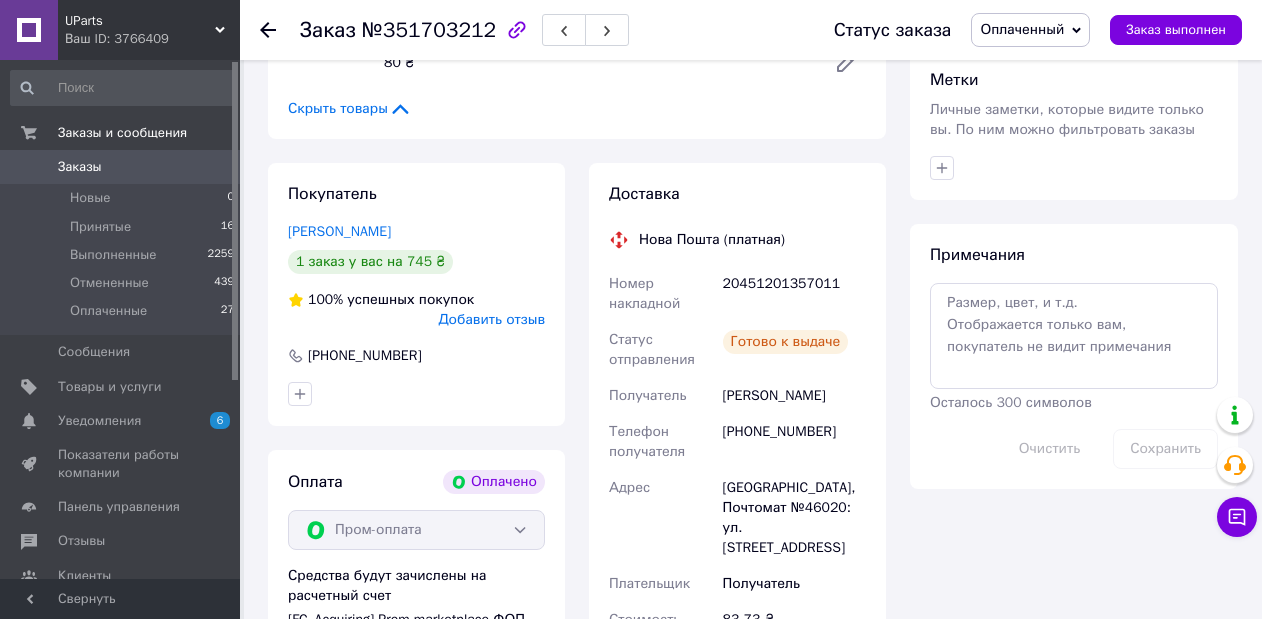 click on "[PHONE_NUMBER]" at bounding box center [794, 442] 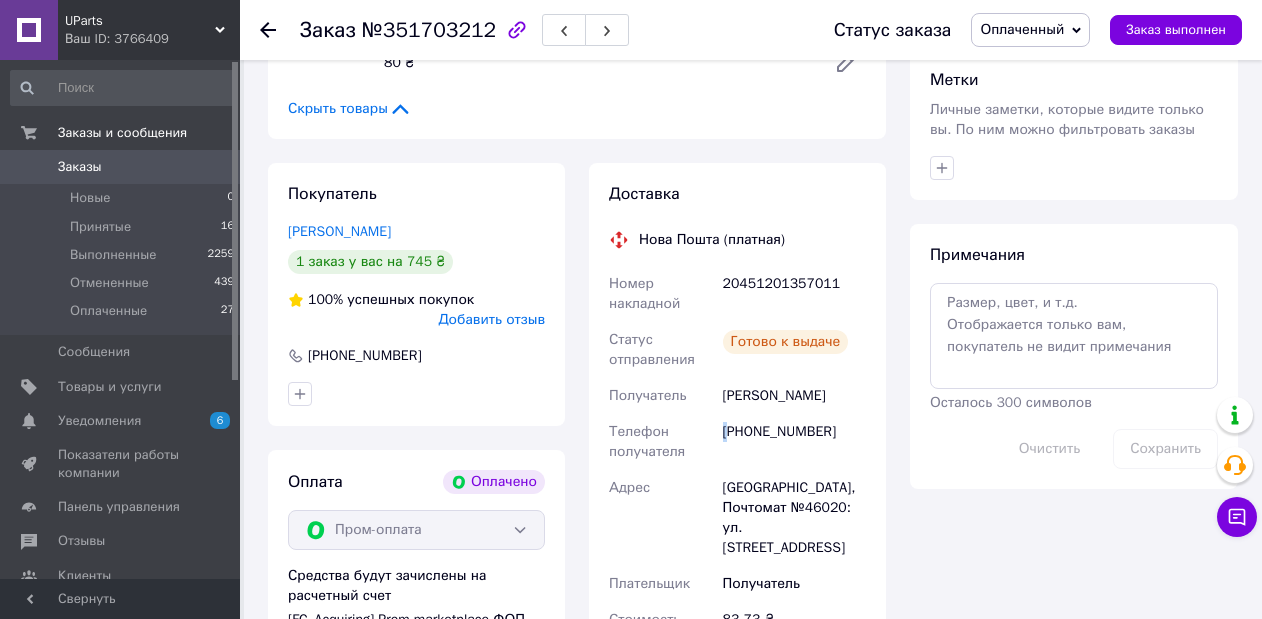 click on "[PHONE_NUMBER]" at bounding box center [794, 442] 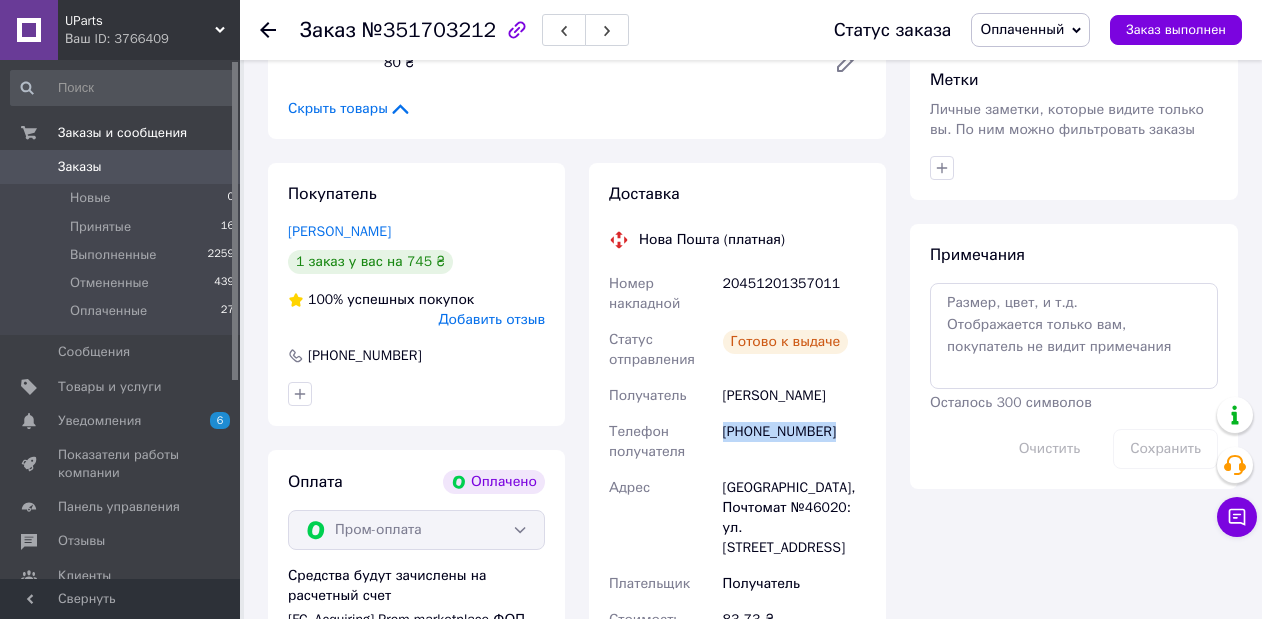 click on "[PHONE_NUMBER]" at bounding box center [794, 442] 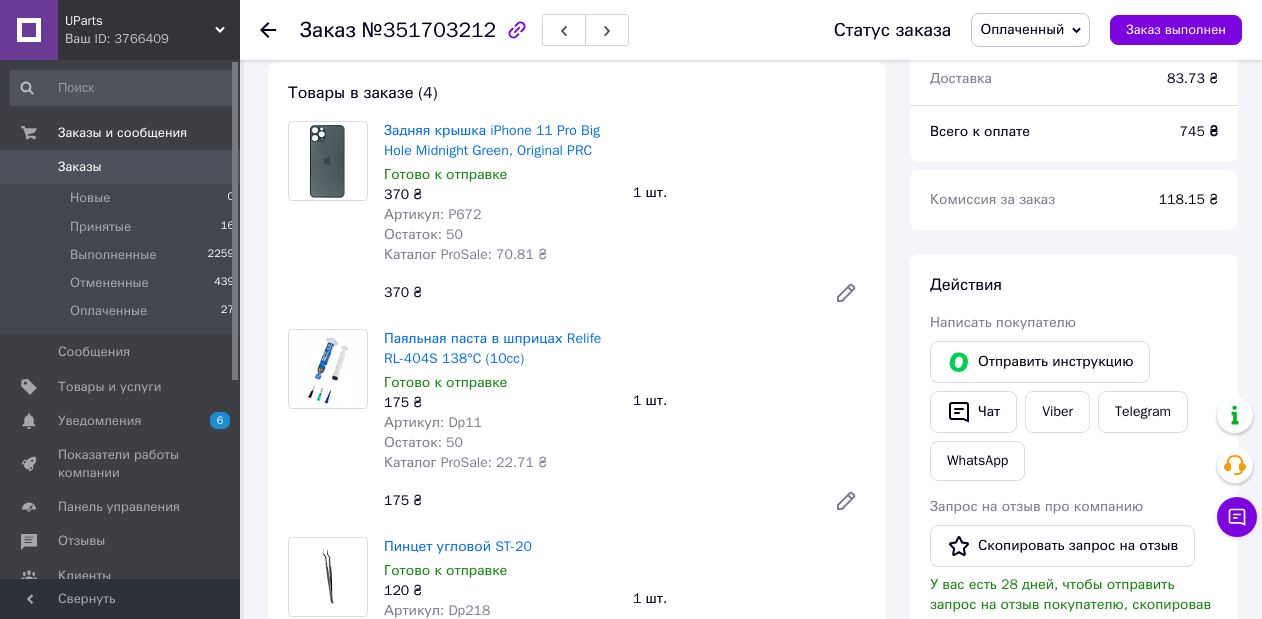 scroll, scrollTop: 157, scrollLeft: 0, axis: vertical 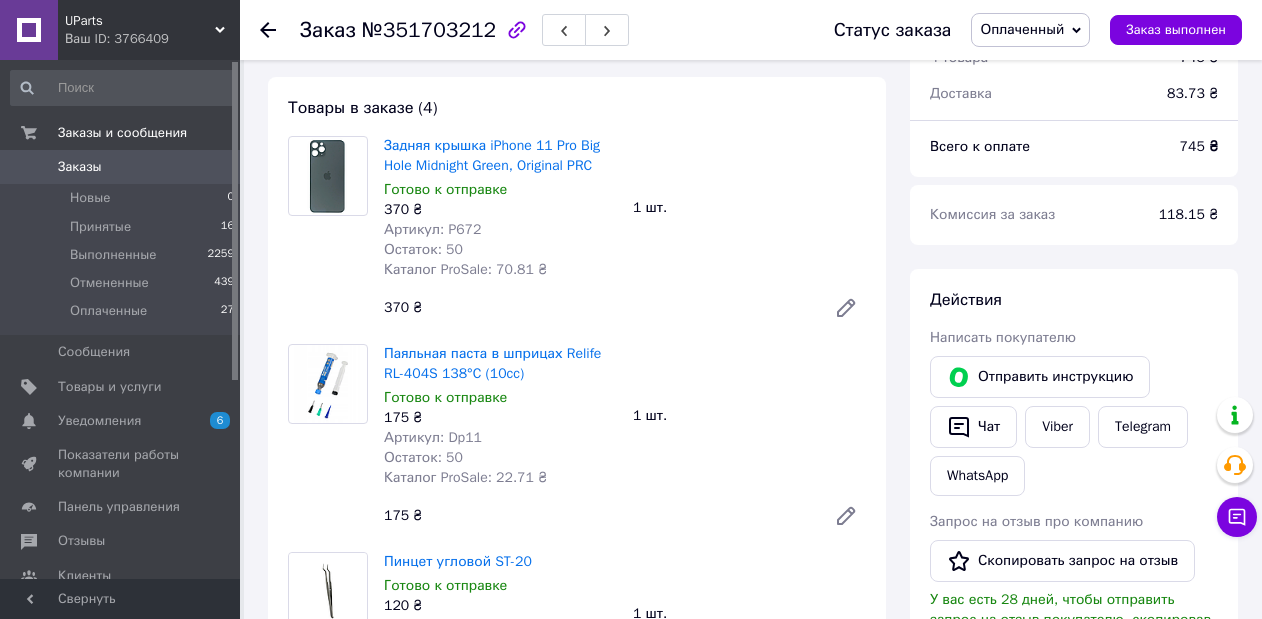 click 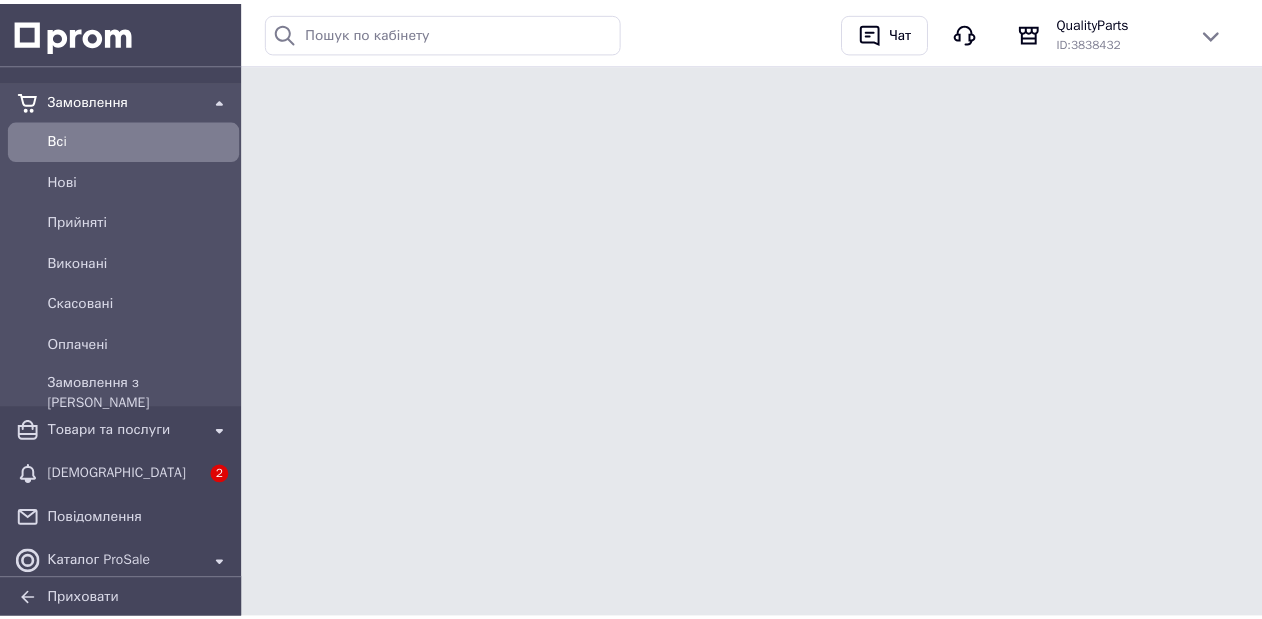 scroll, scrollTop: 0, scrollLeft: 0, axis: both 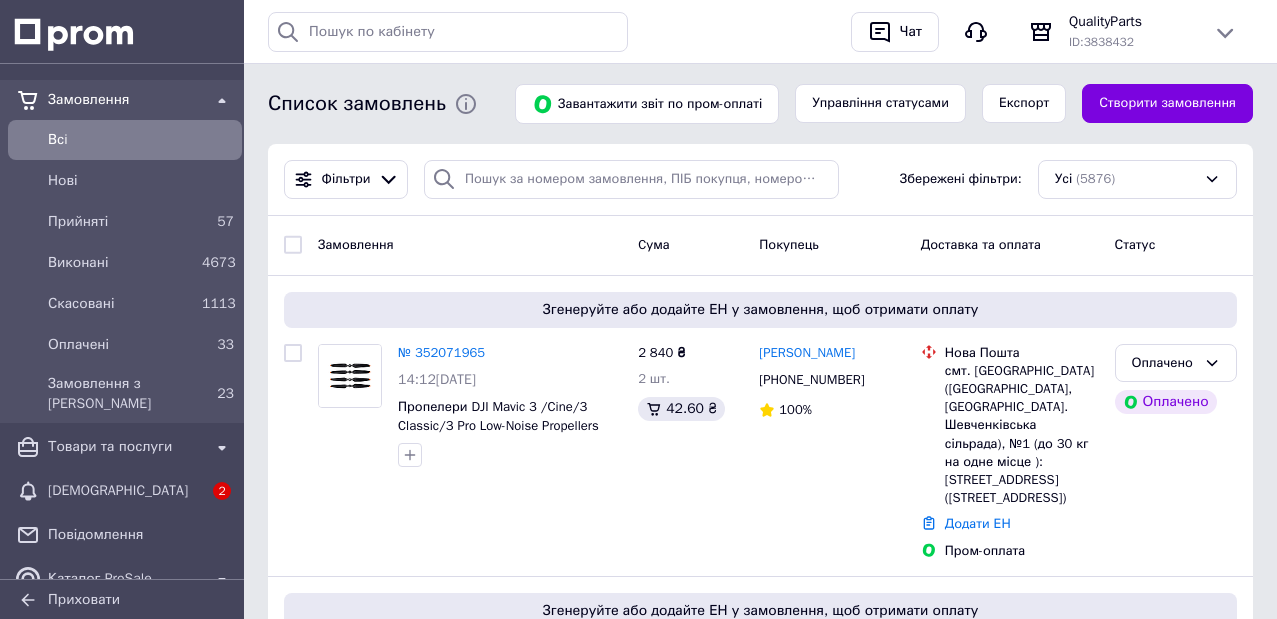 click on "№ 352071965" at bounding box center [441, 352] 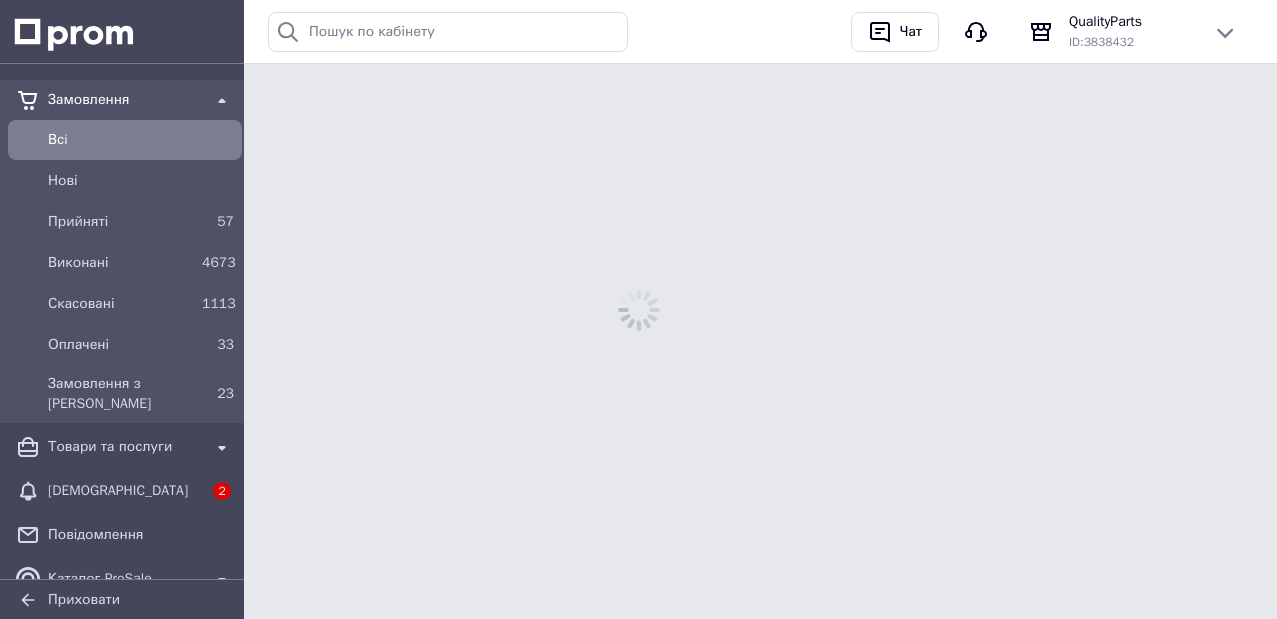 click on "Замовлення Всi Нові Прийняті 57 Виконані 4673 Скасовані 1113 Оплачені 33 Замовлення з Розетки 23 Товари та послуги Сповіщення 2 Повідомлення Каталог ProSale Клієнти Відгуки Показники роботи компанії Панель управління Аналітика Інструменти веб-майстра та SEO Управління сайтом Гаманець компанії Маркет Налаштування Тарифи та рахунки Приховати
Історія пошуку Очистити всю 349739800 баланс  баланс Чат QualityParts ID:  3838432 Сайт QualityParts Сторінка на порталі MillitaryShop ID: 3941605 UParts ID: 3766409 Скрыто Скрыто Кабінет покупця Довідка" at bounding box center (638, 20) 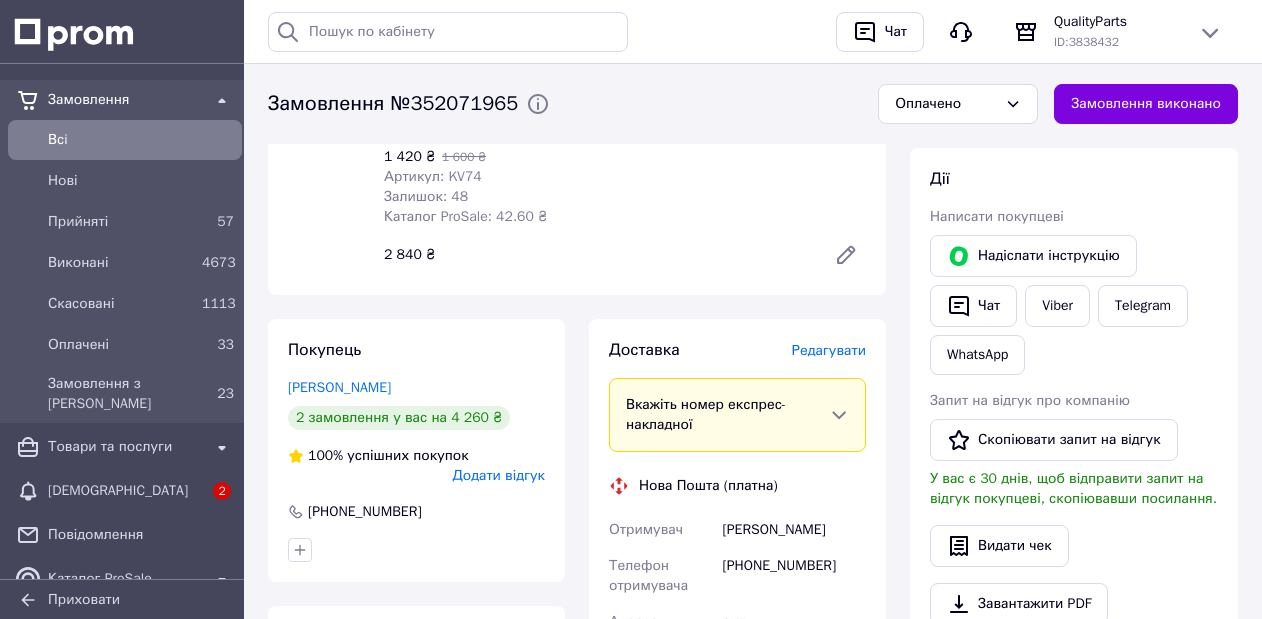 scroll, scrollTop: 362, scrollLeft: 0, axis: vertical 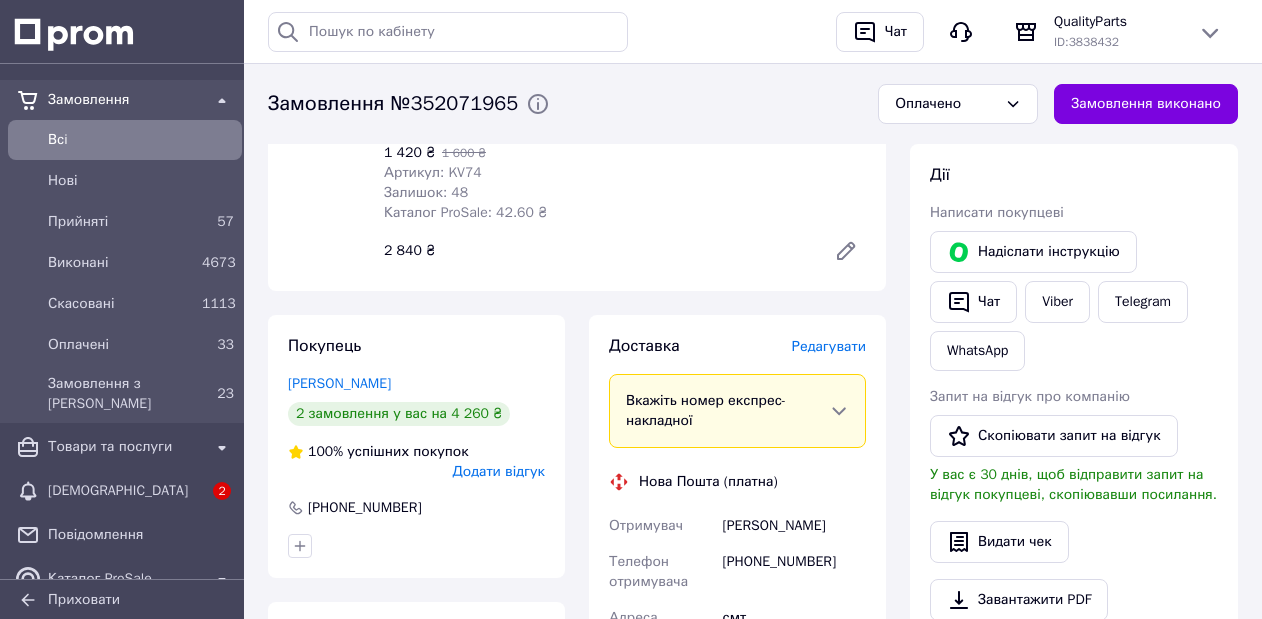 click on "+380503150407" at bounding box center [794, 572] 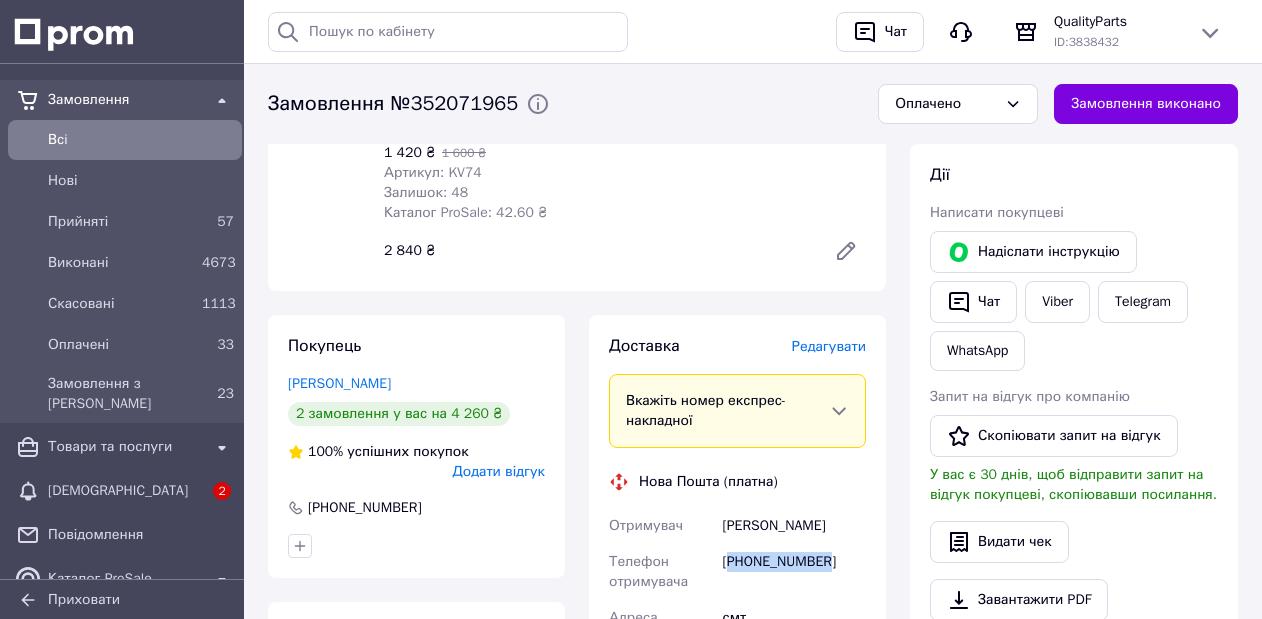click on "+380503150407" at bounding box center [794, 572] 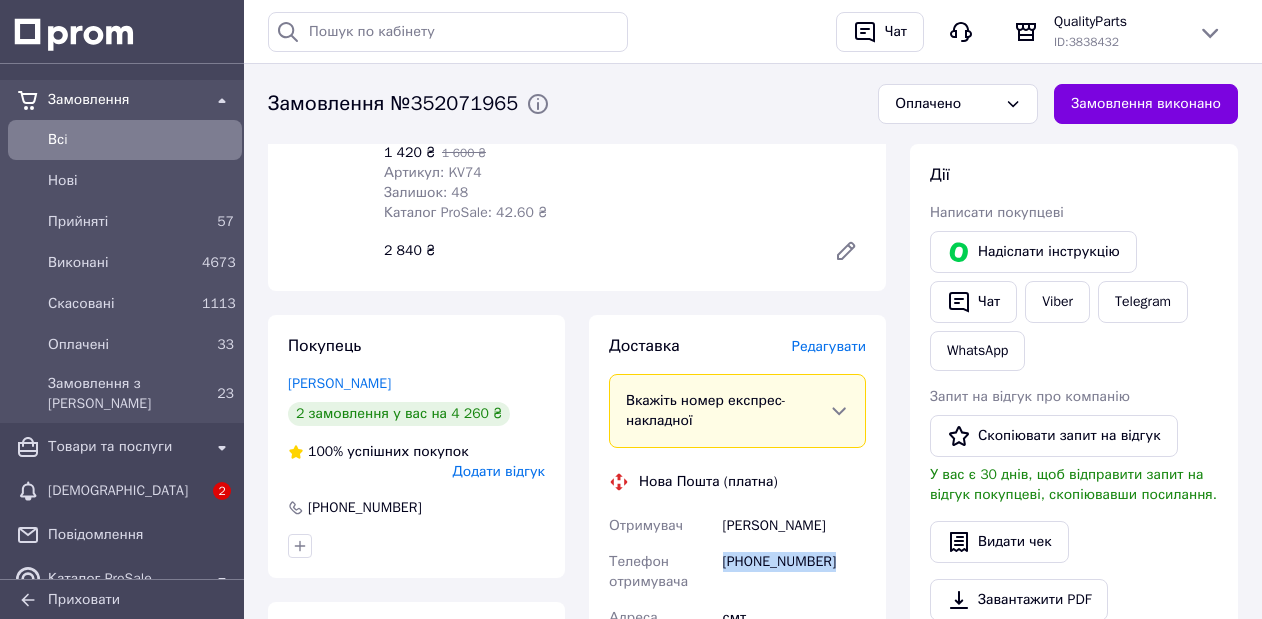 click on "+380503150407" at bounding box center [794, 572] 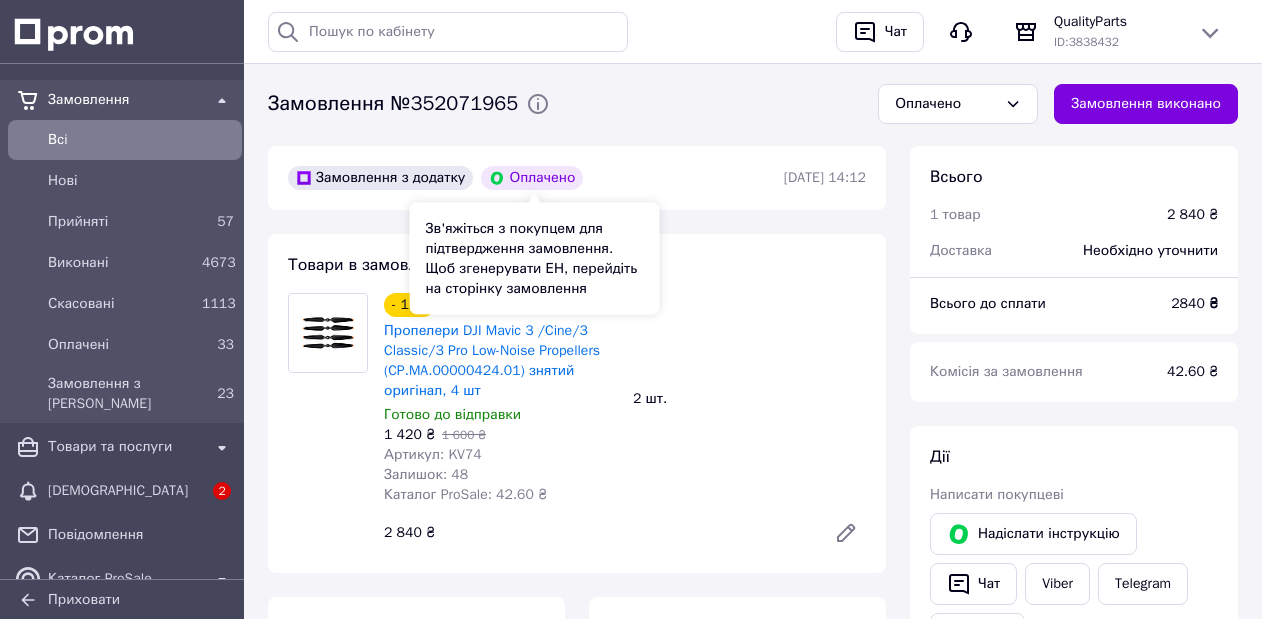 scroll, scrollTop: 230, scrollLeft: 0, axis: vertical 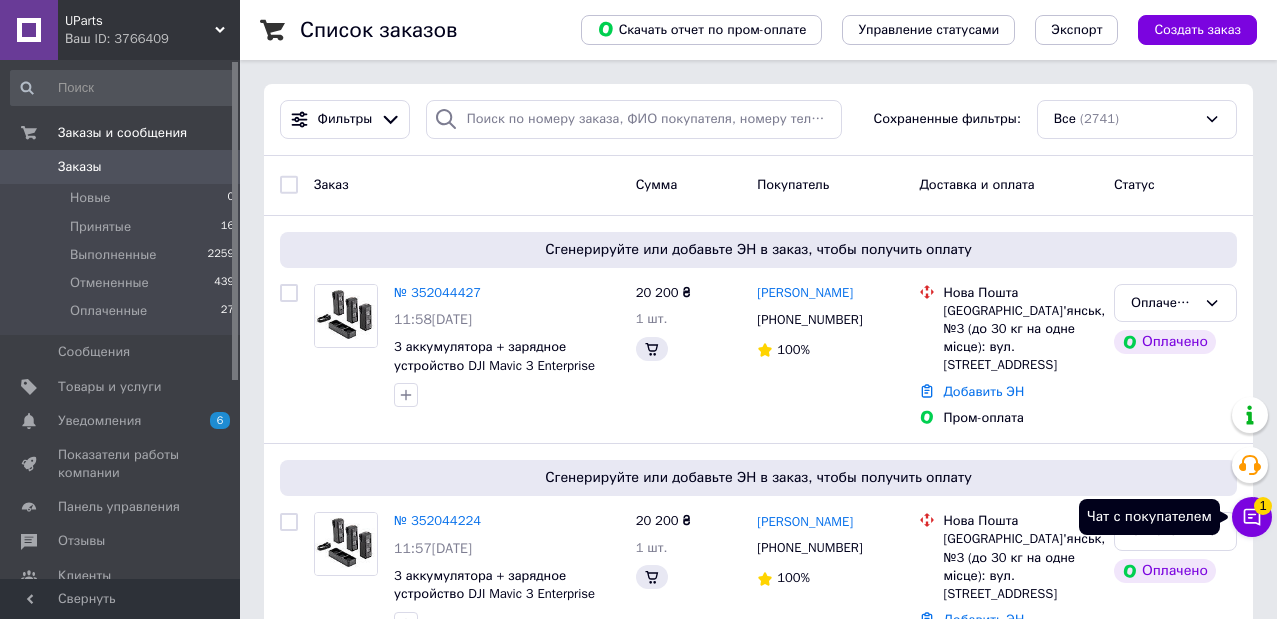 click on "1" at bounding box center (1263, 506) 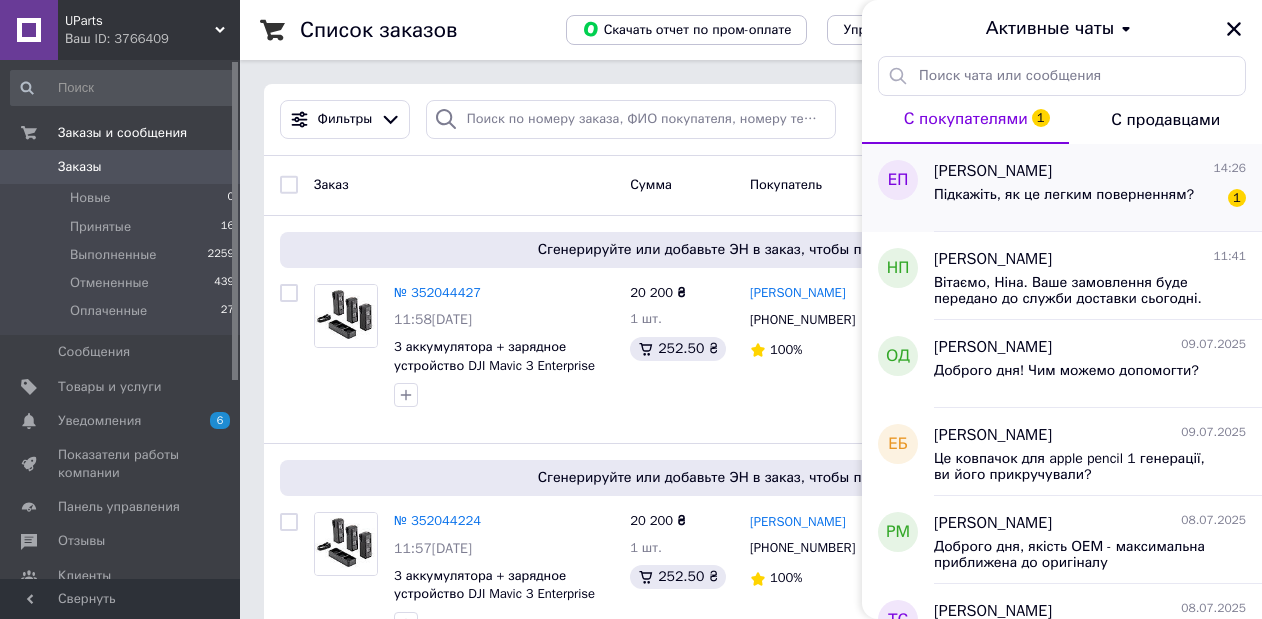 click on "Підкажіть, як це легким поверненням?" at bounding box center [1064, 195] 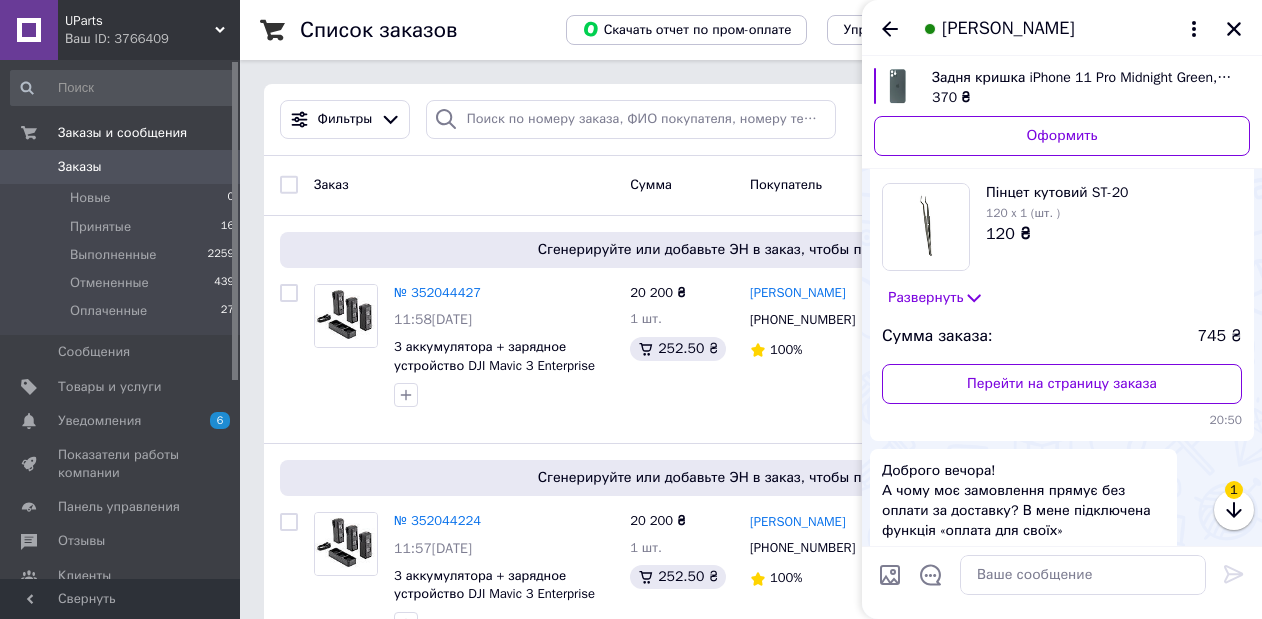 scroll, scrollTop: 1141, scrollLeft: 0, axis: vertical 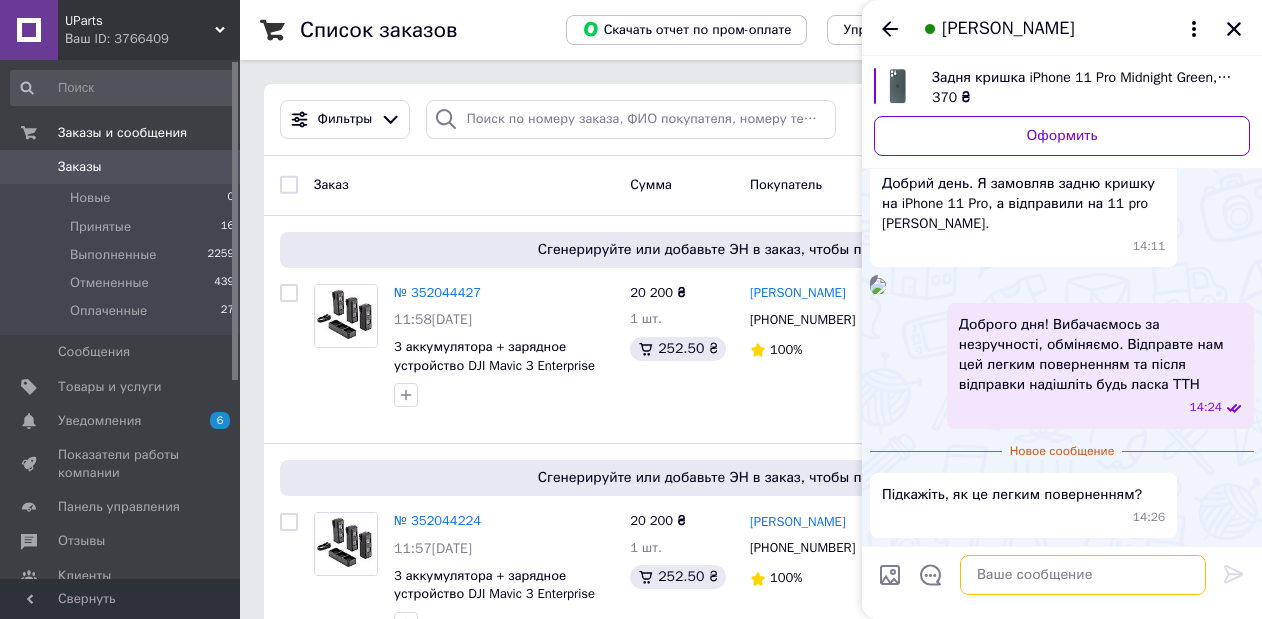 click at bounding box center (1083, 575) 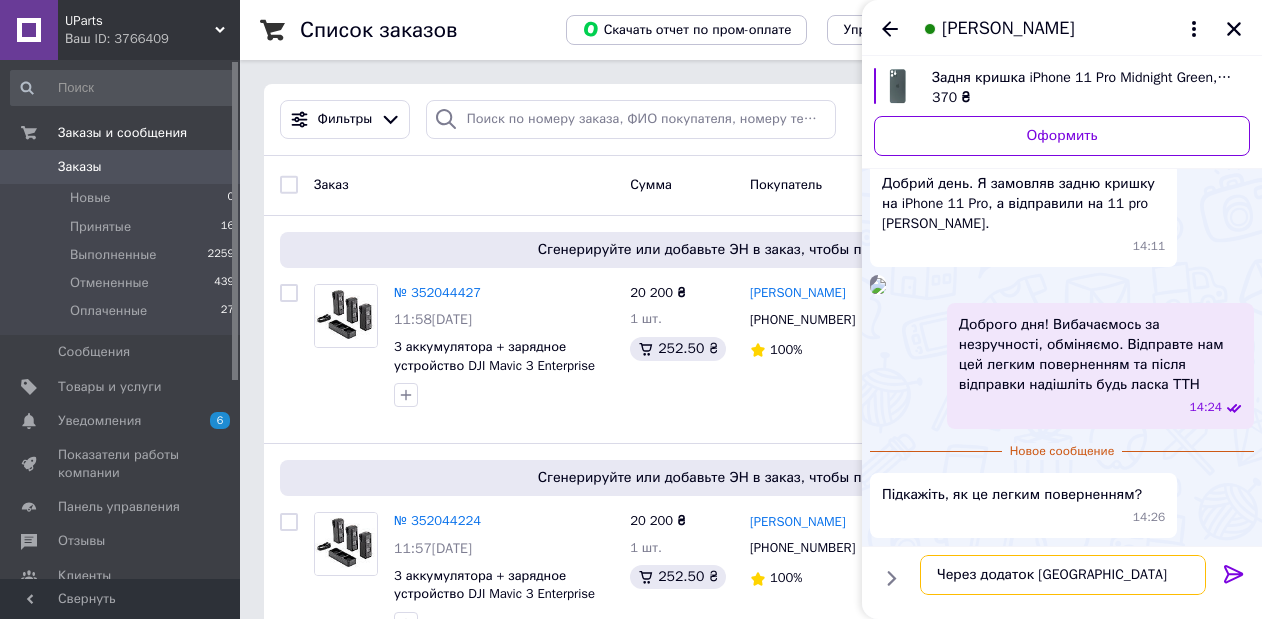 type on "Через додаток Нової Пошти" 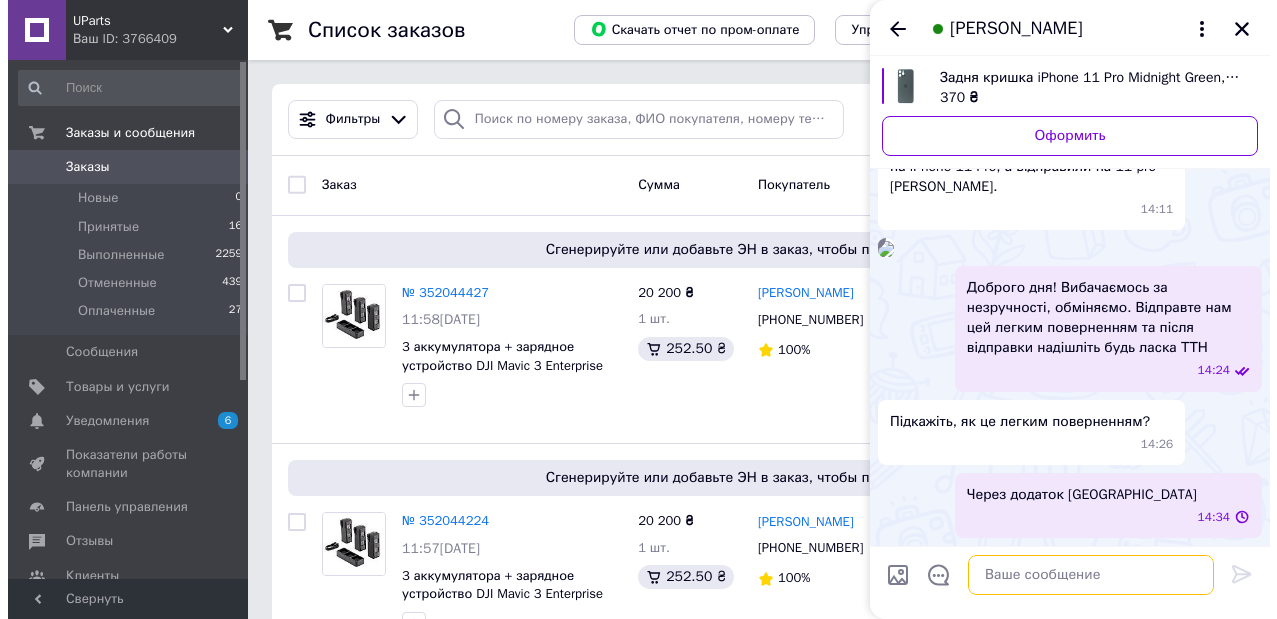 scroll, scrollTop: 1108, scrollLeft: 0, axis: vertical 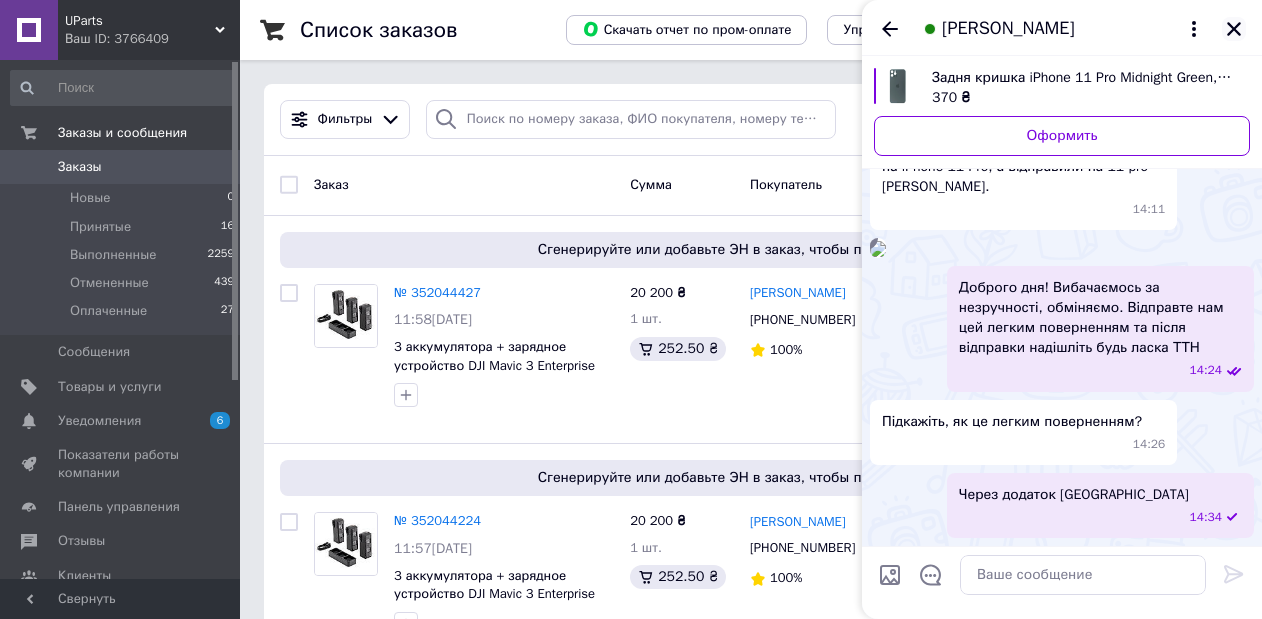 click 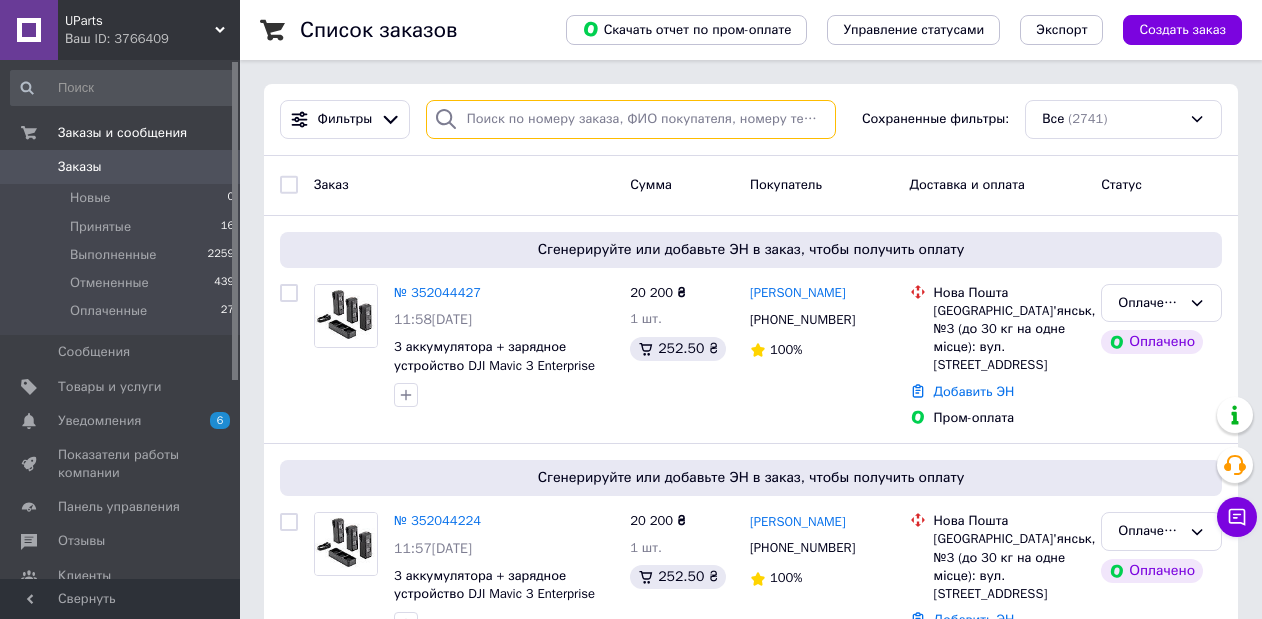 click at bounding box center [631, 119] 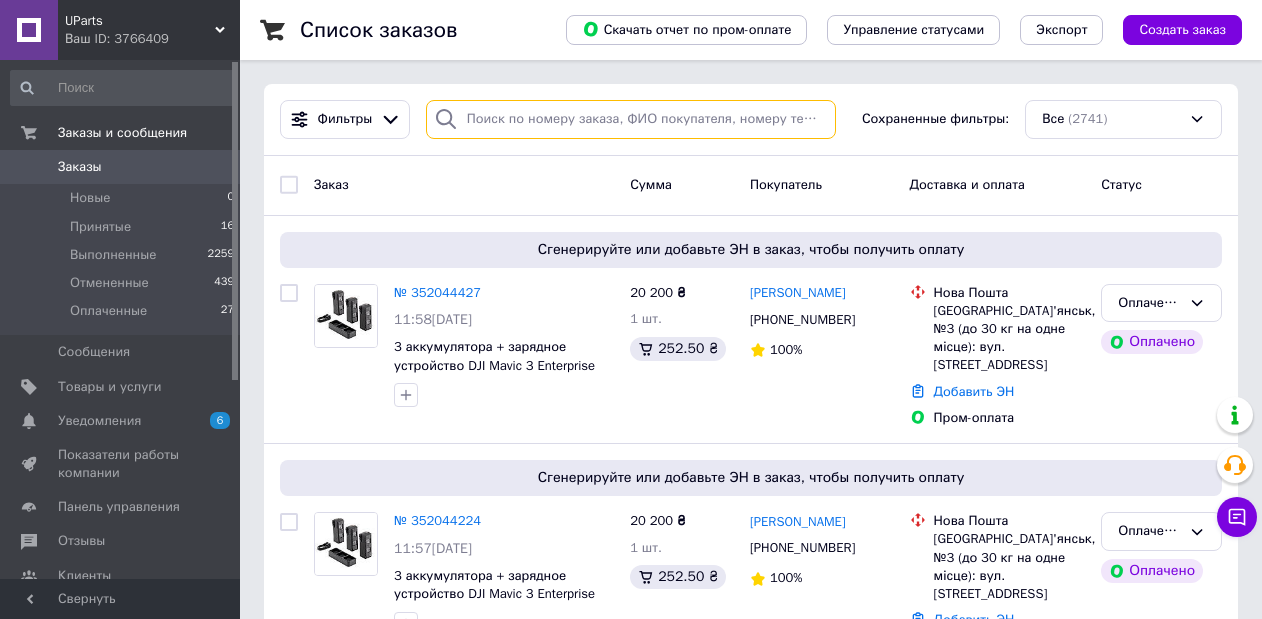 paste on "[PHONE_NUMBER]" 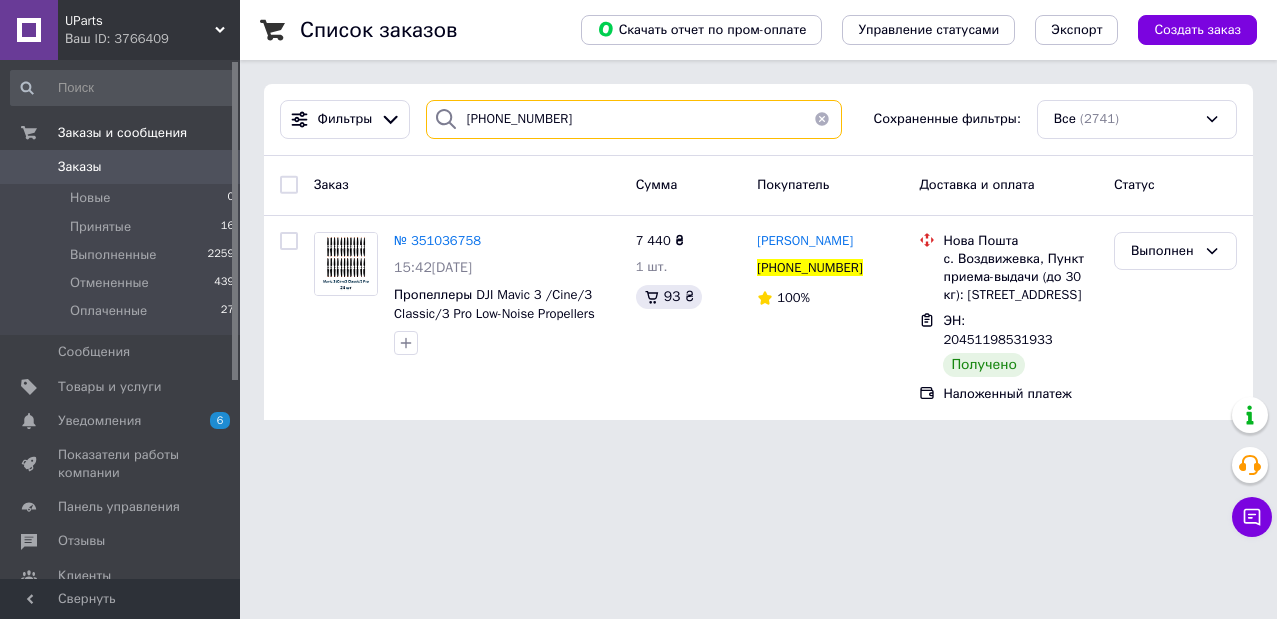 click on "[PHONE_NUMBER]" at bounding box center (634, 119) 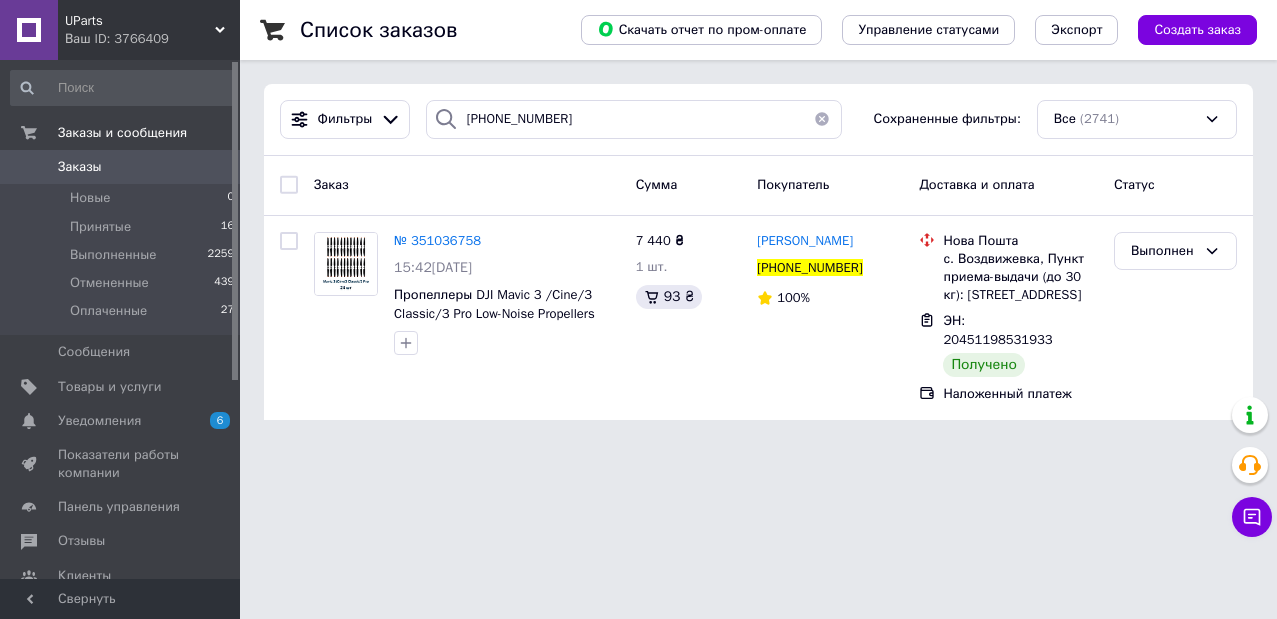 click on "Ваш ID: 3766409" at bounding box center [152, 39] 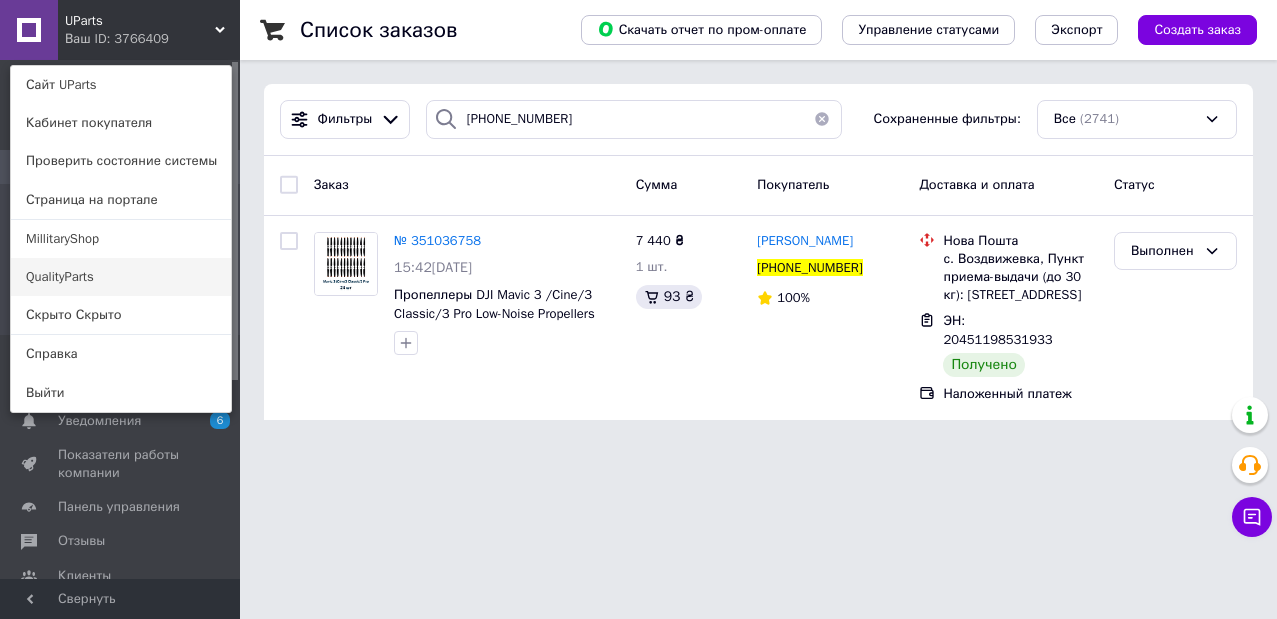 click on "QualityParts" at bounding box center (121, 277) 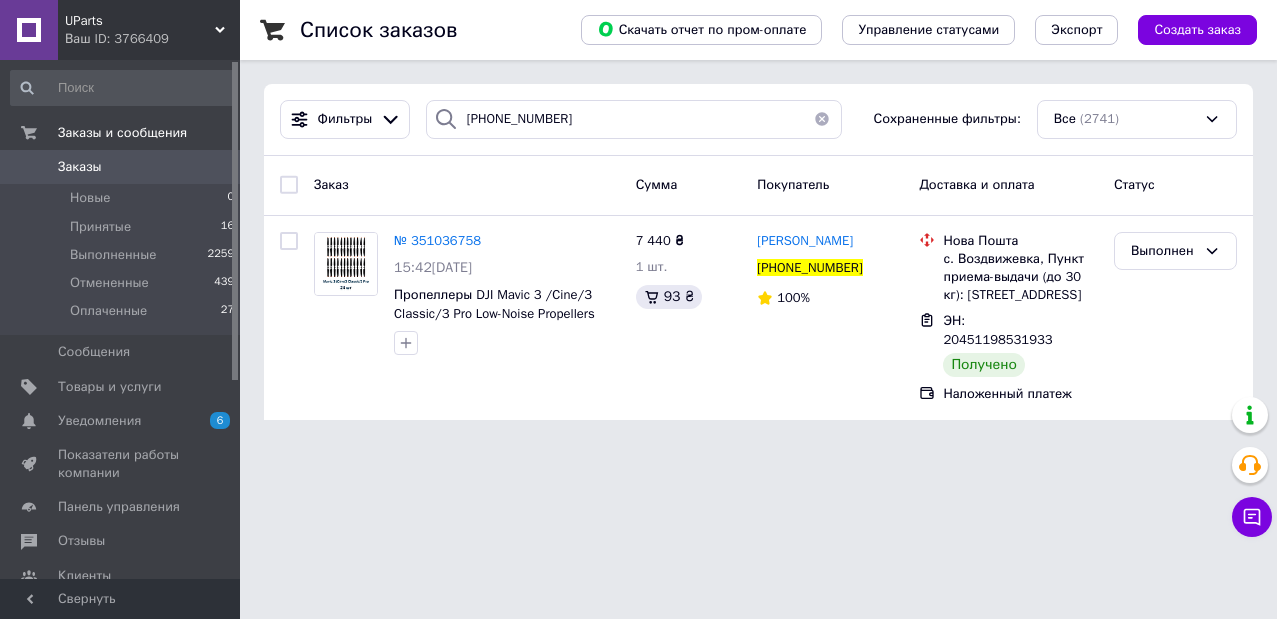 click on "Ваш ID: 3766409" at bounding box center (152, 39) 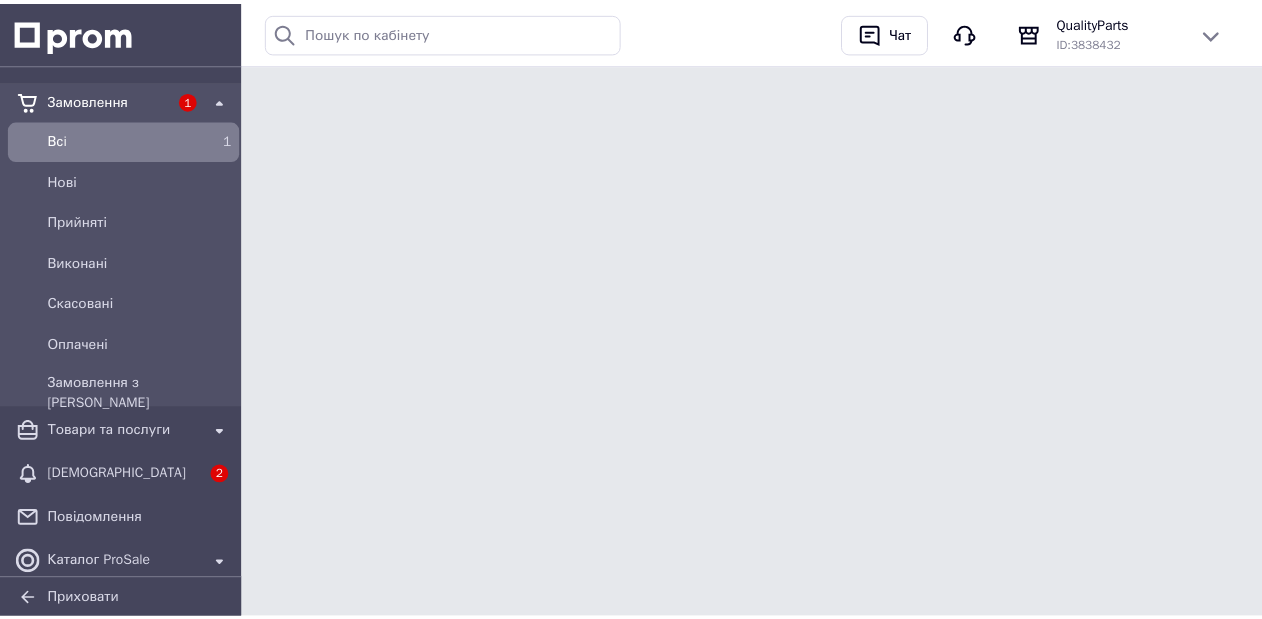scroll, scrollTop: 0, scrollLeft: 0, axis: both 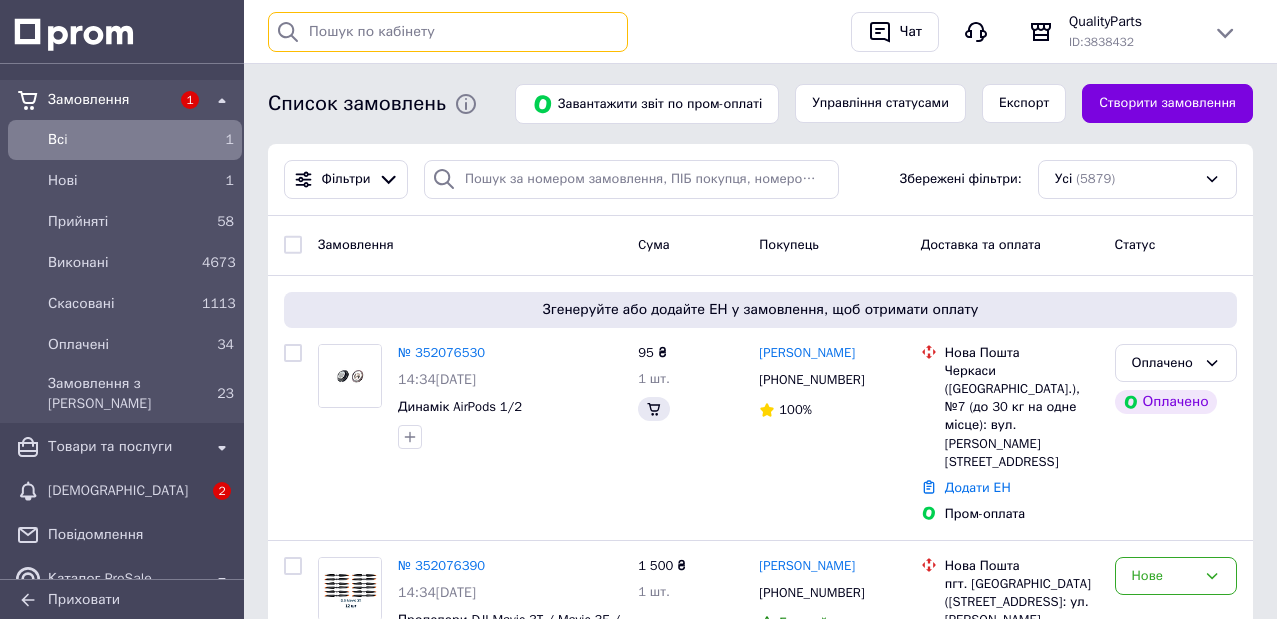 click at bounding box center (448, 32) 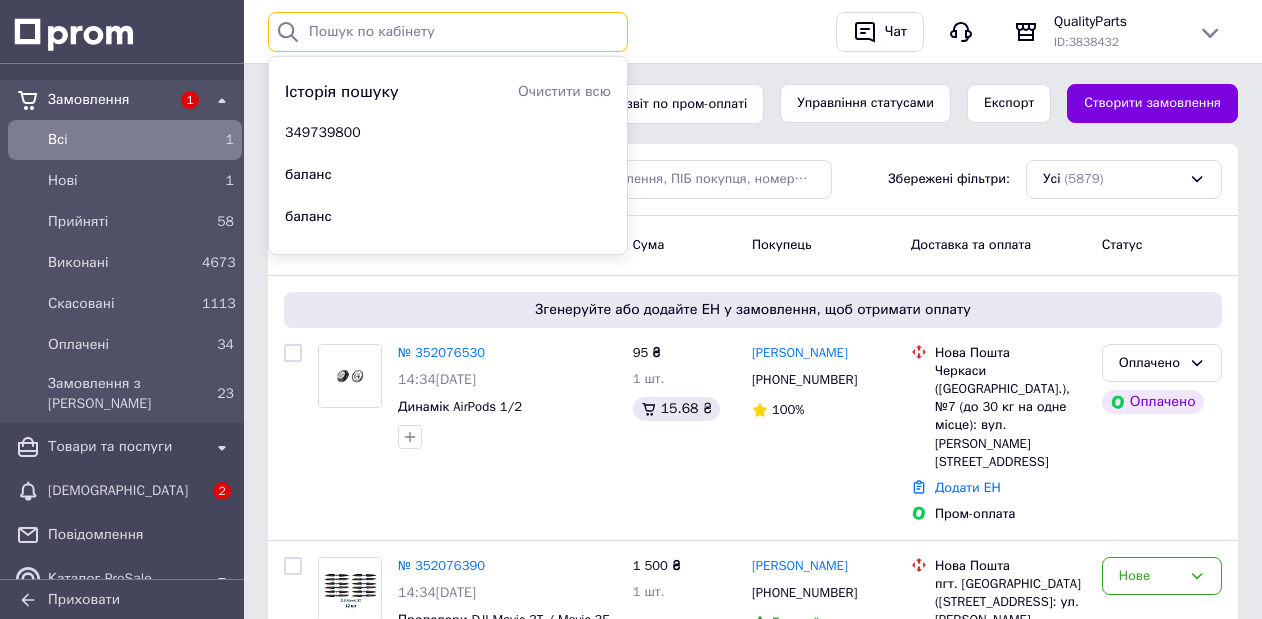 paste on "[PHONE_NUMBER]" 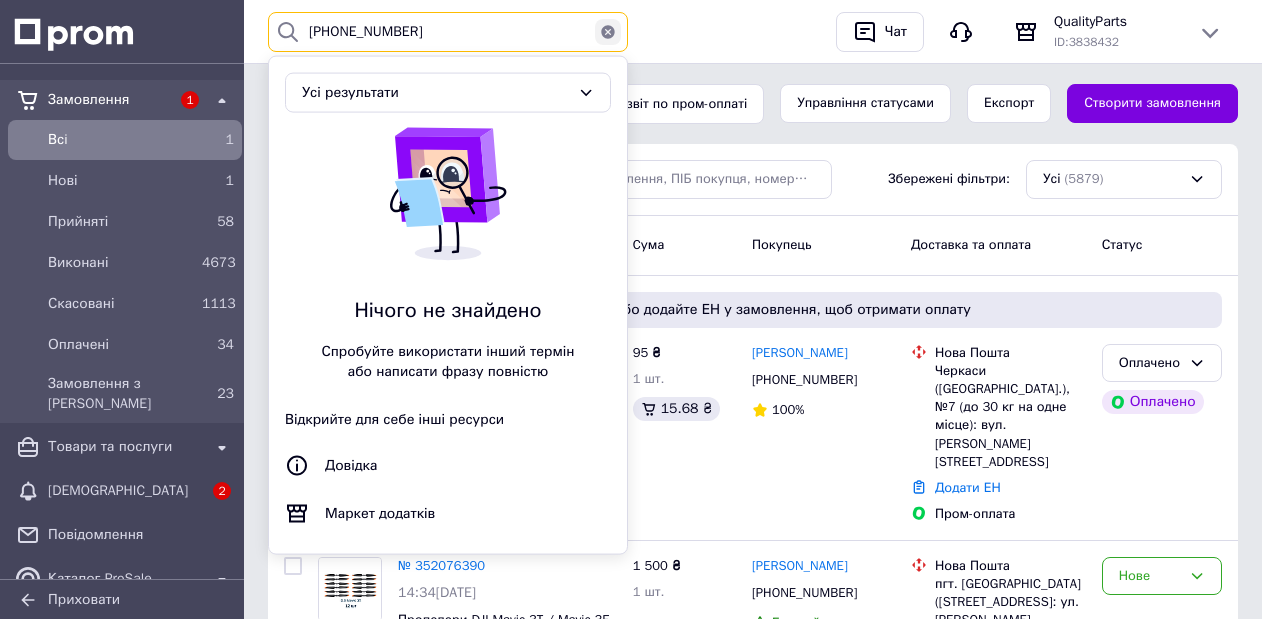 type on "[PHONE_NUMBER]" 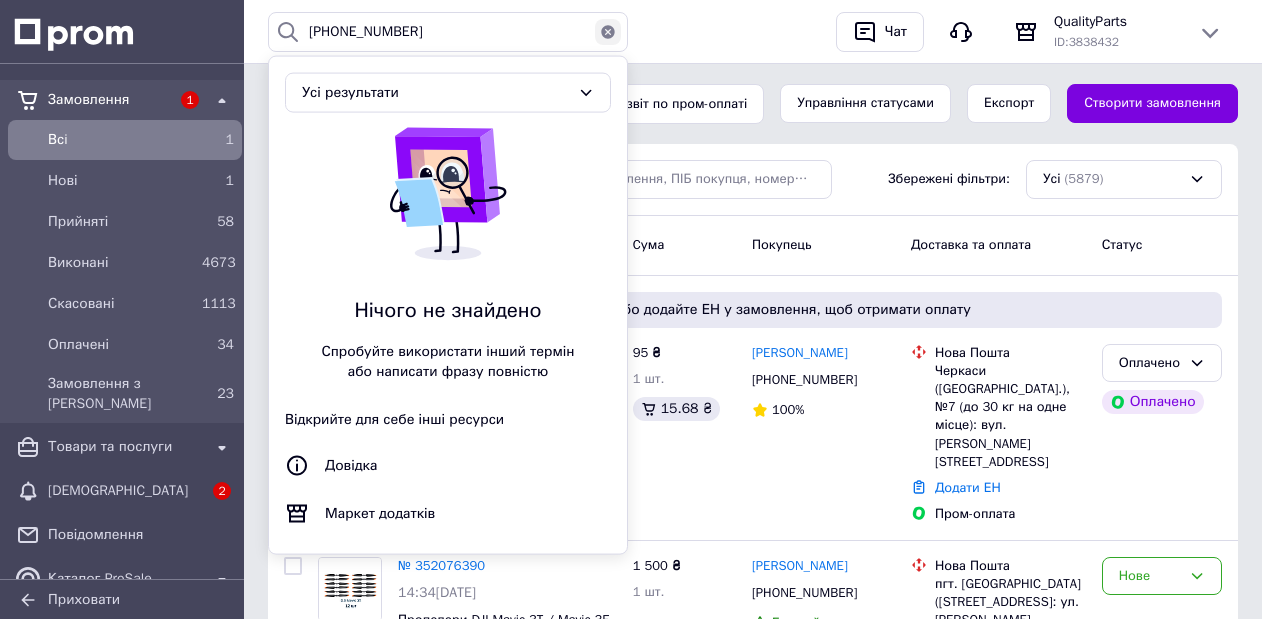 click 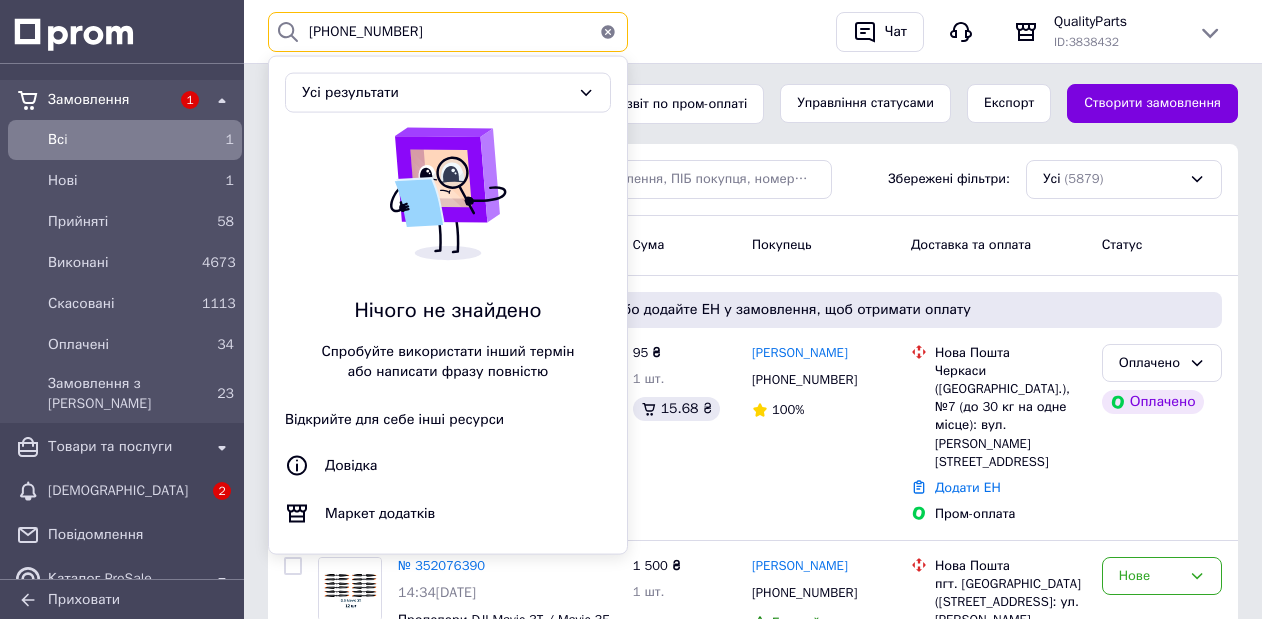type 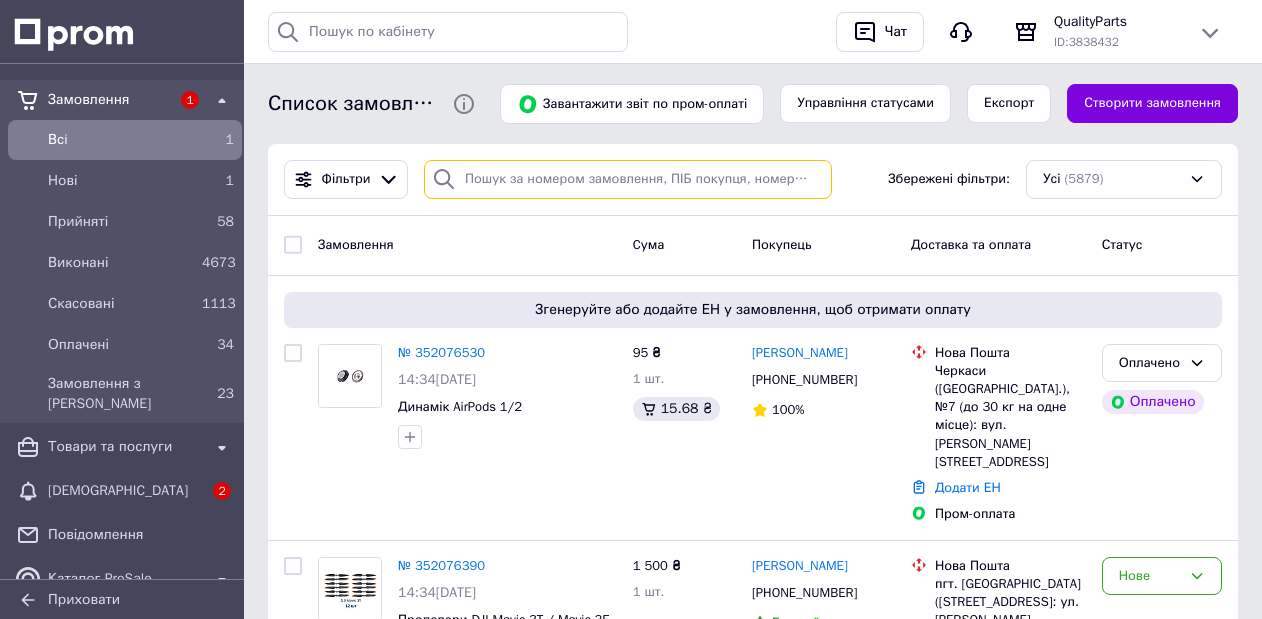click at bounding box center (628, 179) 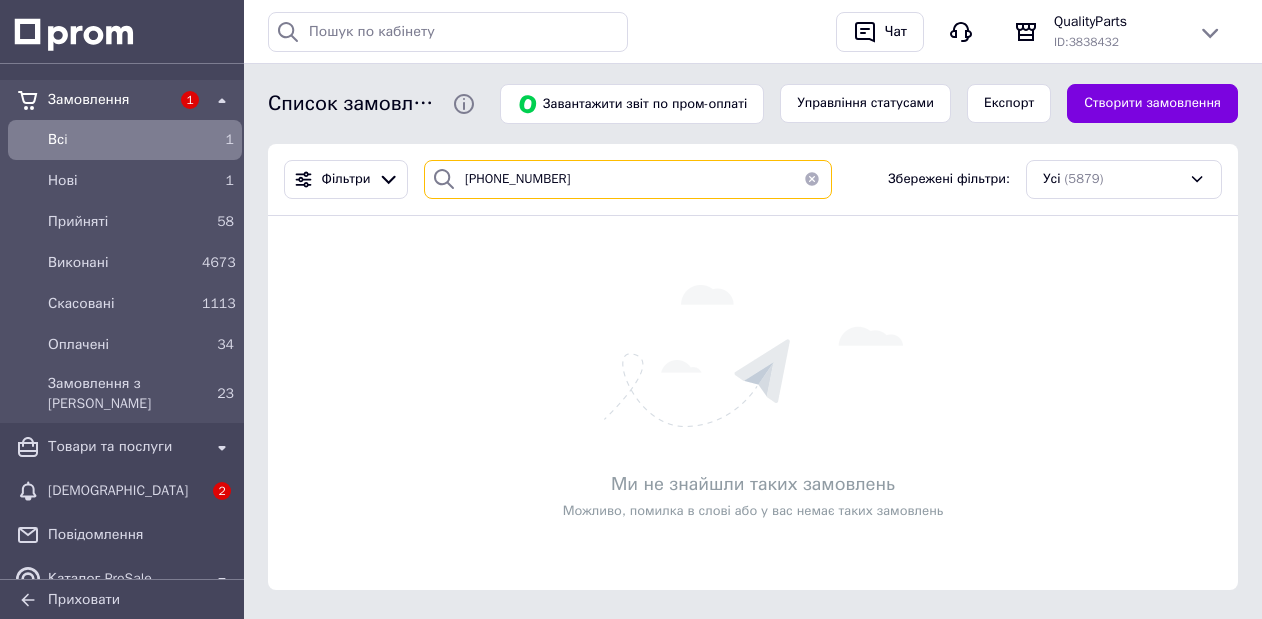 type on "[PHONE_NUMBER]" 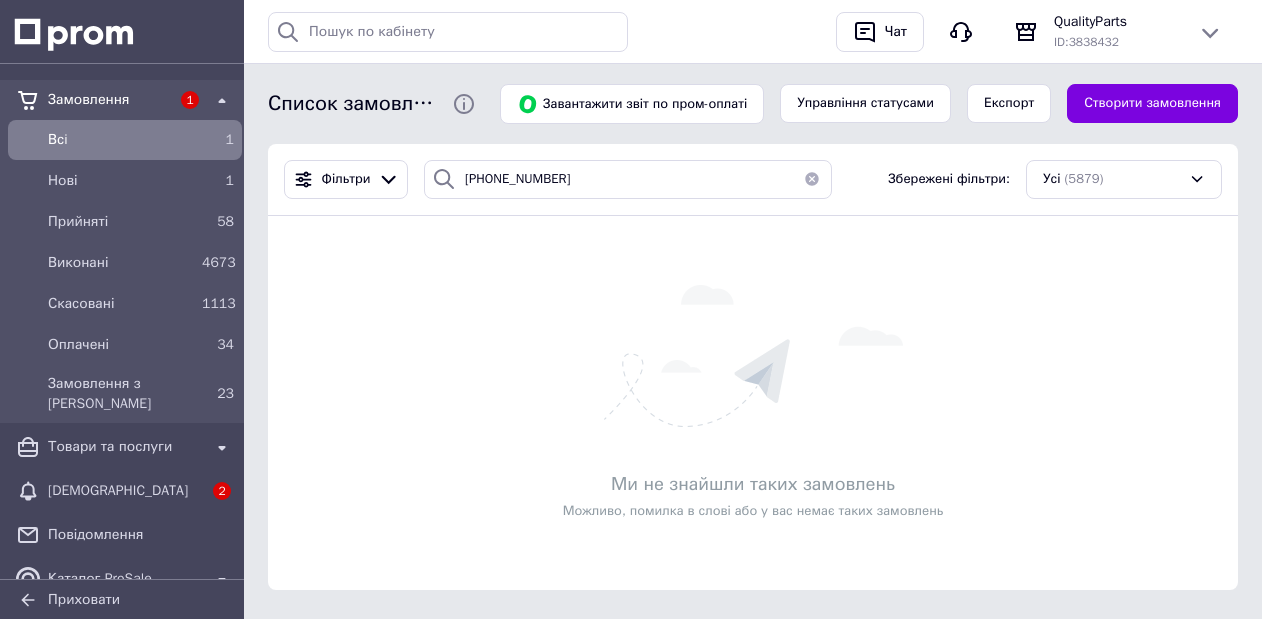 click at bounding box center (812, 179) 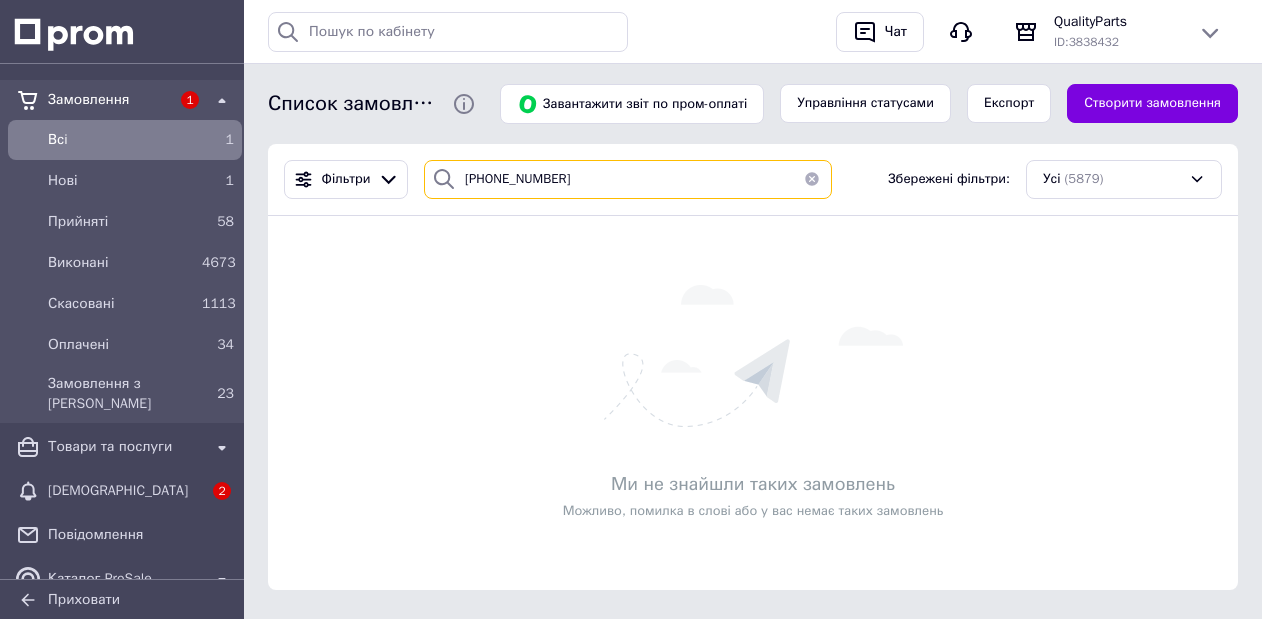 type 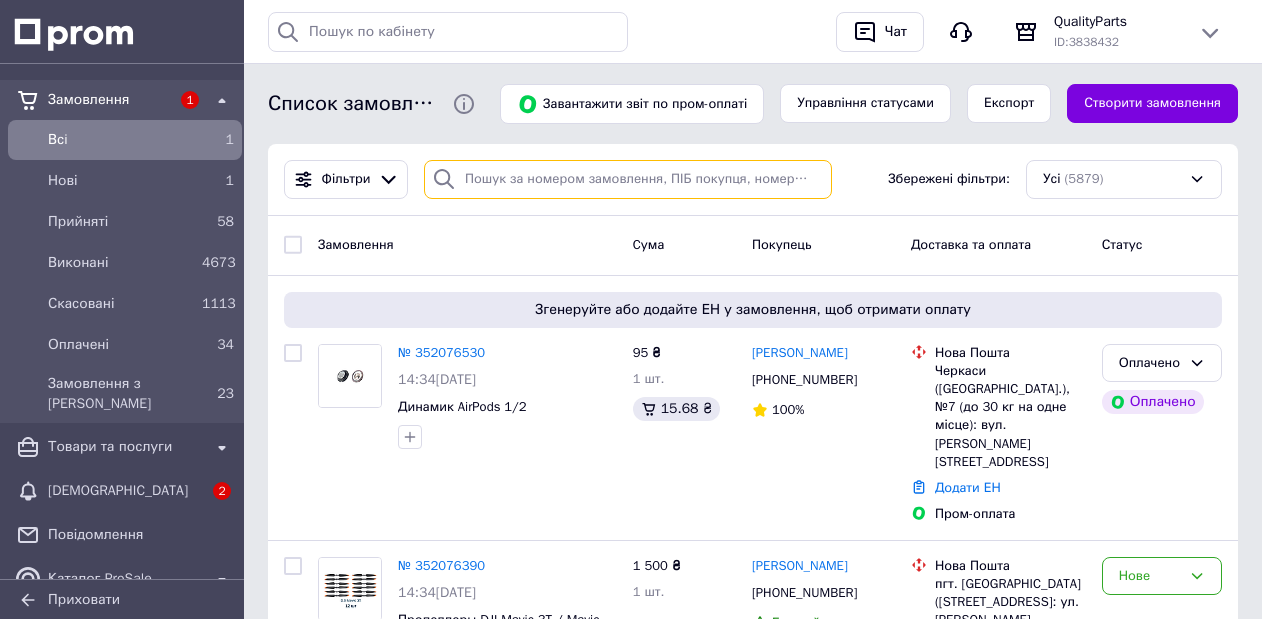 scroll, scrollTop: 207, scrollLeft: 0, axis: vertical 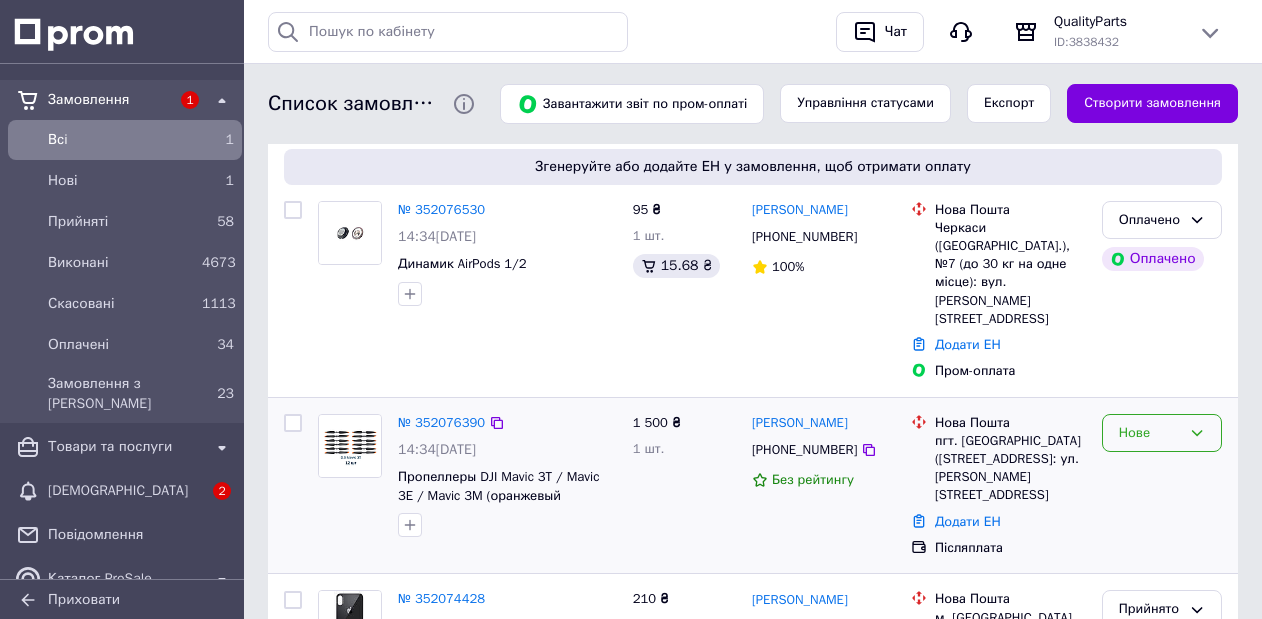 click on "Нове" at bounding box center (1162, 433) 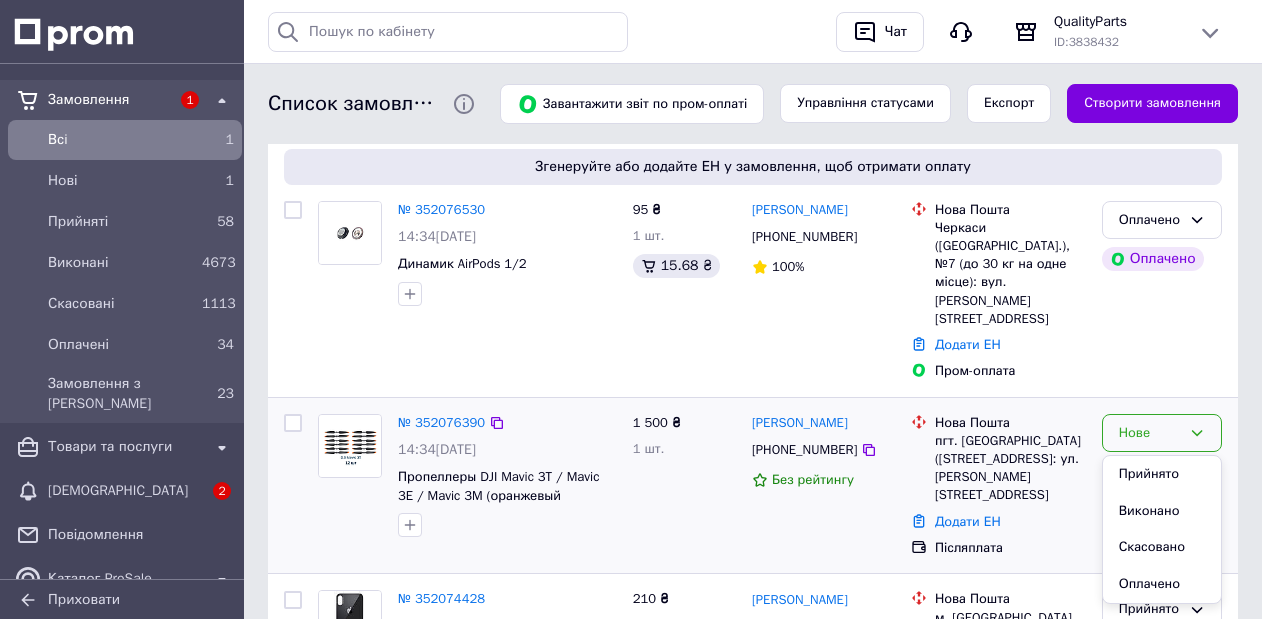 click on "Прийнято" at bounding box center [1162, 474] 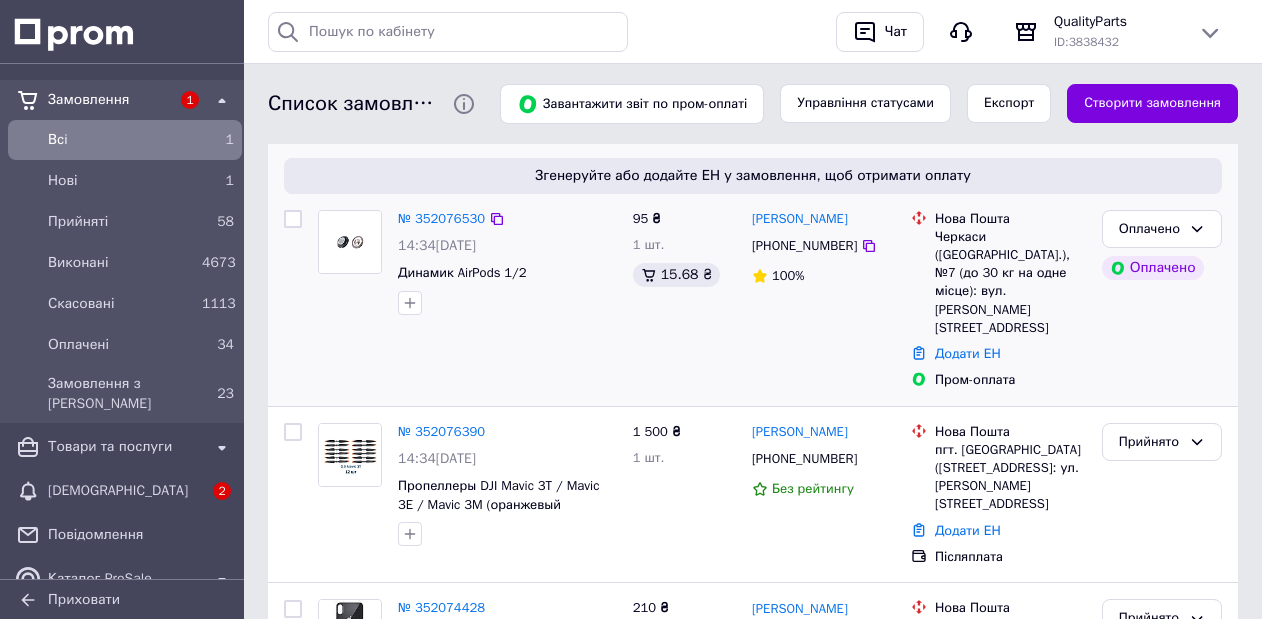scroll, scrollTop: 127, scrollLeft: 0, axis: vertical 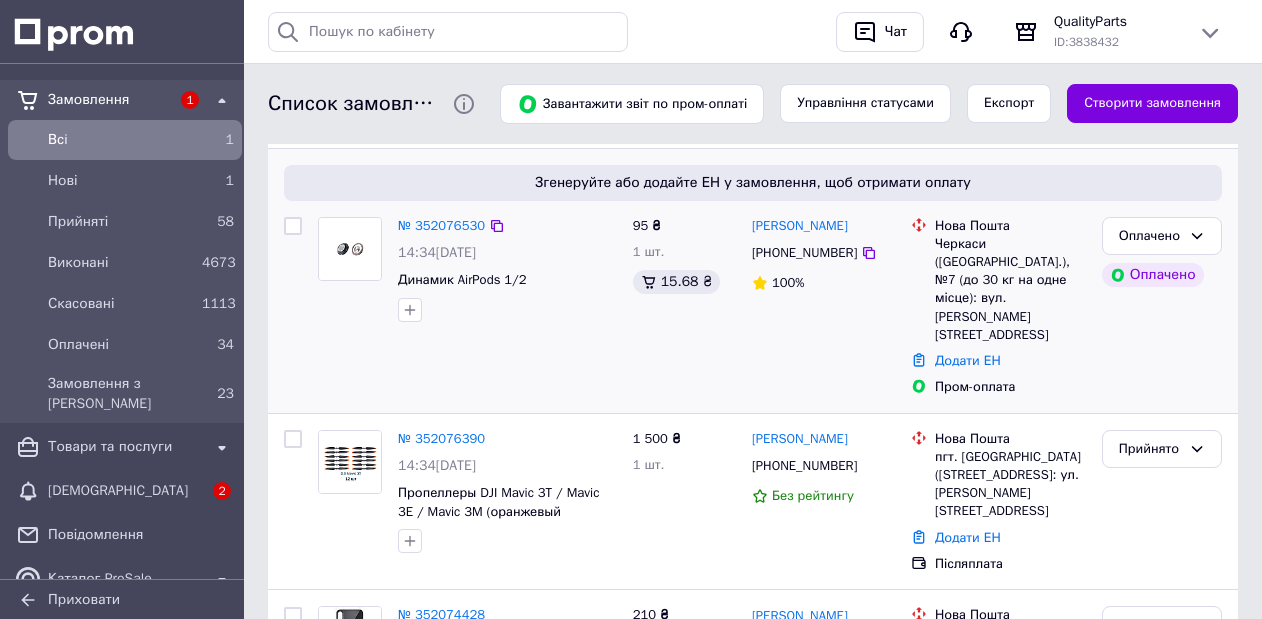 click on "№ 352076530" at bounding box center [441, 226] 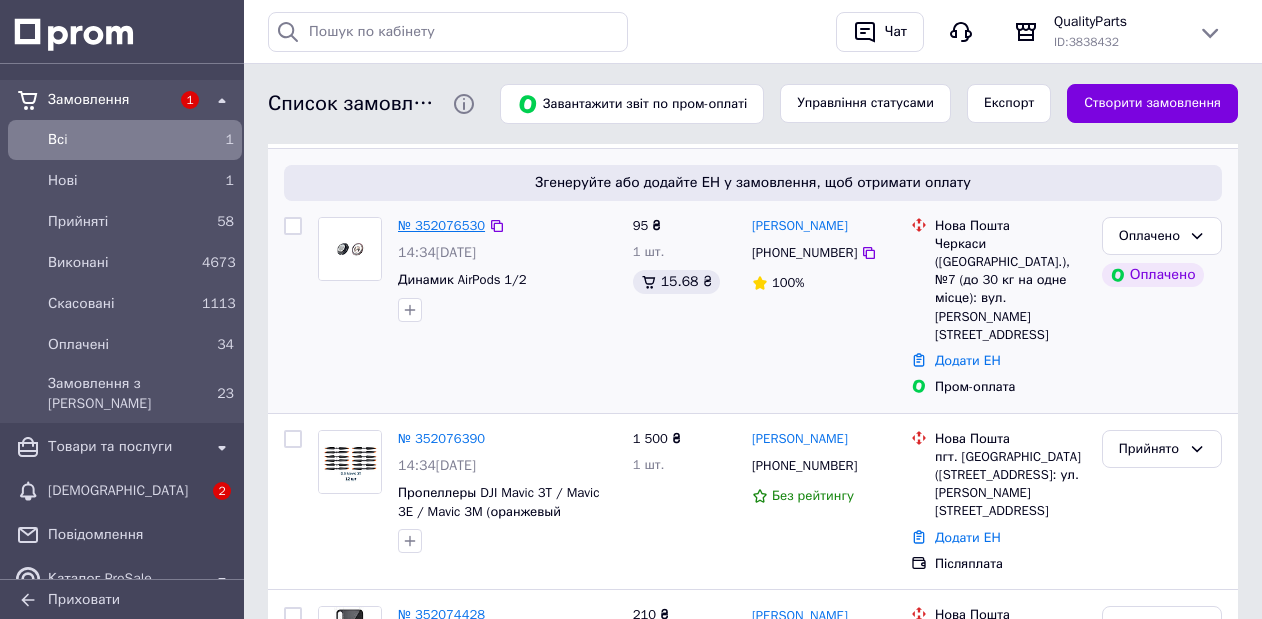 click on "№ 352076530" at bounding box center (441, 225) 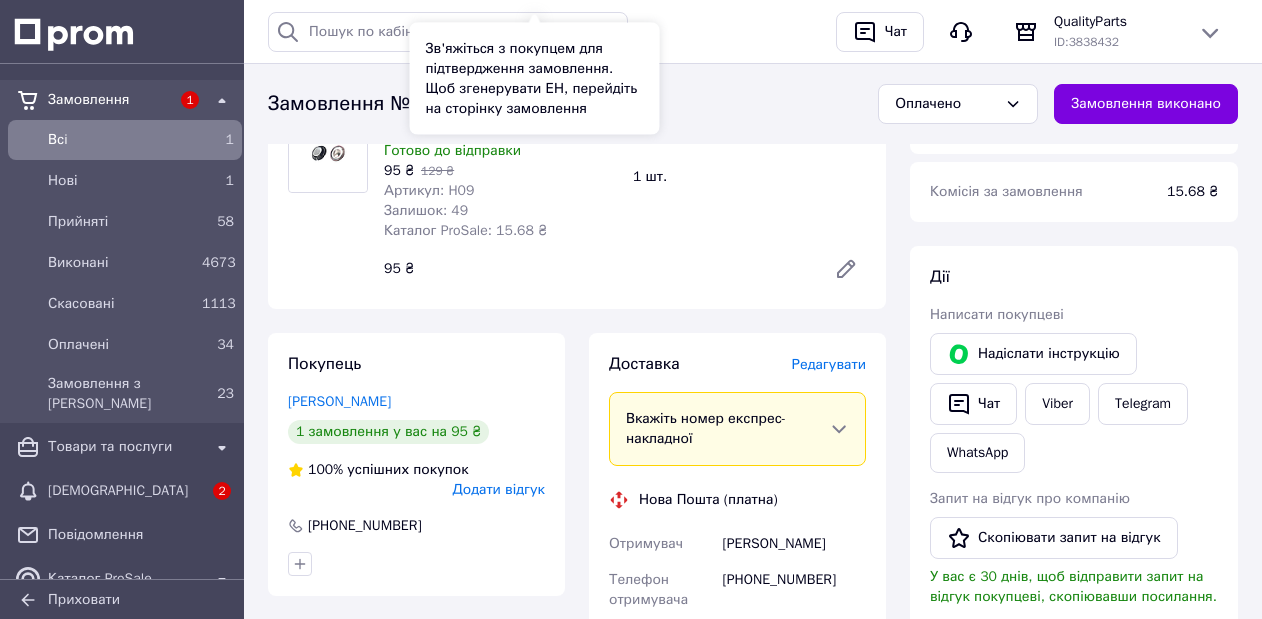 scroll, scrollTop: 262, scrollLeft: 0, axis: vertical 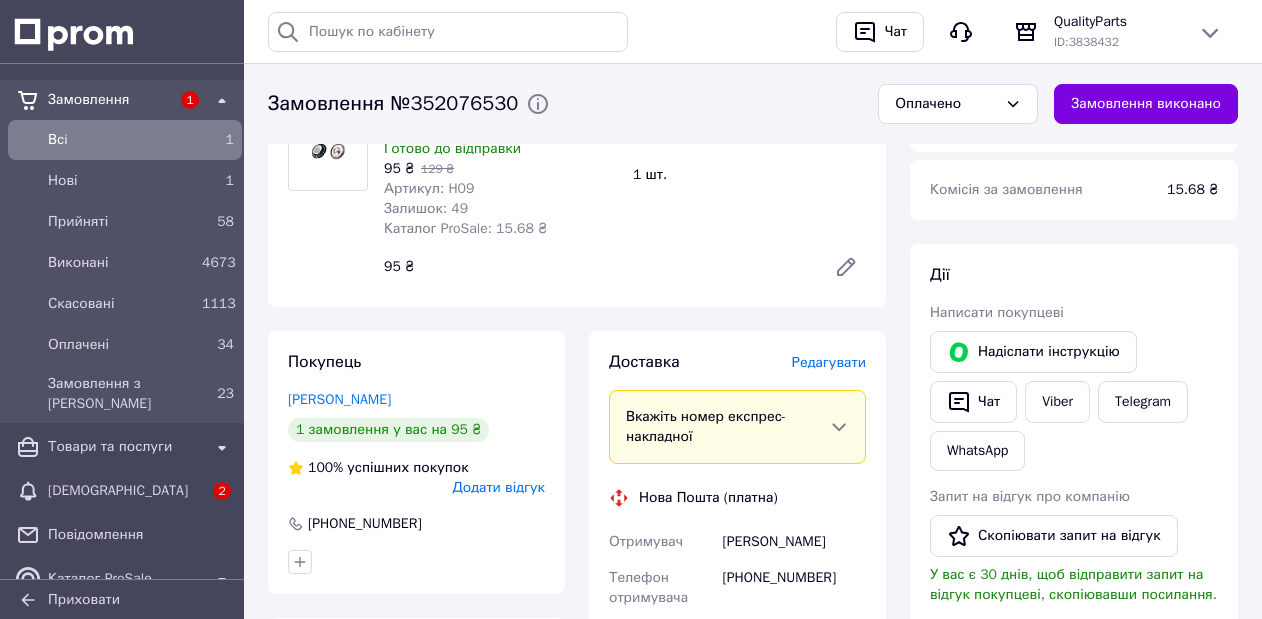 click on "+380988578864" at bounding box center (794, 588) 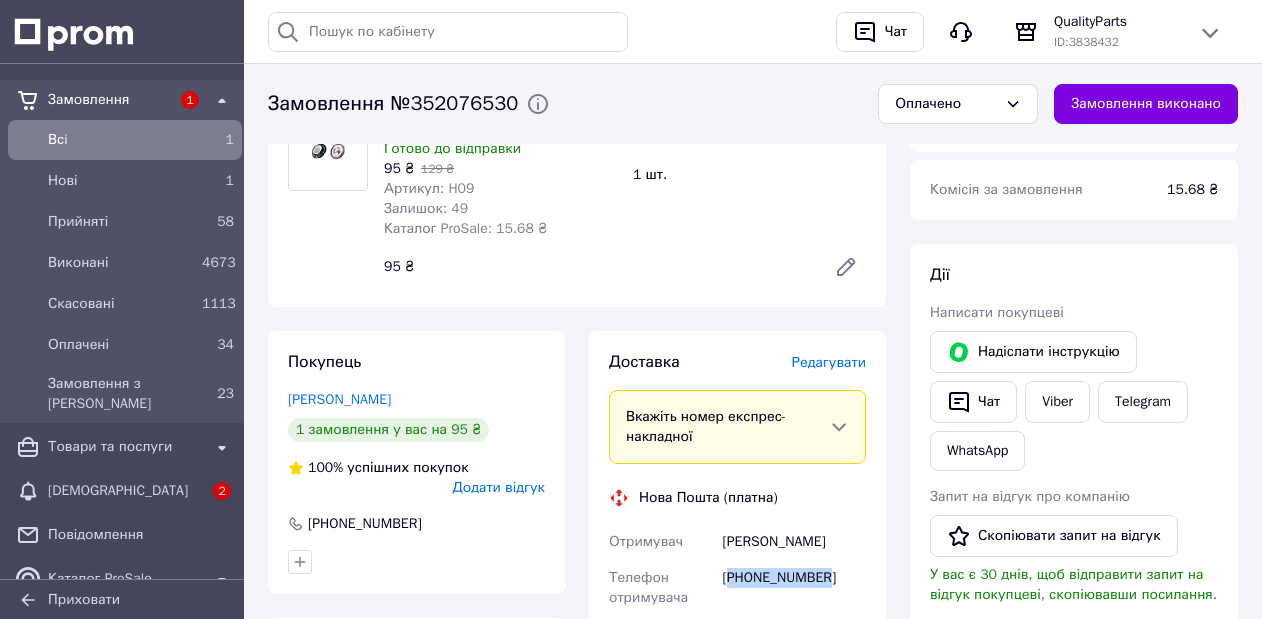 click on "+380988578864" at bounding box center [794, 588] 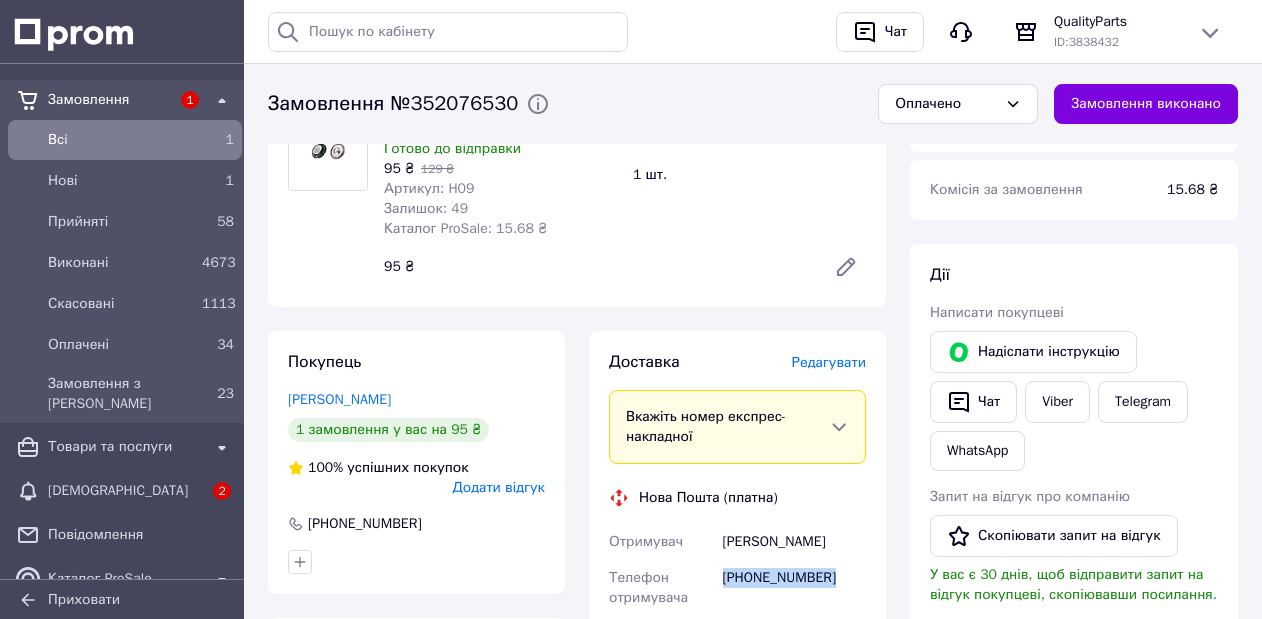 click on "+380988578864" at bounding box center (794, 588) 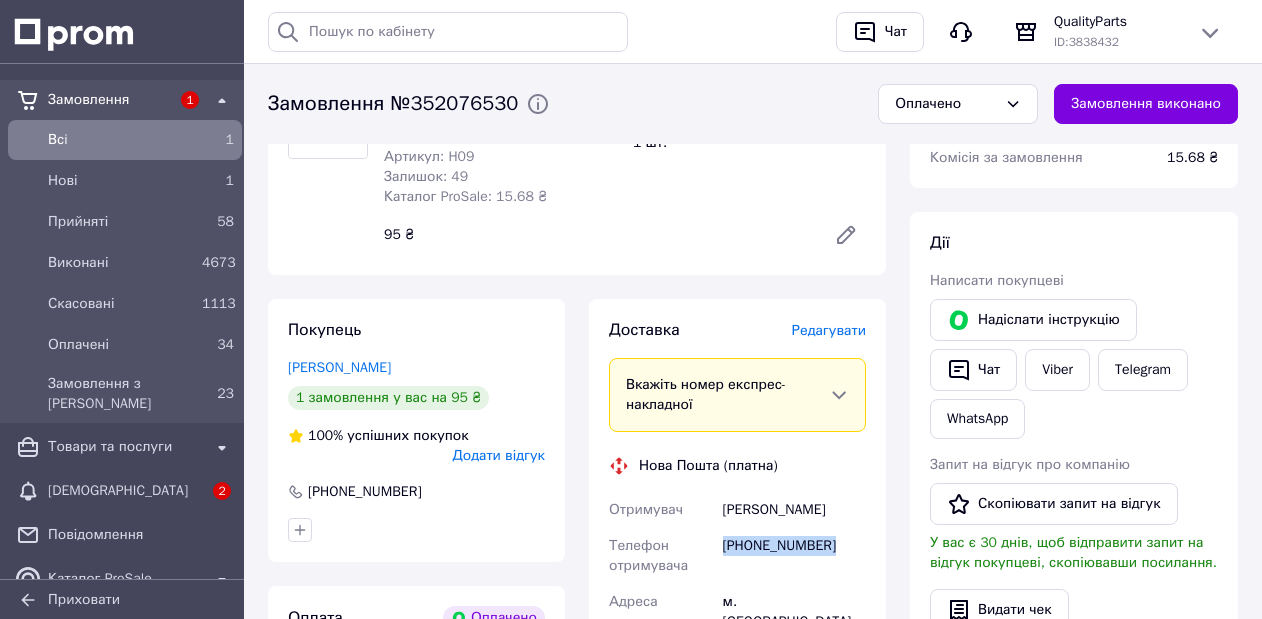 scroll, scrollTop: 295, scrollLeft: 0, axis: vertical 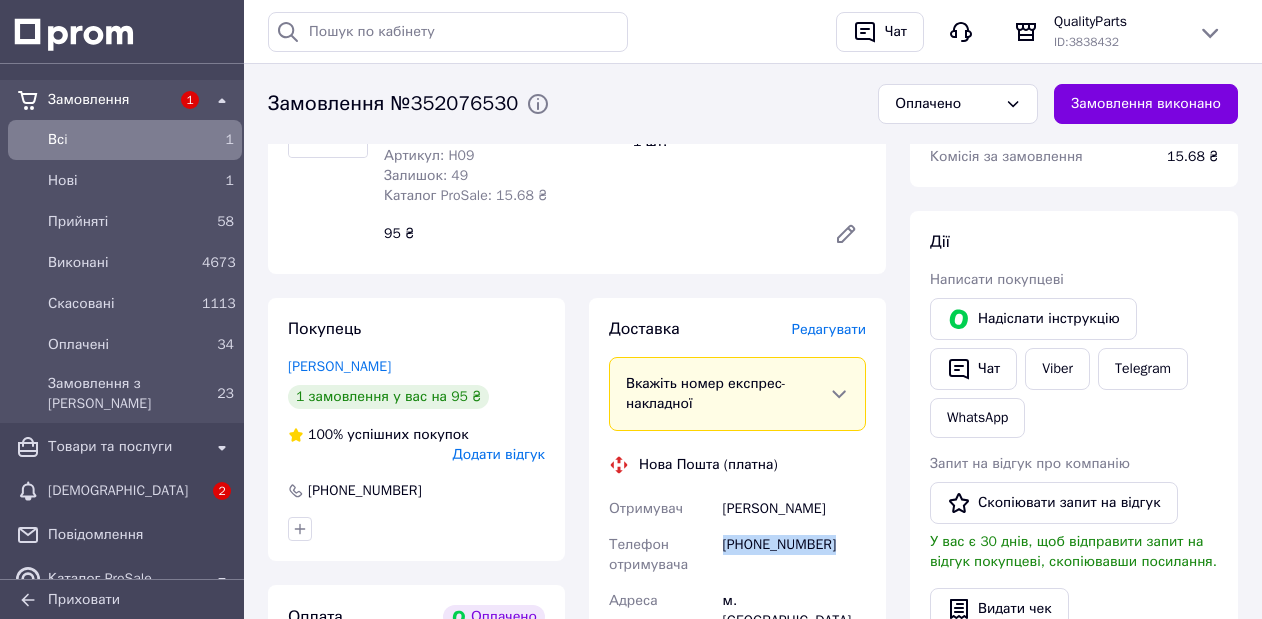 copy on "+380988578864" 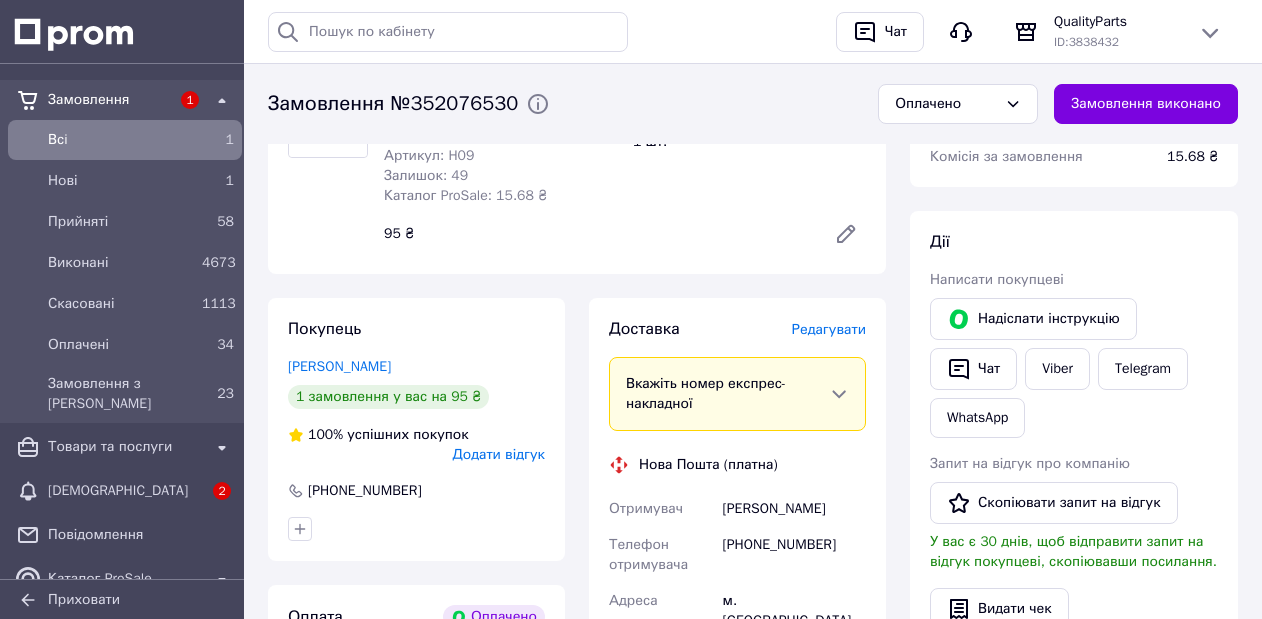 click on "Доставка Редагувати Вкажіть номер експрес-накладної Обов'язково введіть номер експрес-накладної,
якщо створювали її не на цій сторінці. У разі,
якщо номер ЕН не буде доданий, ми не зможемо
виплатити гроші за замовлення Мобільний номер покупця (із замовлення) повинен відповідати номеру отримувача за накладною Нова Пошта (платна) Отримувач Вовк Сергей Телефон отримувача +380988578864 Адреса м. Черкаси (Черкаська обл.), №7 (до 30 кг на одне місце): вул. Петра Дорошенка, 7 Дата відправки 10.07.2025 Платник Отримувач Оціночна вартість 95 ₴ Передати номер або Згенерувати ЕН" at bounding box center [737, 689] 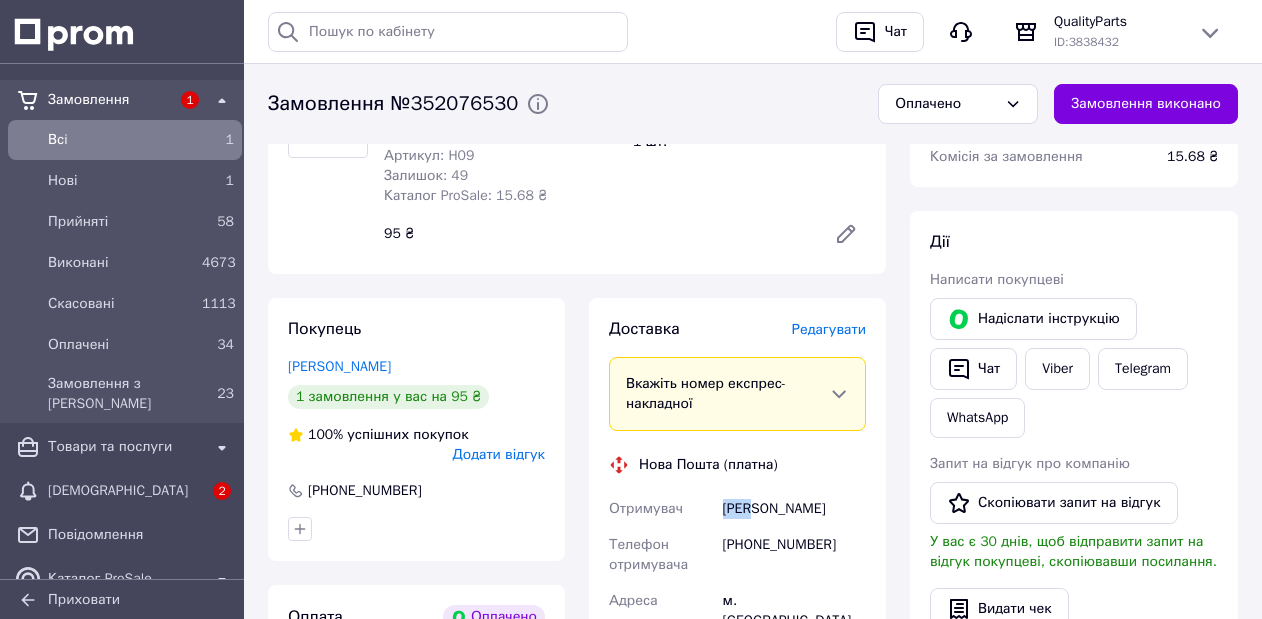 click on "Вовк Сергей" at bounding box center [794, 509] 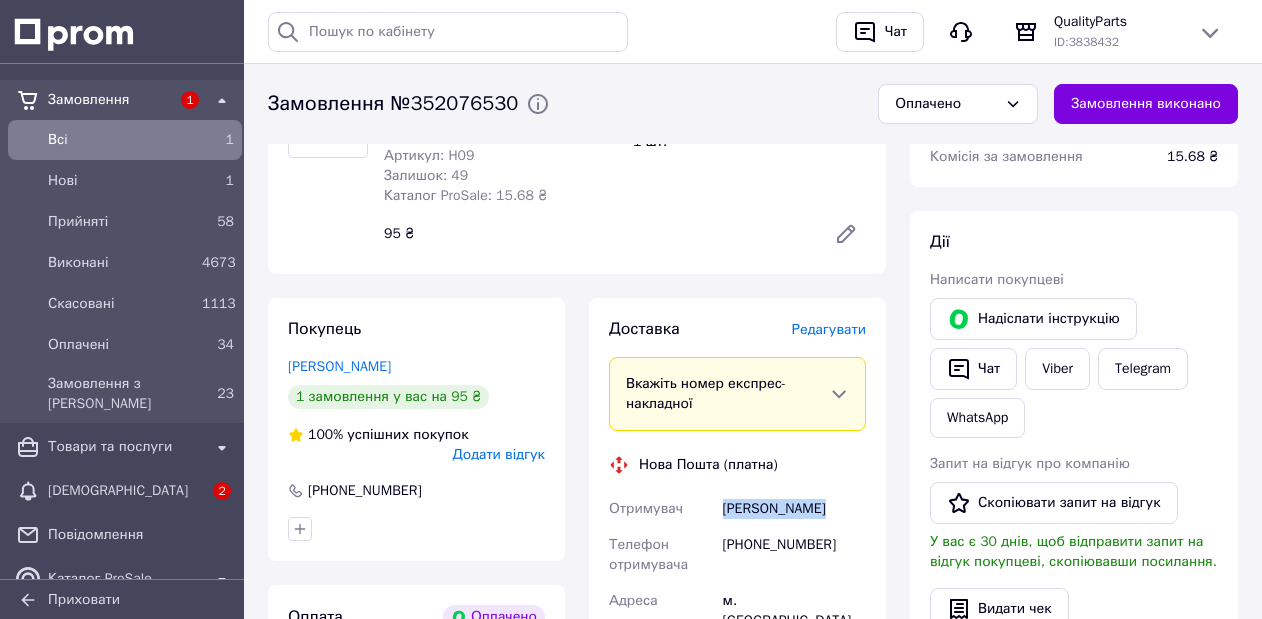 click on "Вовк Сергей" at bounding box center (794, 509) 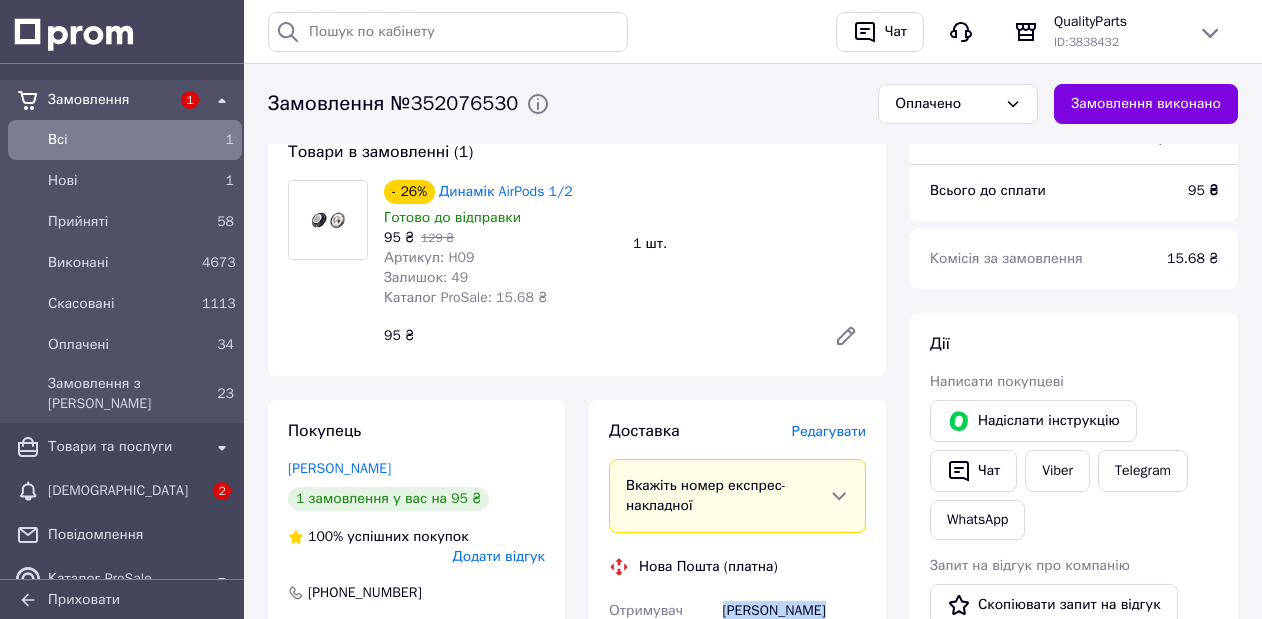 scroll, scrollTop: 462, scrollLeft: 0, axis: vertical 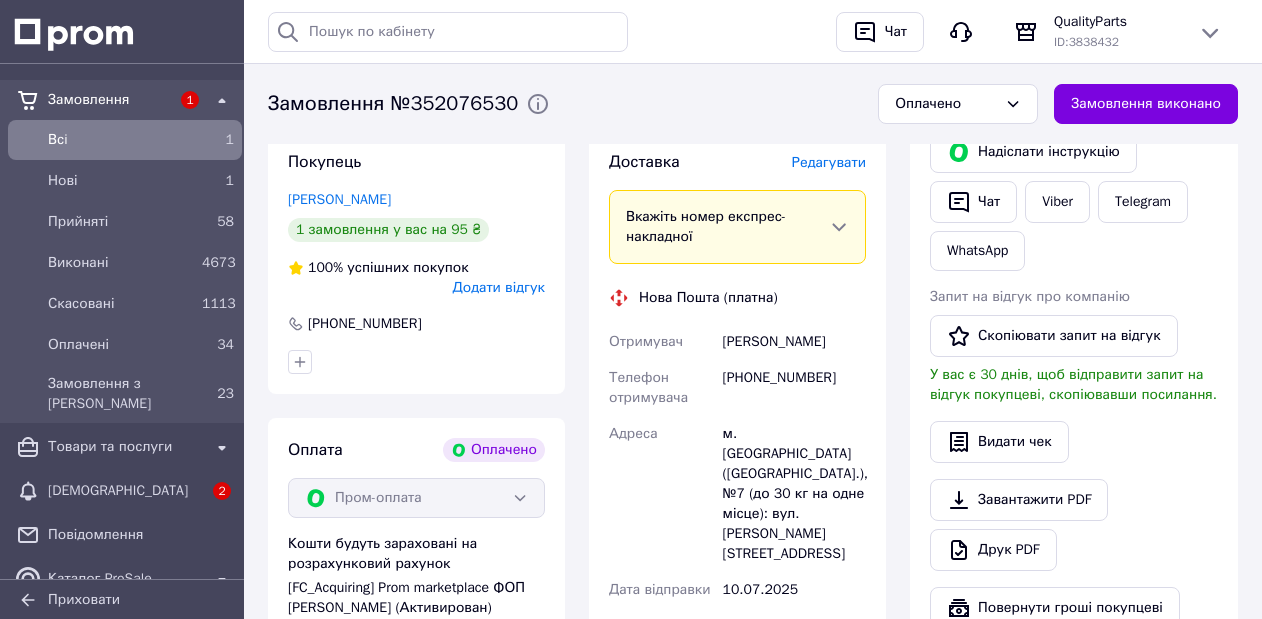 click on "м. Черкаси (Черкаська обл.), №7 (до 30 кг на одне місце): вул. Петра Дорошенка, 7" at bounding box center [794, 494] 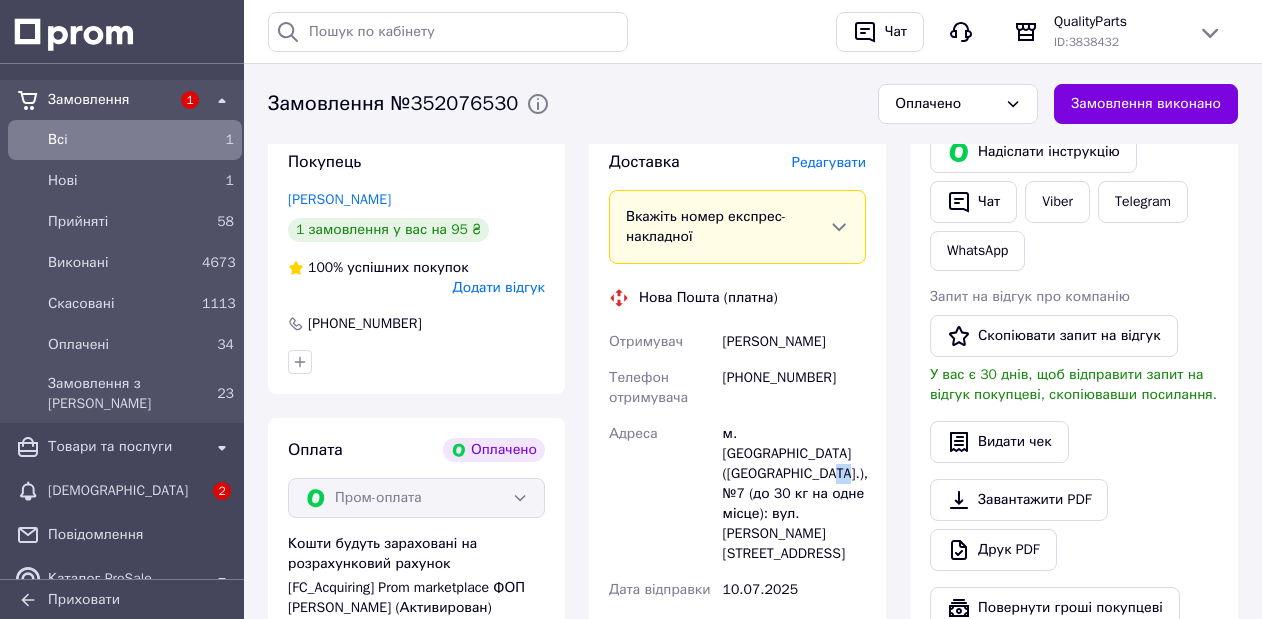 click on "м. Черкаси (Черкаська обл.), №7 (до 30 кг на одне місце): вул. Петра Дорошенка, 7" at bounding box center (794, 494) 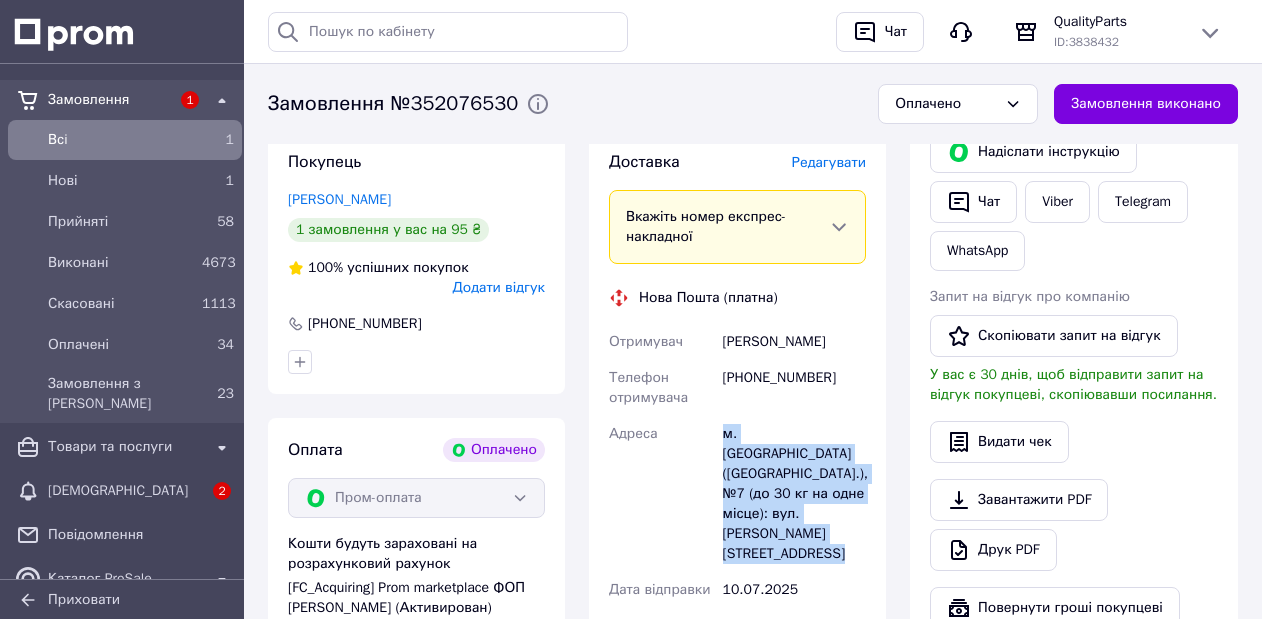 click on "м. Черкаси (Черкаська обл.), №7 (до 30 кг на одне місце): вул. Петра Дорошенка, 7" at bounding box center (794, 494) 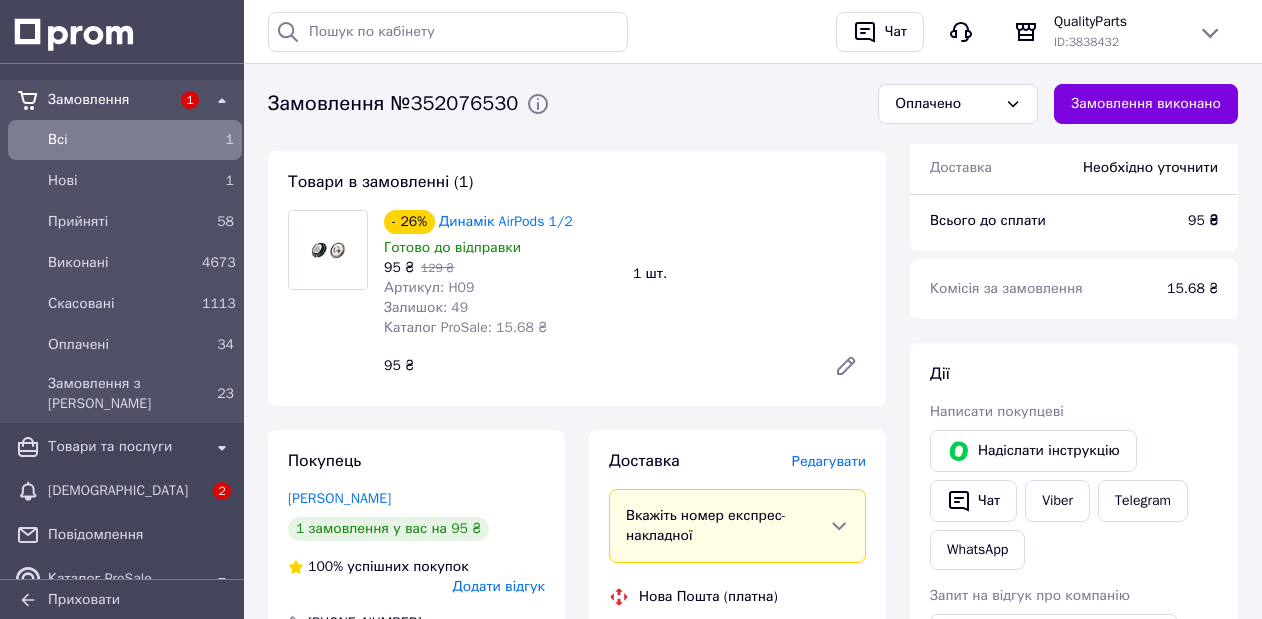 click on "Всi" at bounding box center [121, 140] 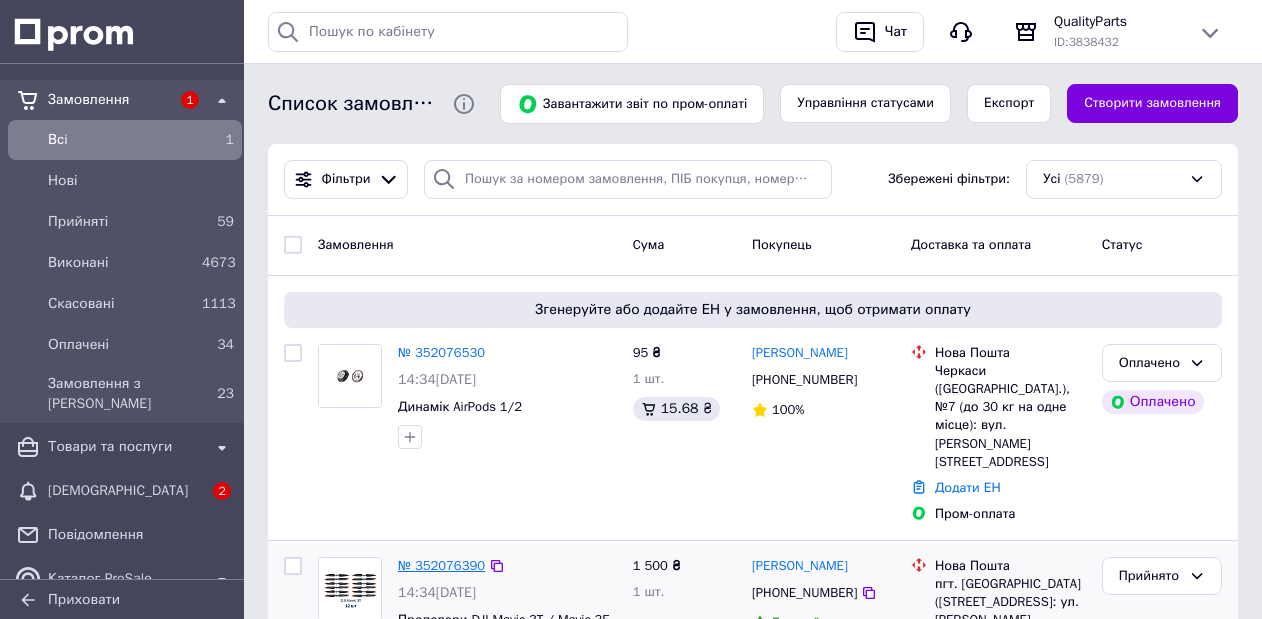click on "№ 352076390" at bounding box center (441, 565) 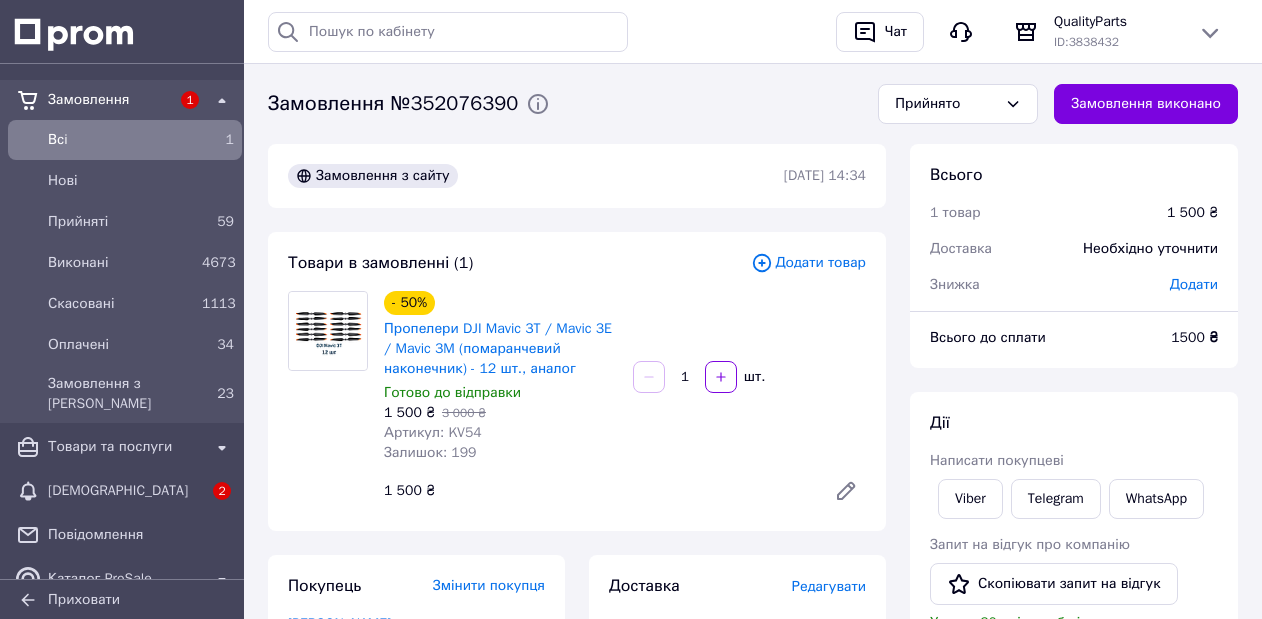 scroll, scrollTop: 355, scrollLeft: 0, axis: vertical 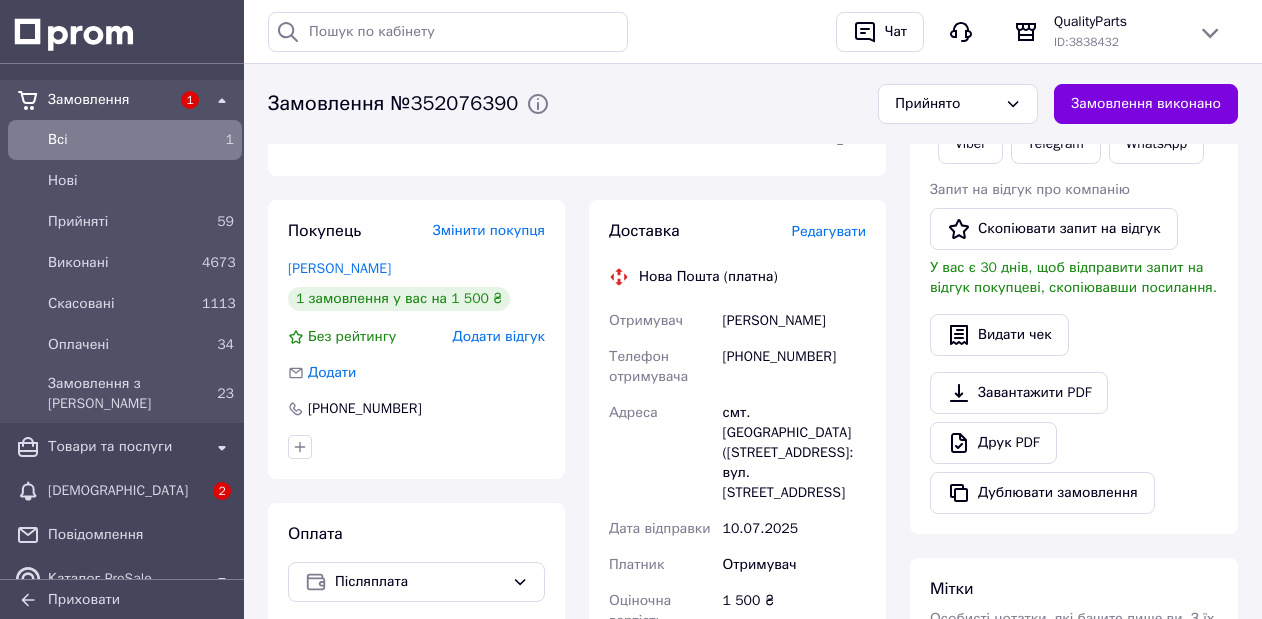 click on "Кравець Валерій" at bounding box center (794, 321) 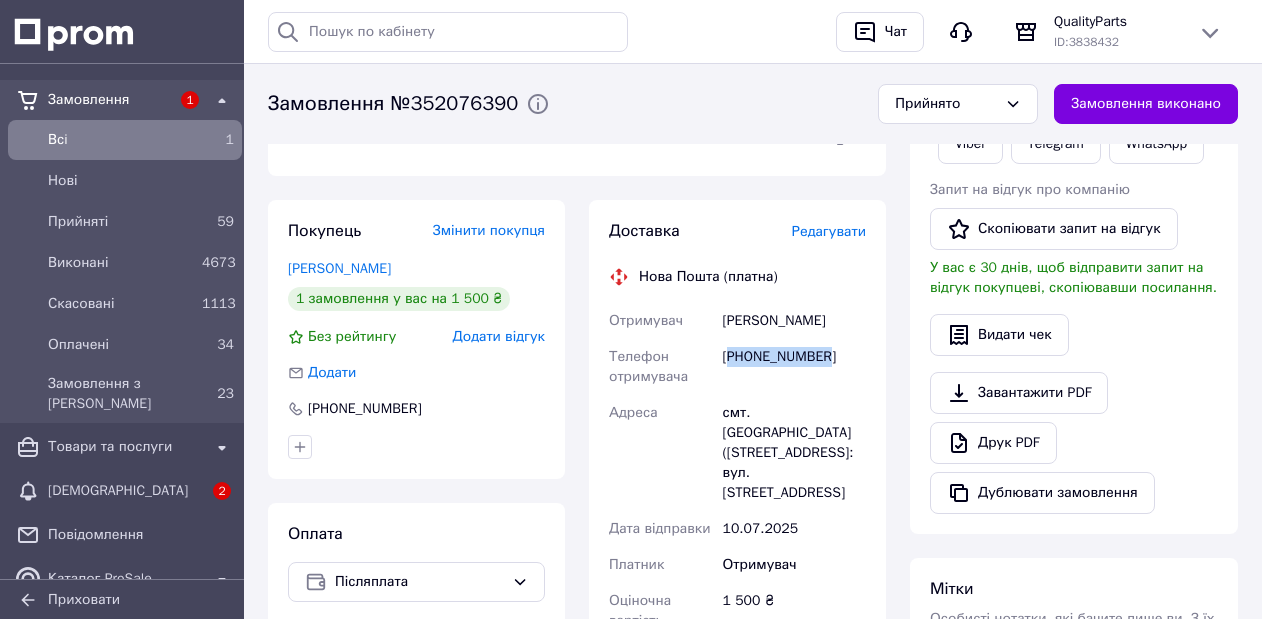click on "+380938437796" at bounding box center [794, 367] 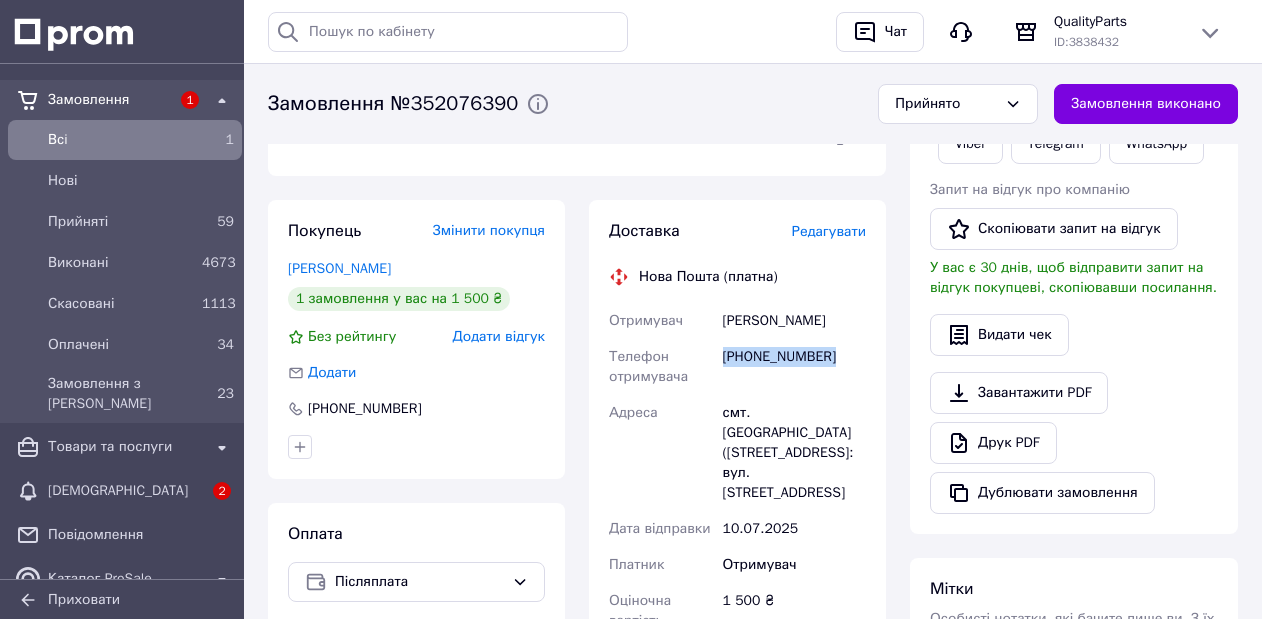 click on "+380938437796" at bounding box center [794, 367] 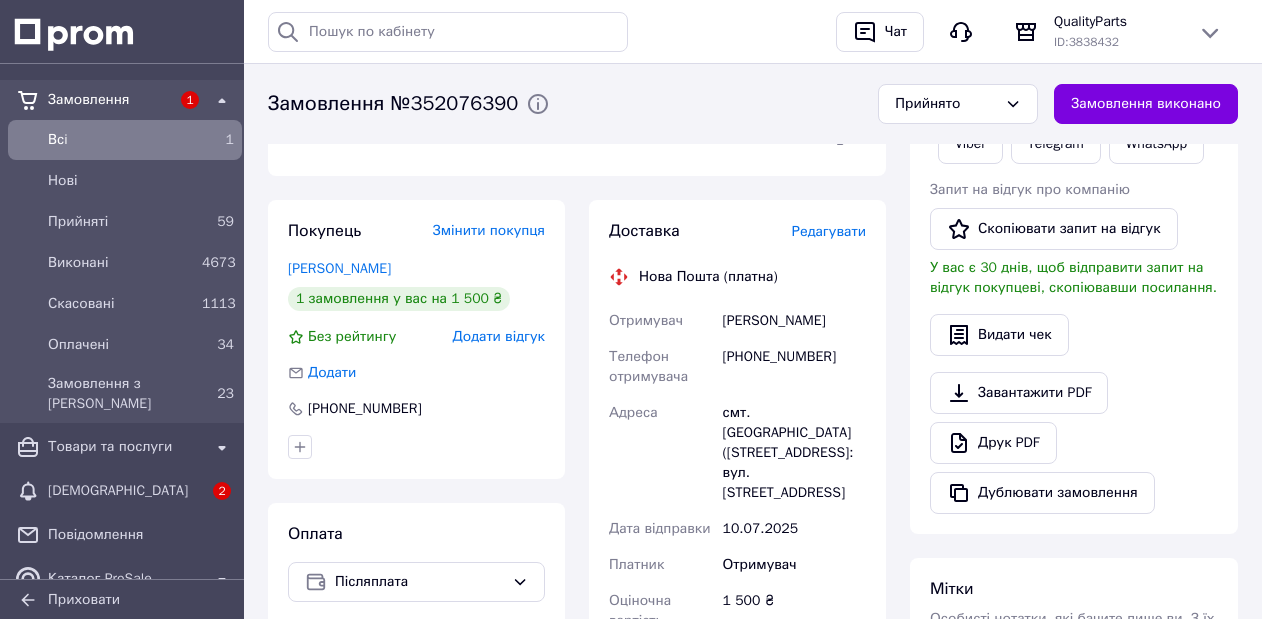 click on "Кравець Валерій" at bounding box center [794, 321] 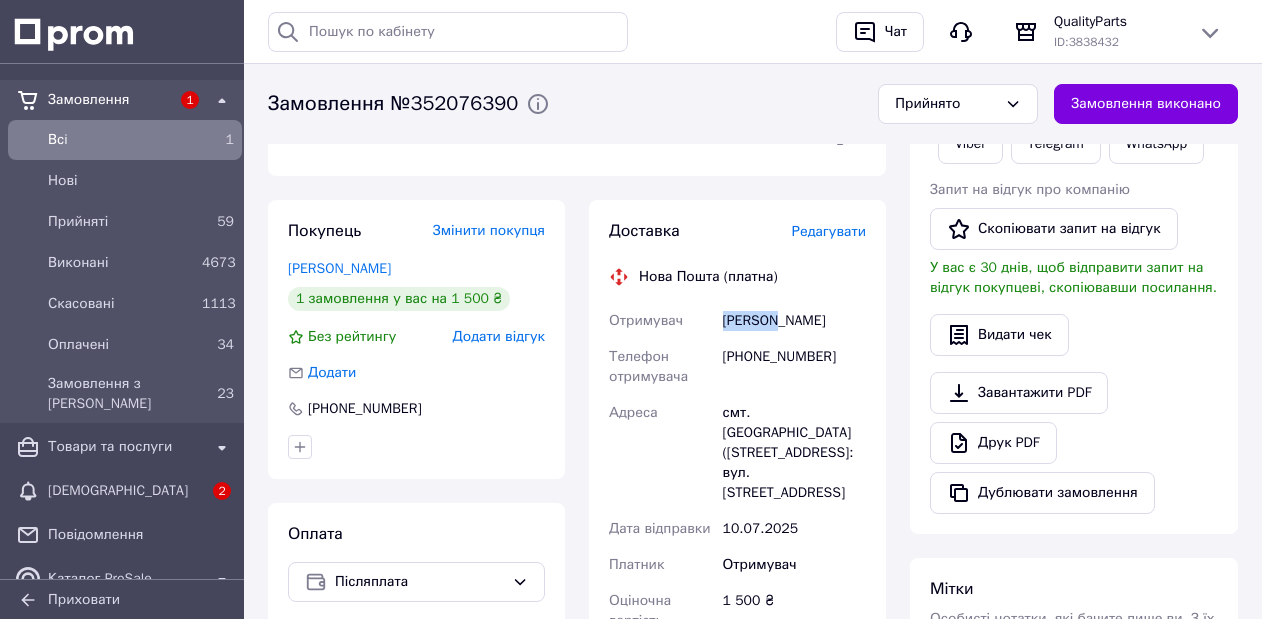click on "Кравець Валерій" at bounding box center [794, 321] 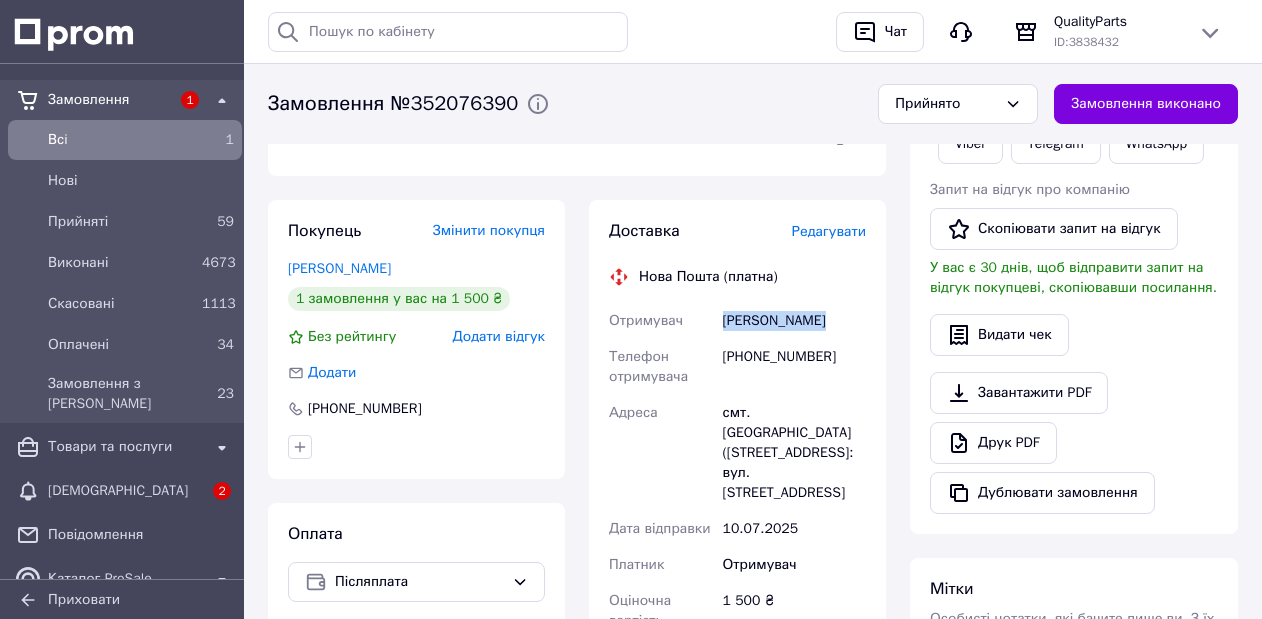 click on "Кравець Валерій" at bounding box center [794, 321] 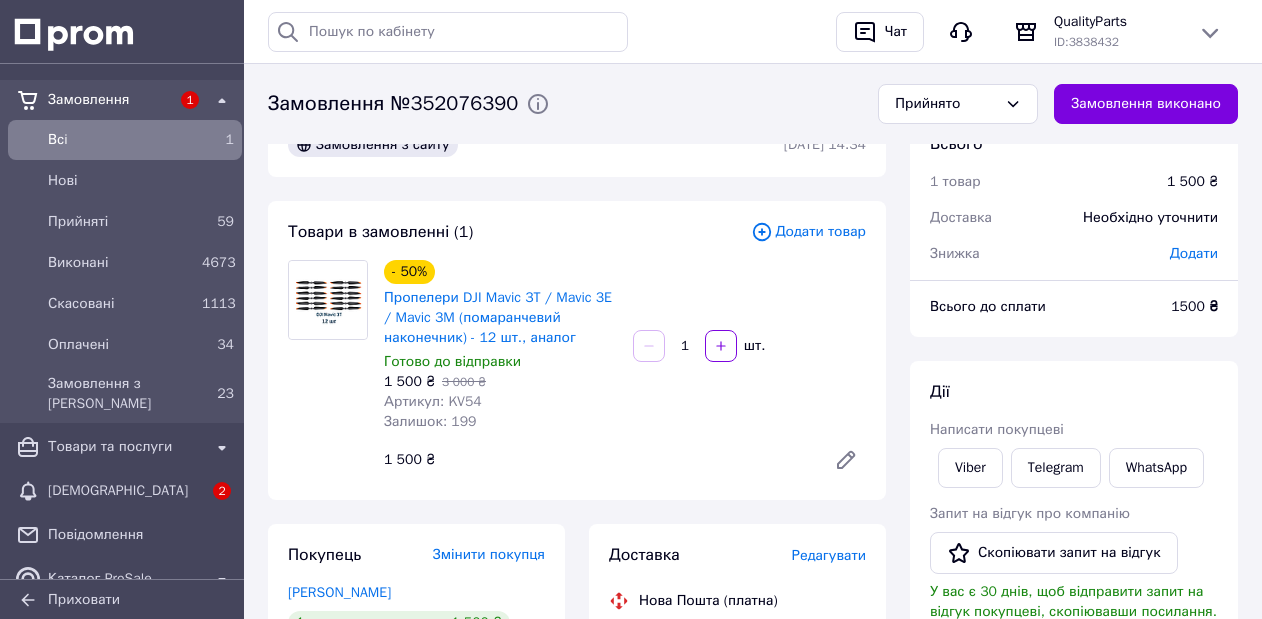 scroll, scrollTop: 241, scrollLeft: 0, axis: vertical 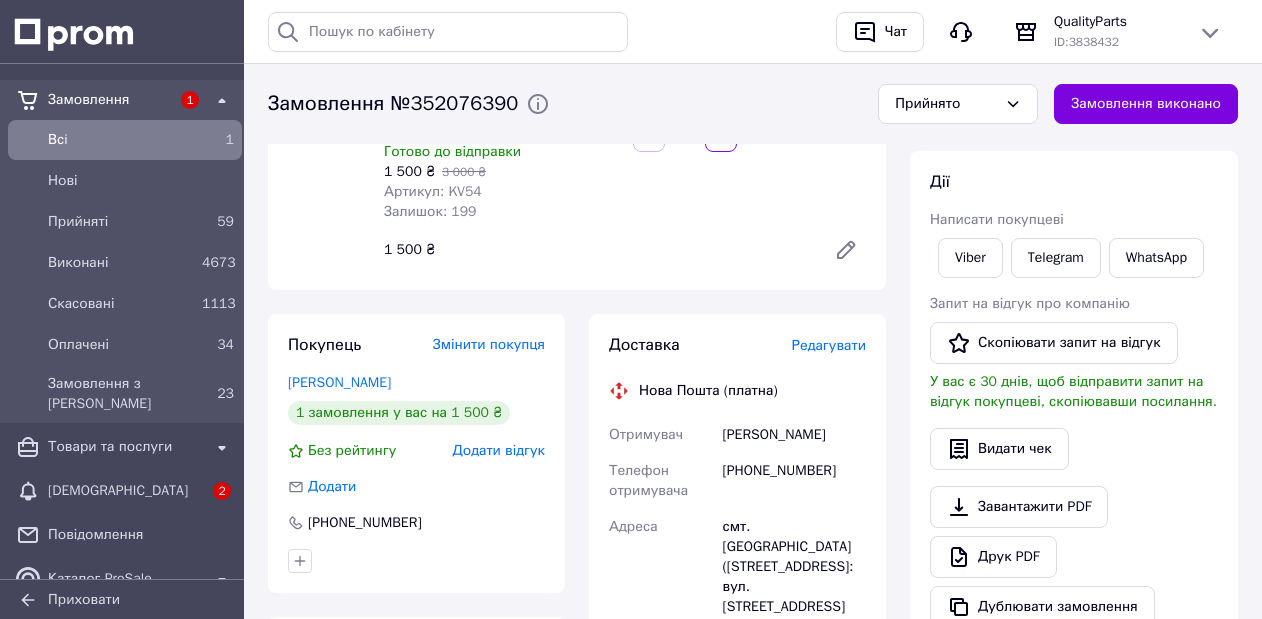 click on "смт. Новопокровка (Харківська обл., Чугуївський р-н.), №1: вул. Дворянська, 9б" at bounding box center (794, 567) 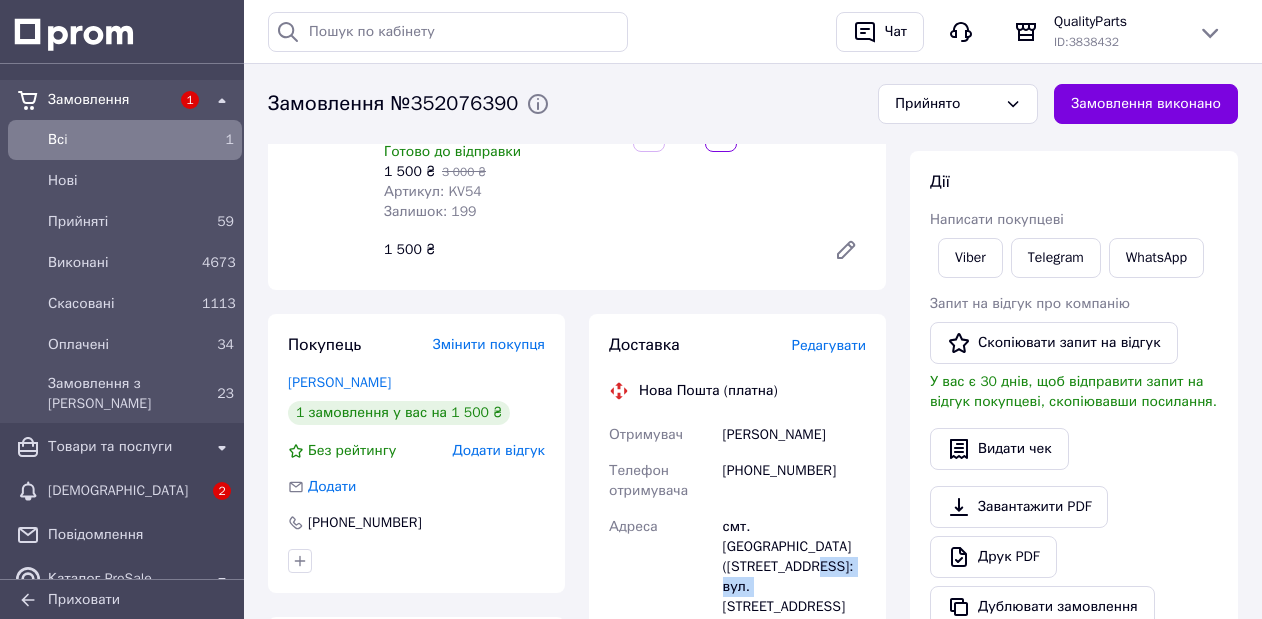 click on "смт. Новопокровка (Харківська обл., Чугуївський р-н.), №1: вул. Дворянська, 9б" at bounding box center (794, 567) 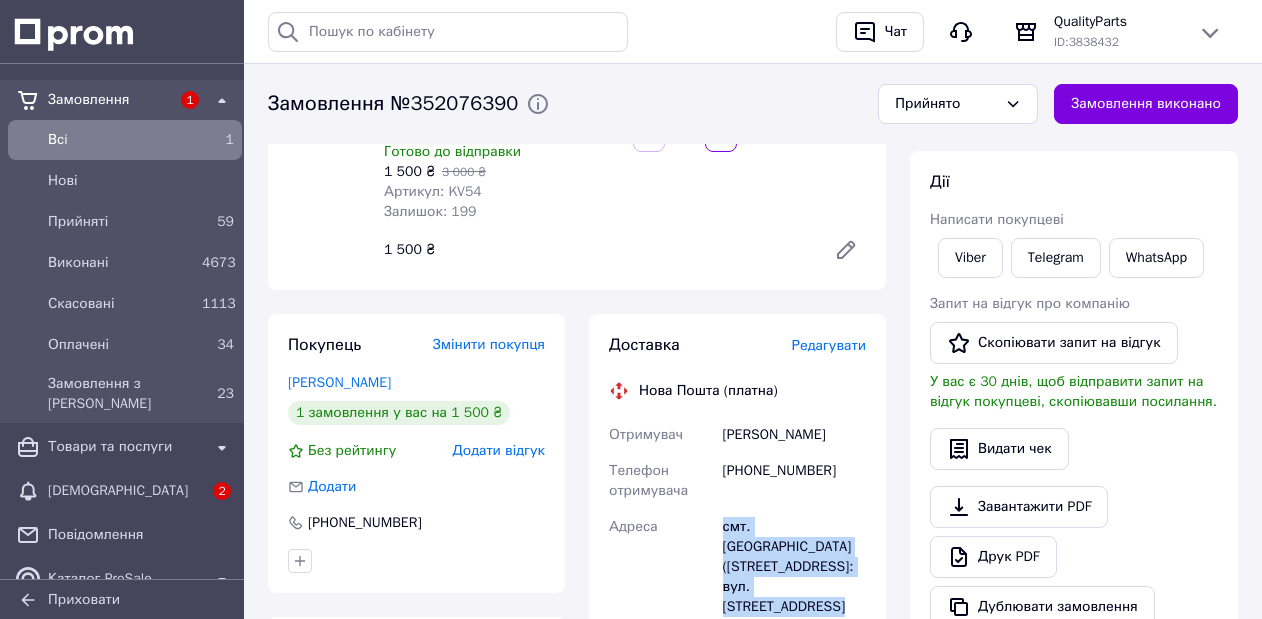click on "смт. Новопокровка (Харківська обл., Чугуївський р-н.), №1: вул. Дворянська, 9б" at bounding box center (794, 567) 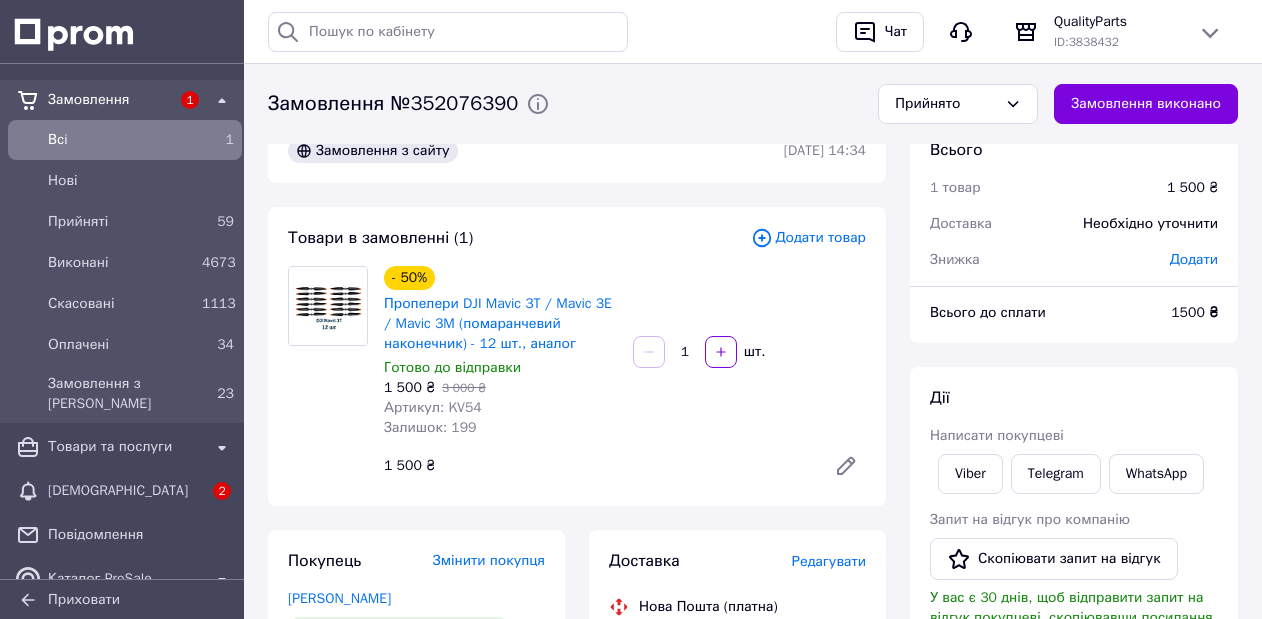 scroll, scrollTop: 0, scrollLeft: 0, axis: both 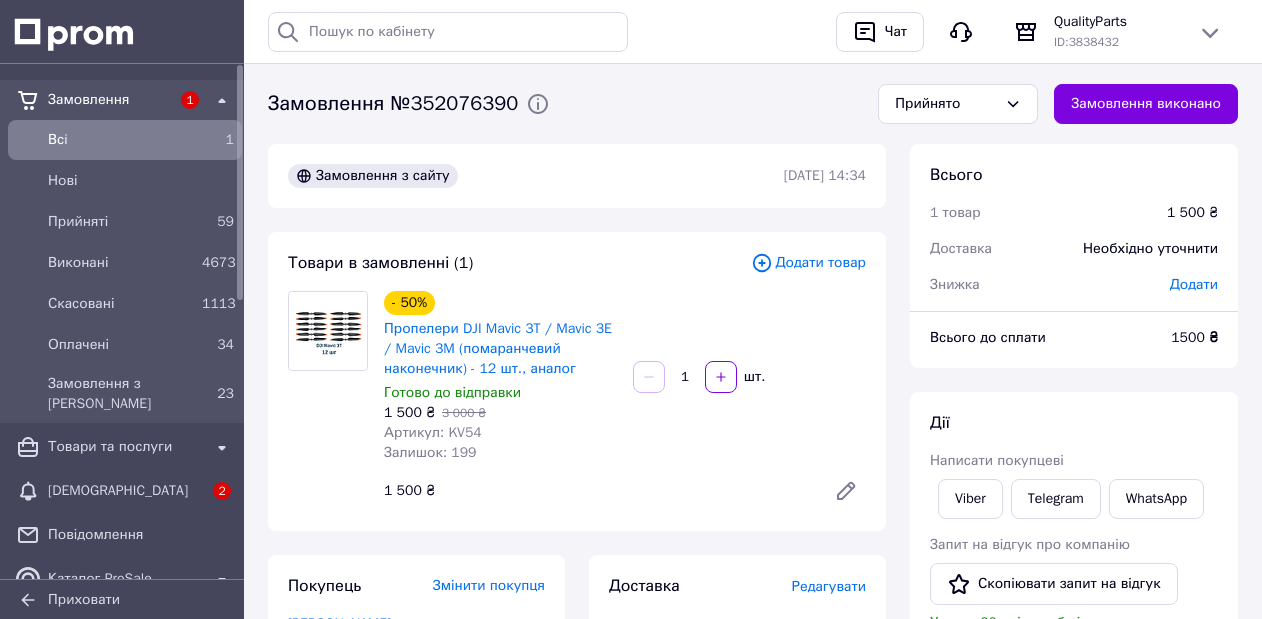 click on "Всi" at bounding box center (121, 140) 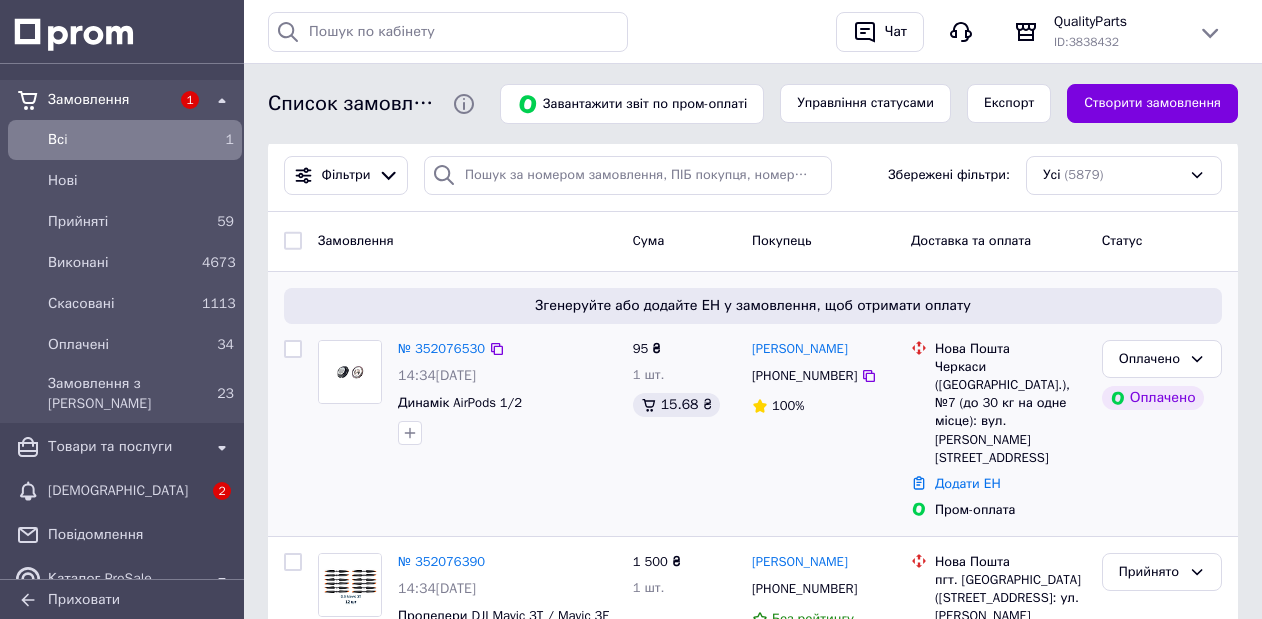 scroll, scrollTop: 0, scrollLeft: 0, axis: both 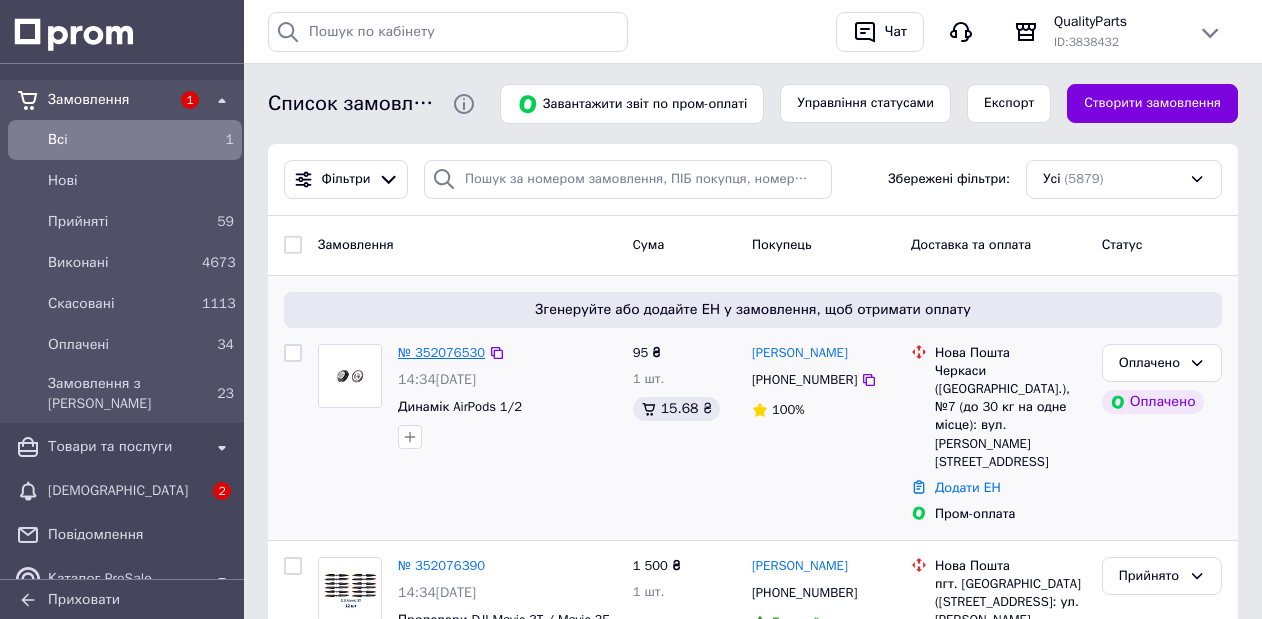 click on "№ 352076530" at bounding box center [441, 352] 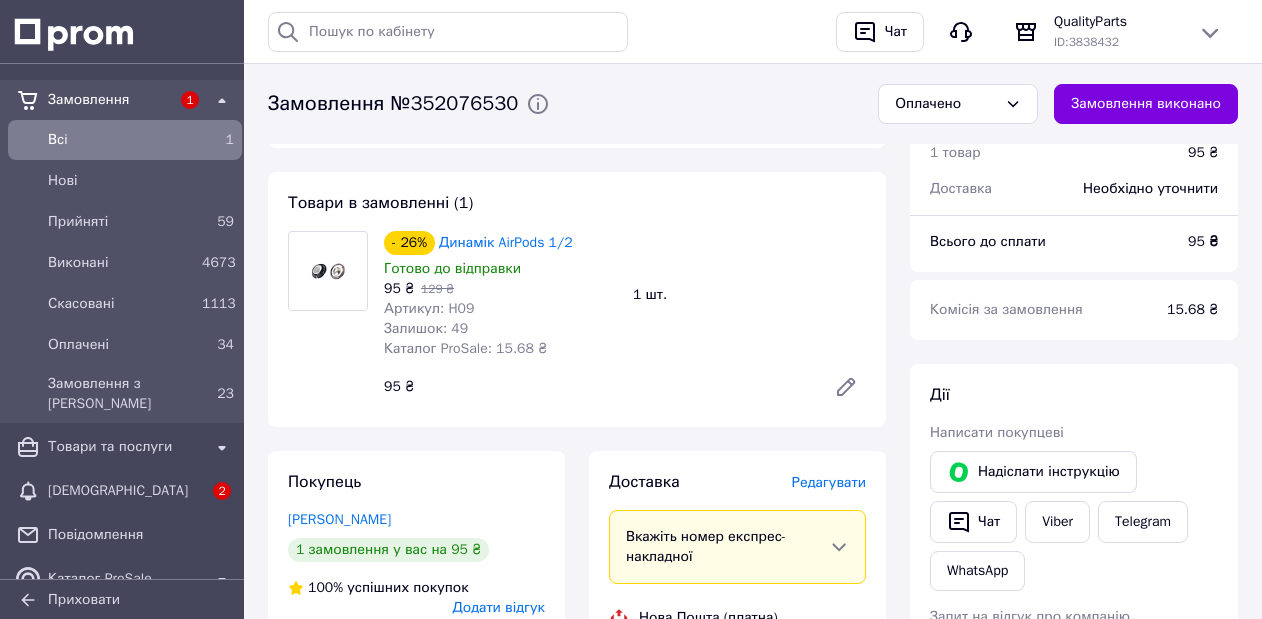 scroll, scrollTop: 0, scrollLeft: 0, axis: both 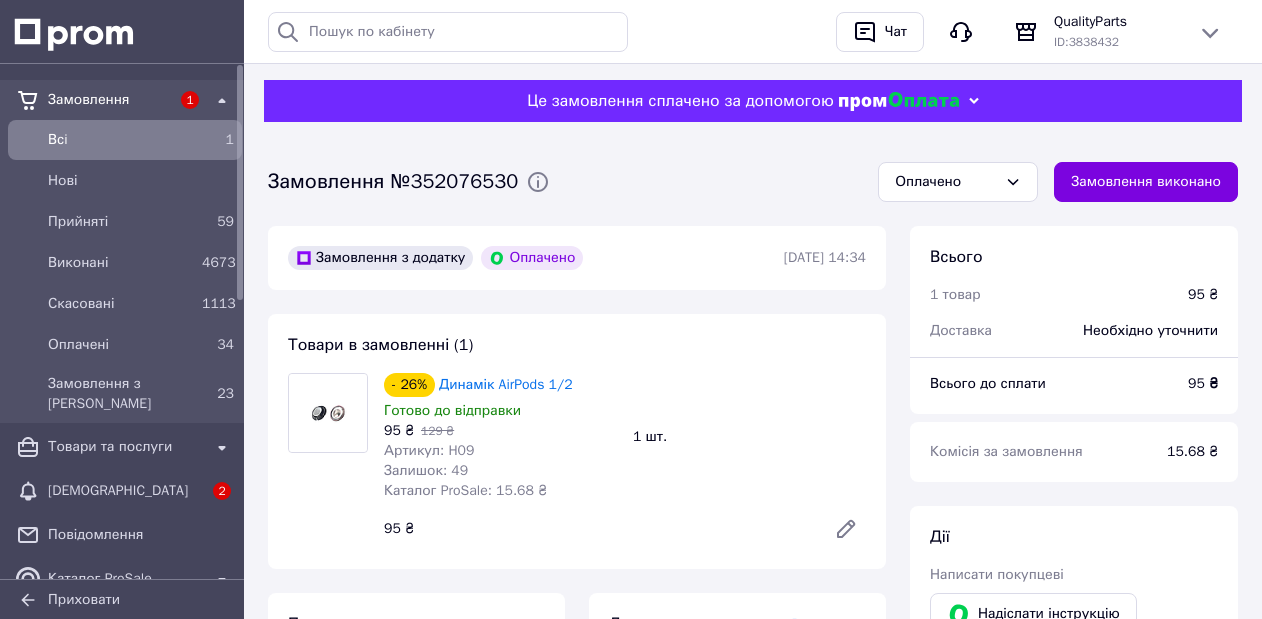 click on "Всi 1" at bounding box center [125, 140] 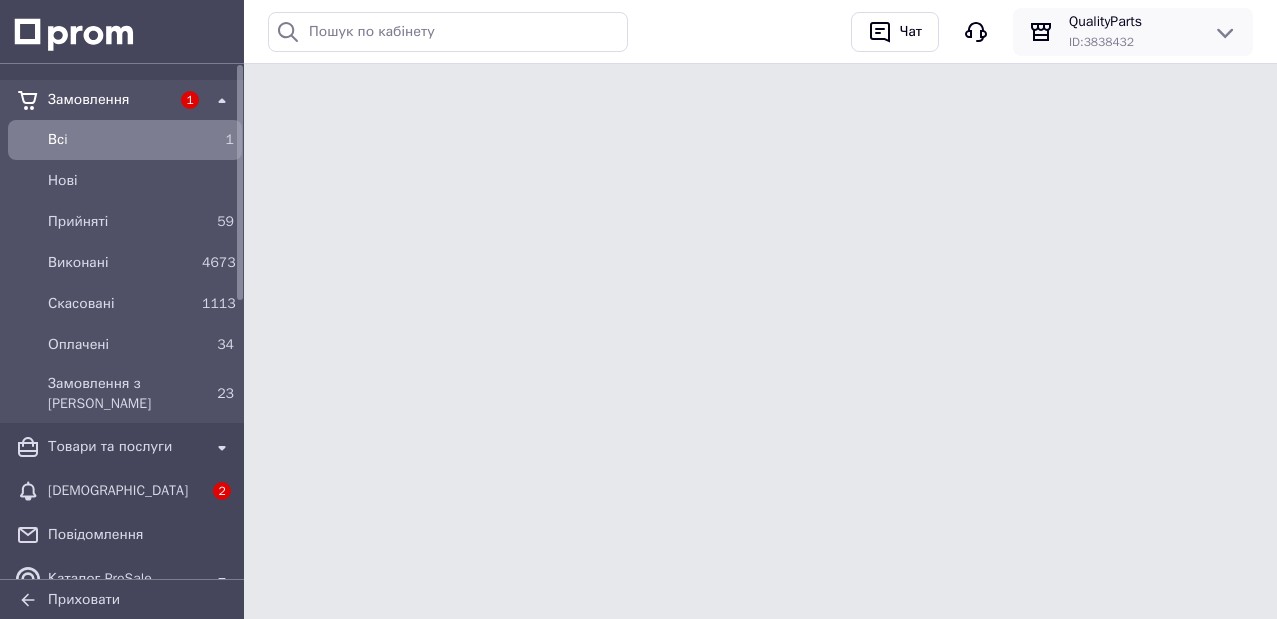 click on "ID:  3838432" at bounding box center [1133, 42] 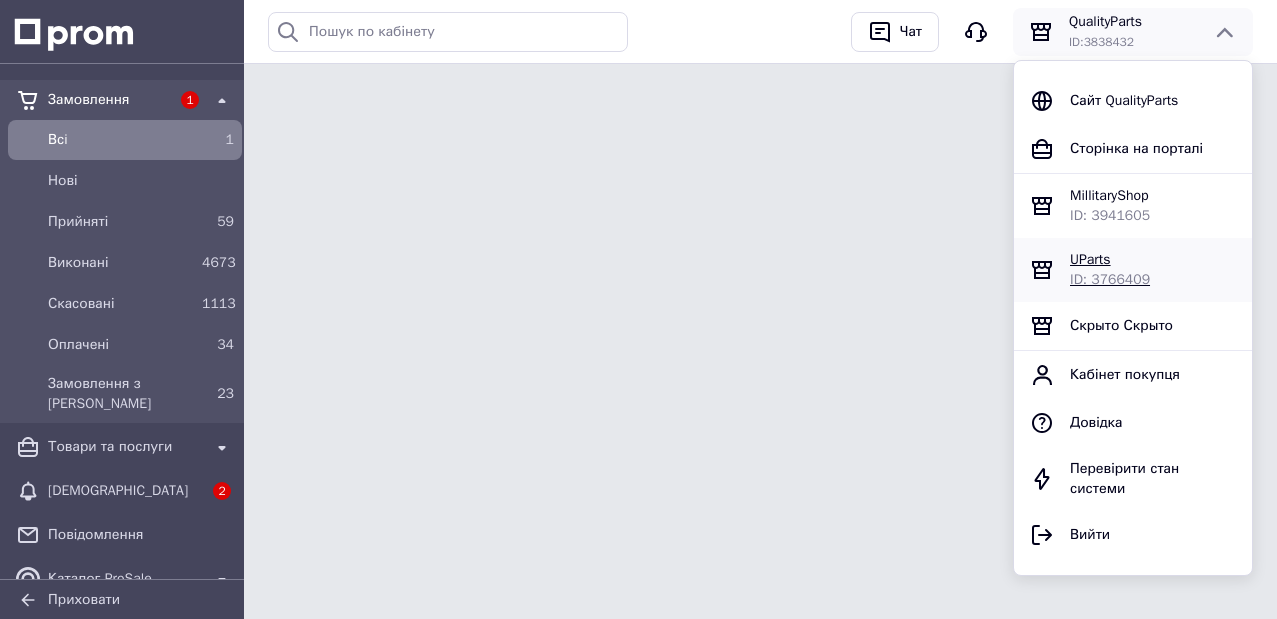 click on "UParts" at bounding box center [1153, 260] 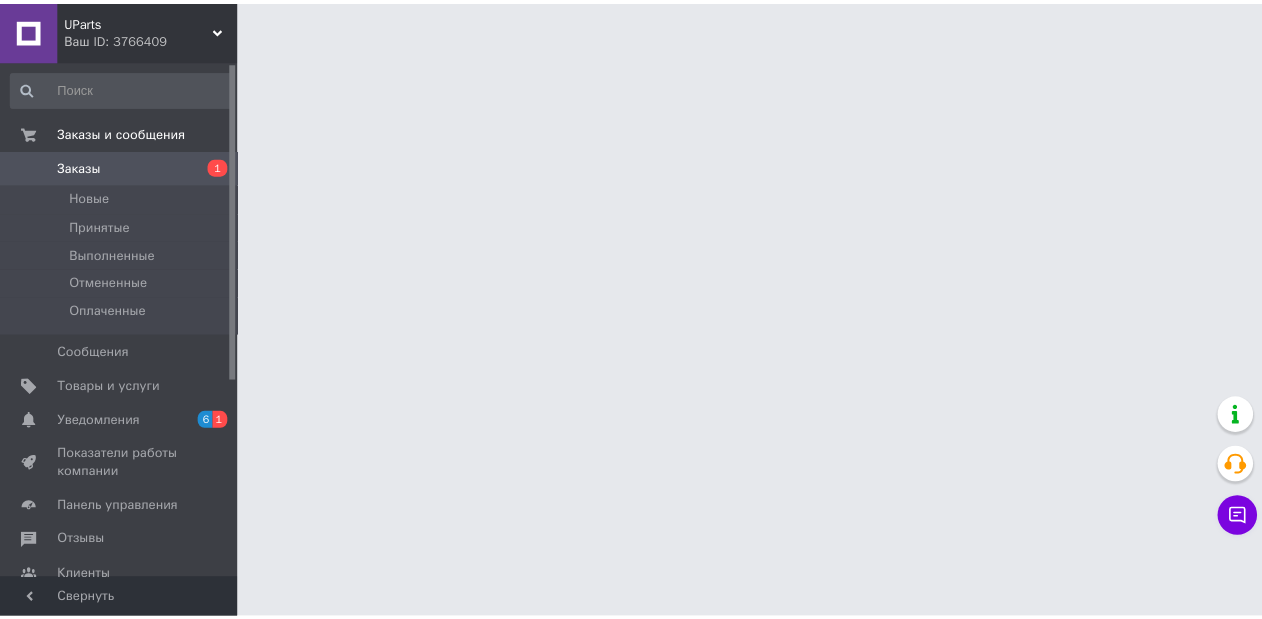 scroll, scrollTop: 0, scrollLeft: 0, axis: both 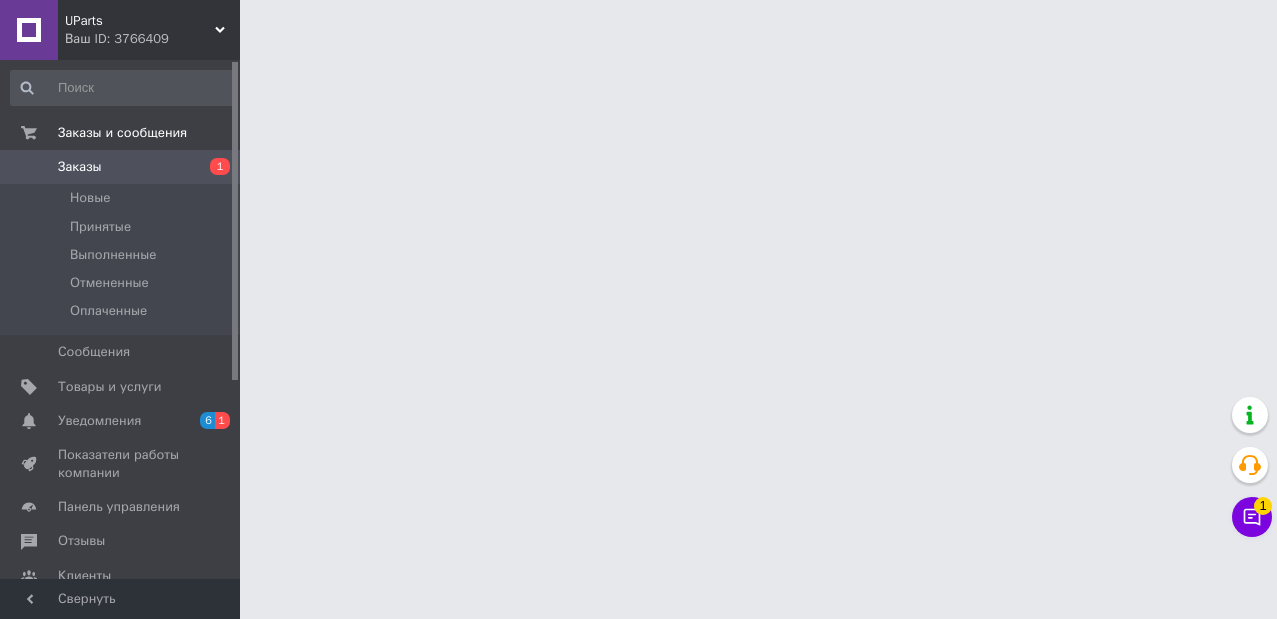 click 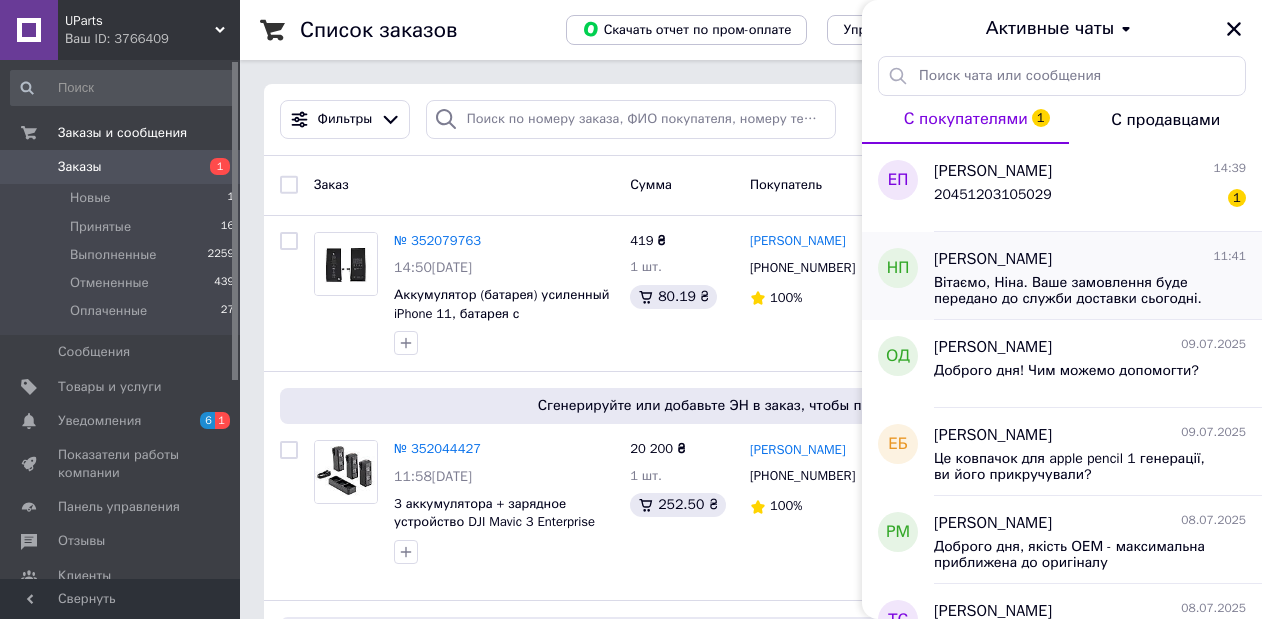click on "[PERSON_NAME] 11:41 [PERSON_NAME], Ніна.
Ваше замовлення буде передано до служби доставки сьогодні.
Подальша доставка здійснюється компанією «Нова Пошта» згідно з її регламентом — зазвичай це 1–3 робочі дні" at bounding box center (1098, 276) 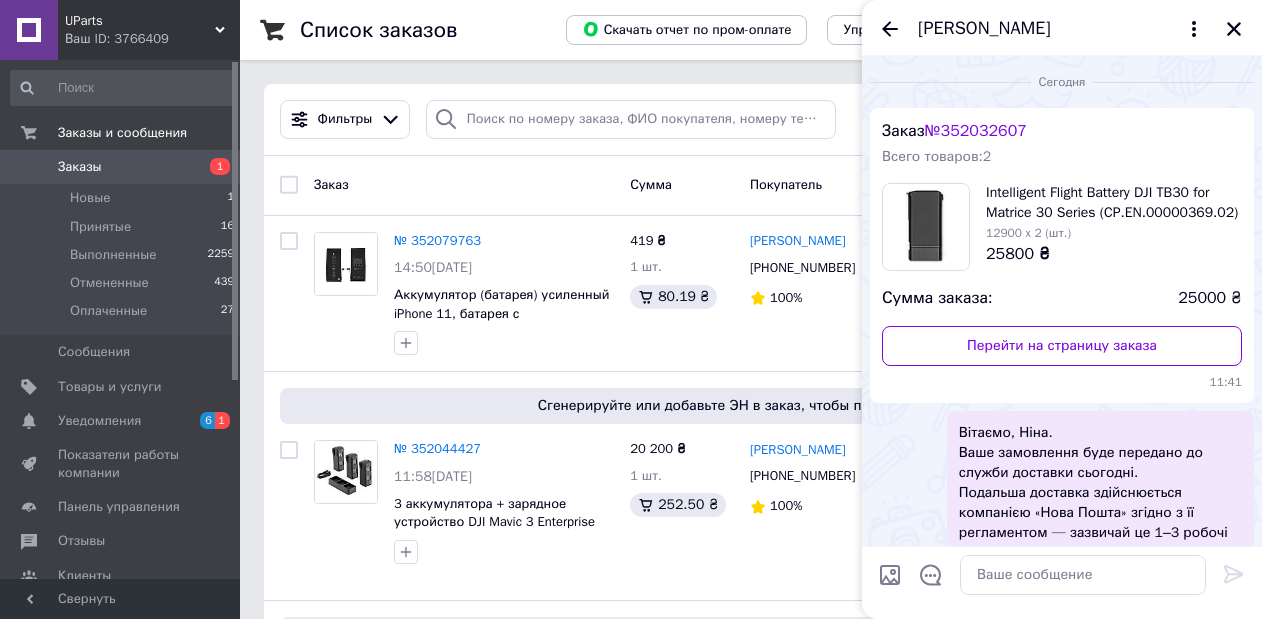 scroll, scrollTop: 58, scrollLeft: 0, axis: vertical 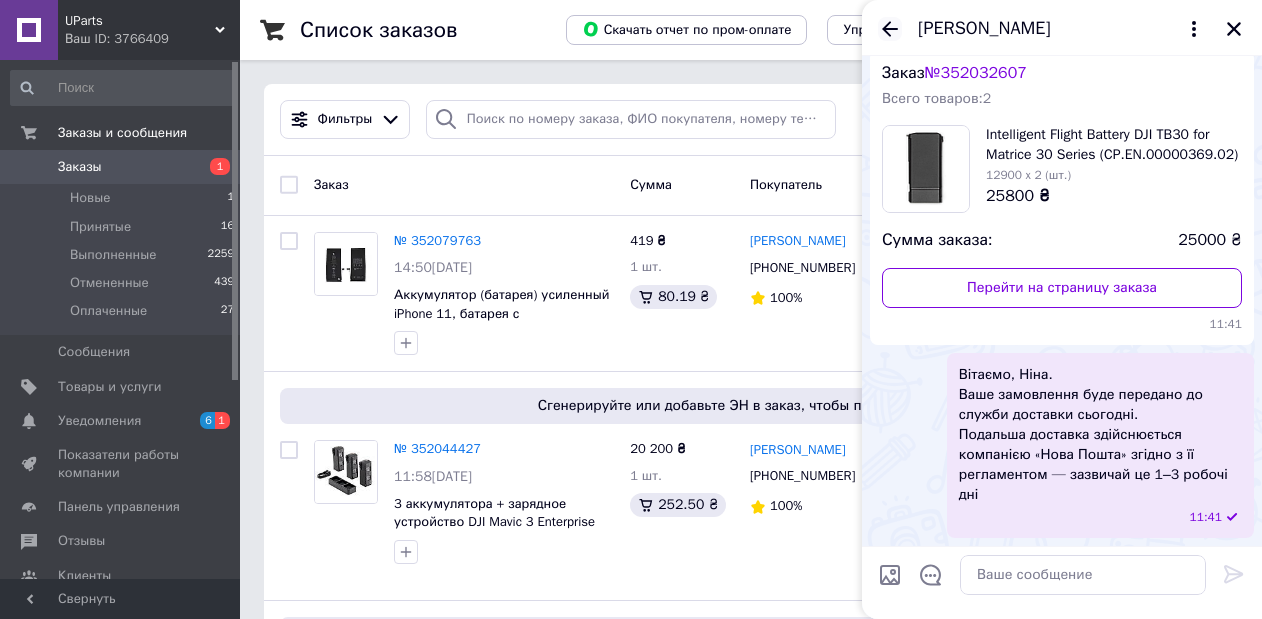 click 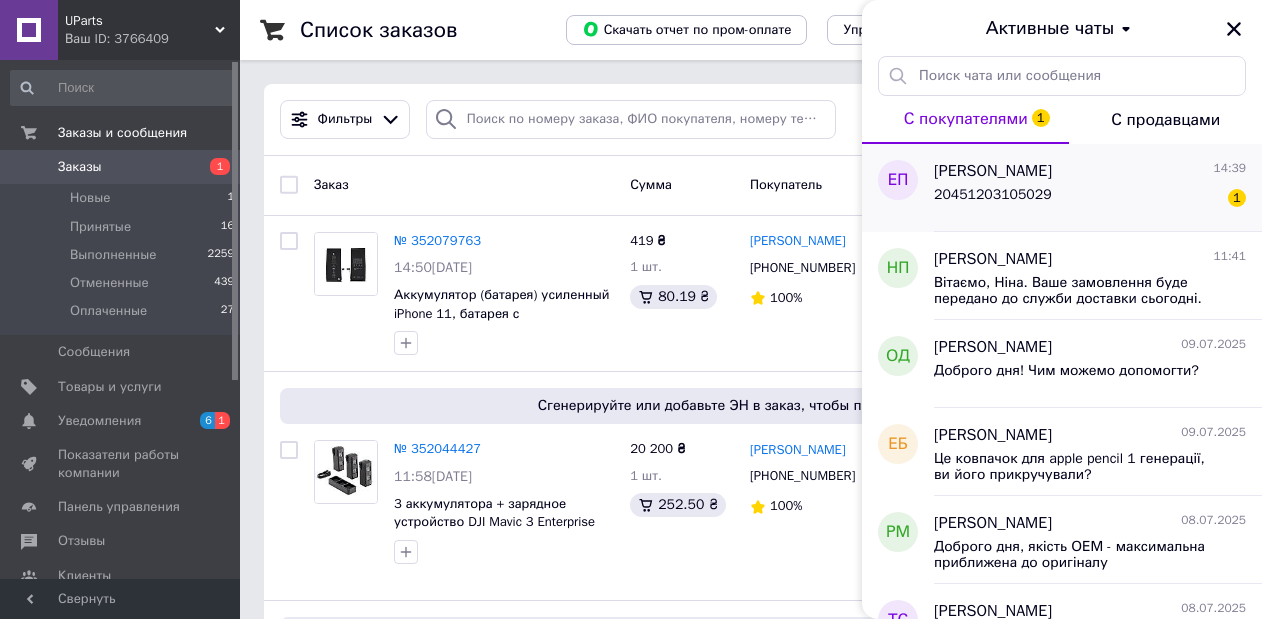 click on "20451203105029 1" at bounding box center [1090, 199] 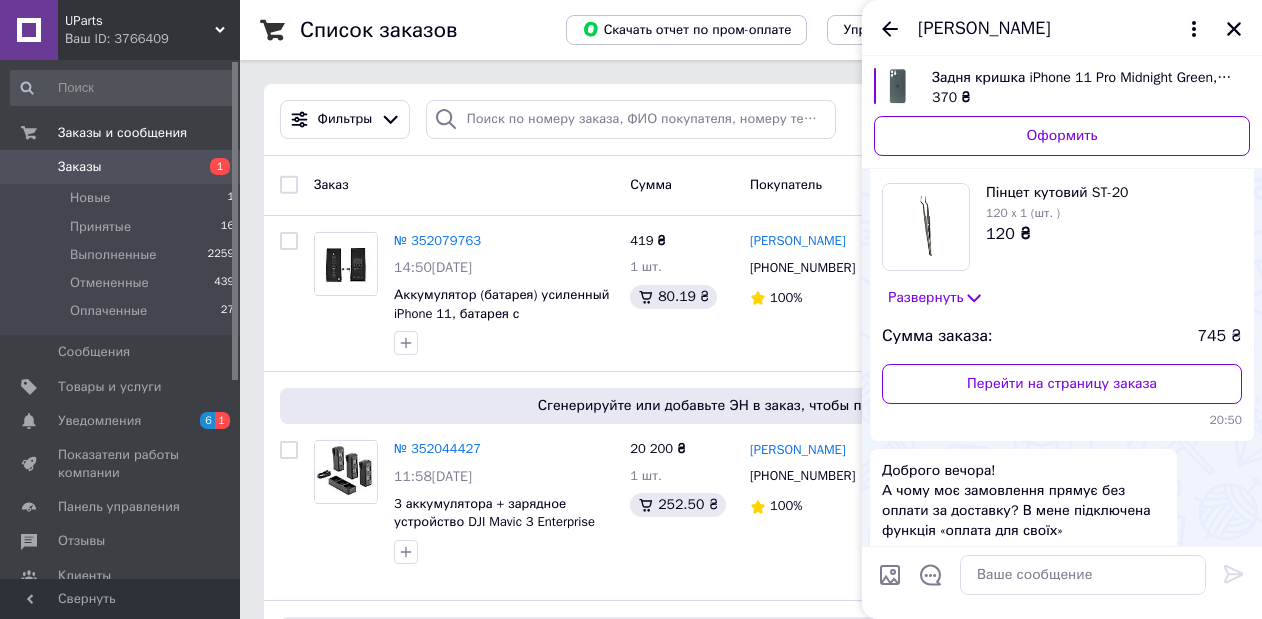 scroll, scrollTop: 1248, scrollLeft: 0, axis: vertical 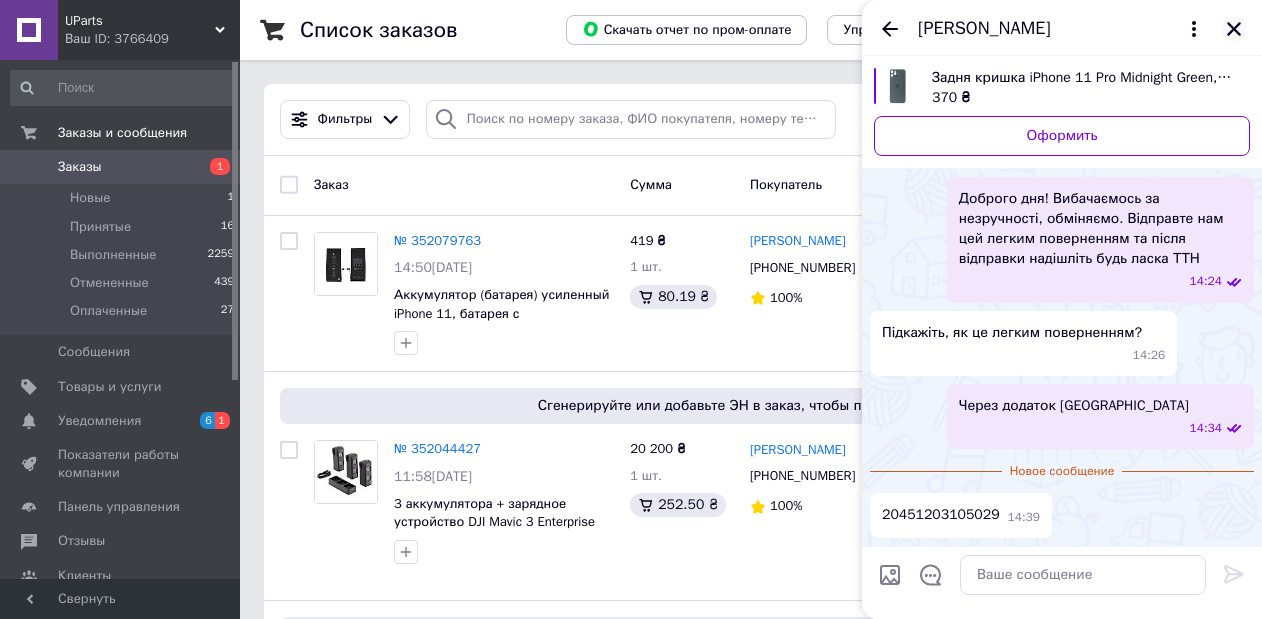 click on "[PERSON_NAME]" at bounding box center [1062, 28] 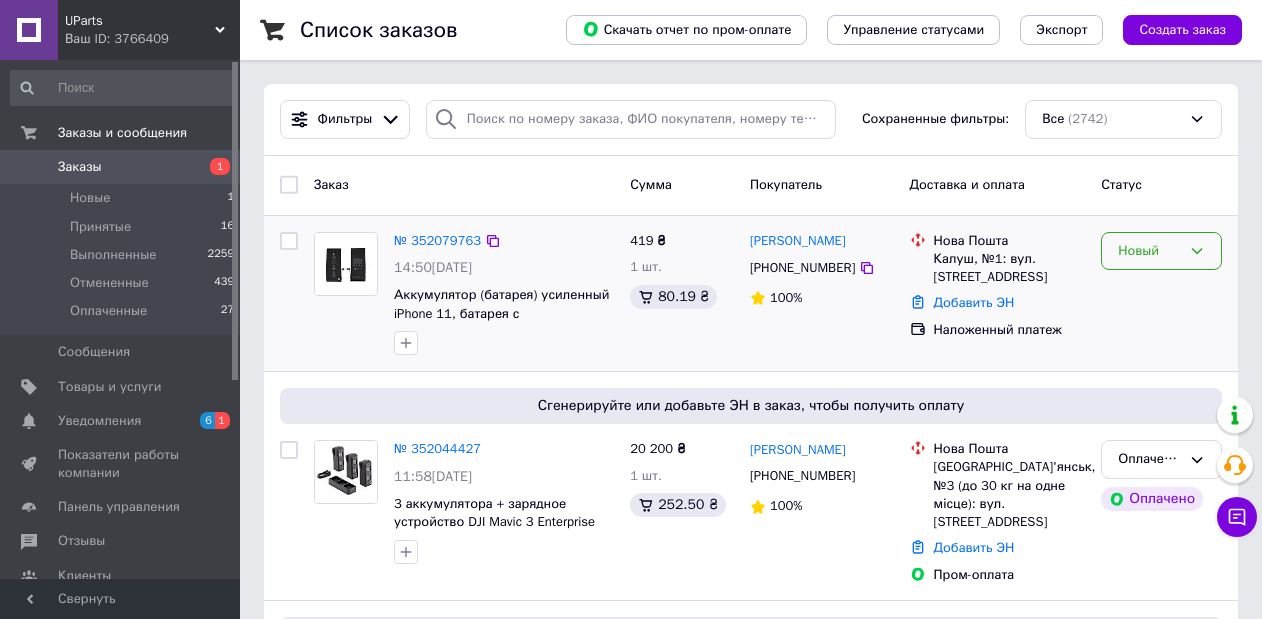 click 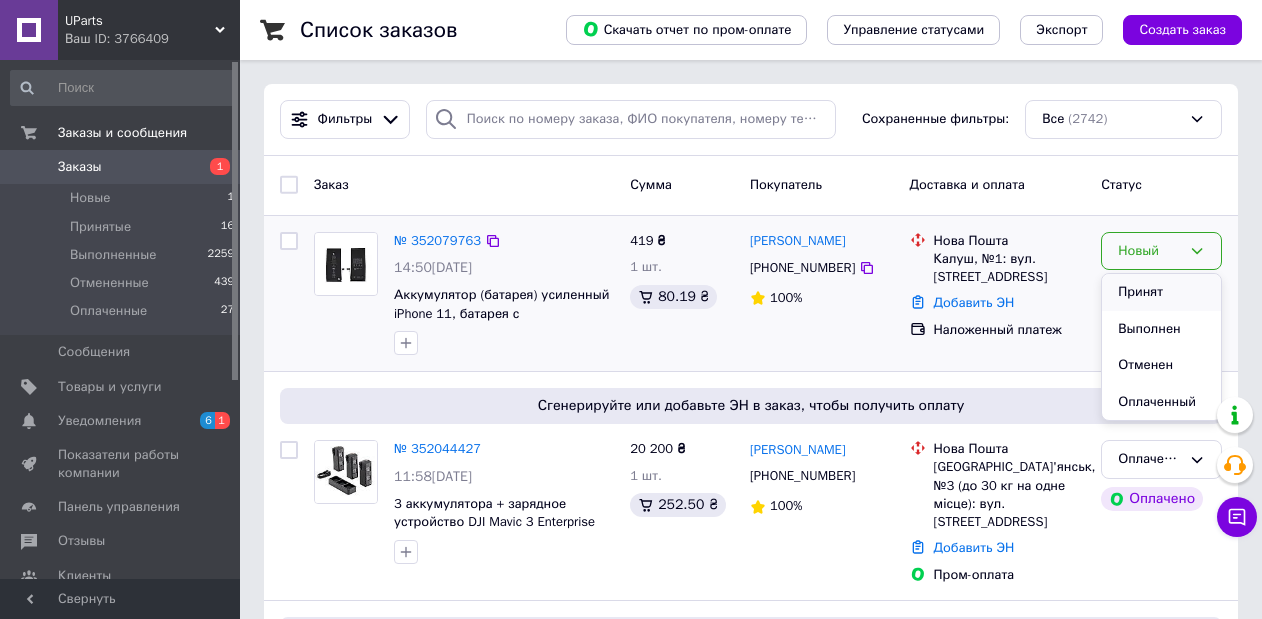 click on "Принят" at bounding box center (1161, 292) 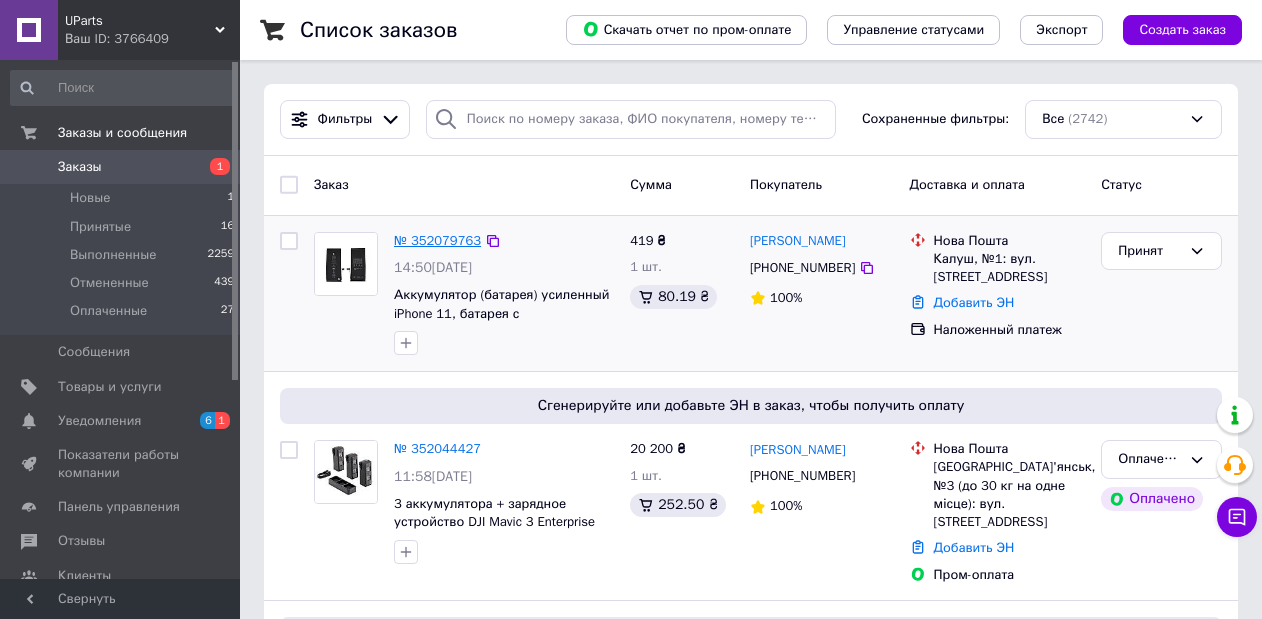 click on "№ 352079763" at bounding box center (437, 240) 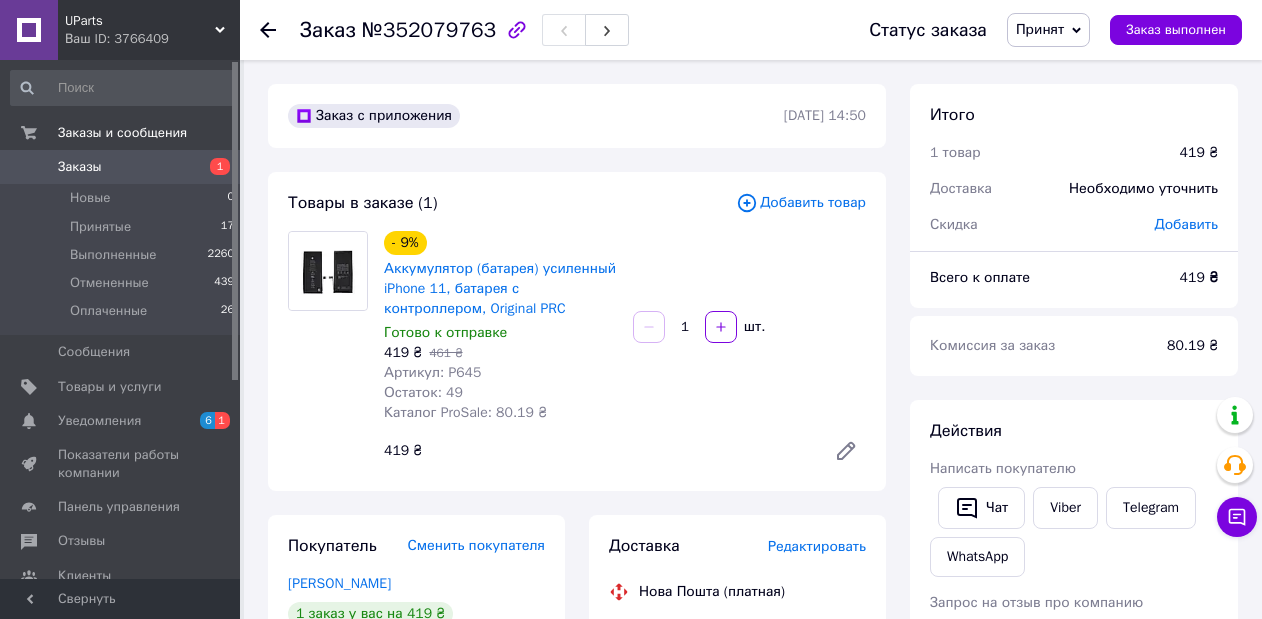 scroll, scrollTop: 273, scrollLeft: 0, axis: vertical 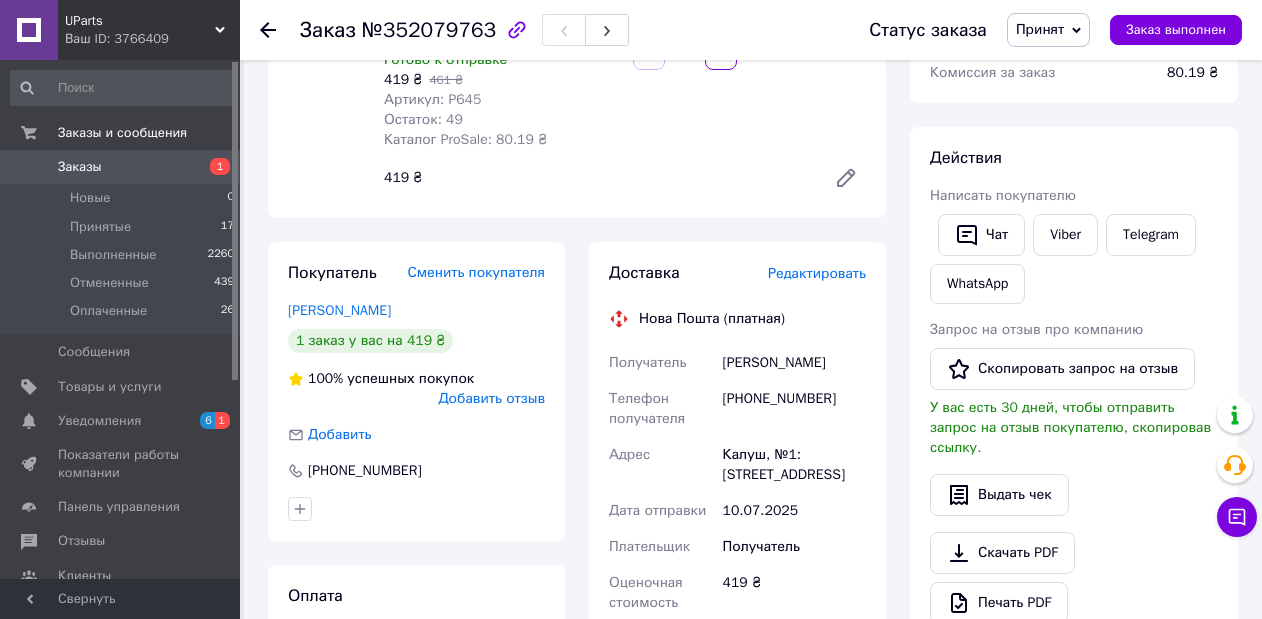 click on "[PHONE_NUMBER]" at bounding box center (794, 409) 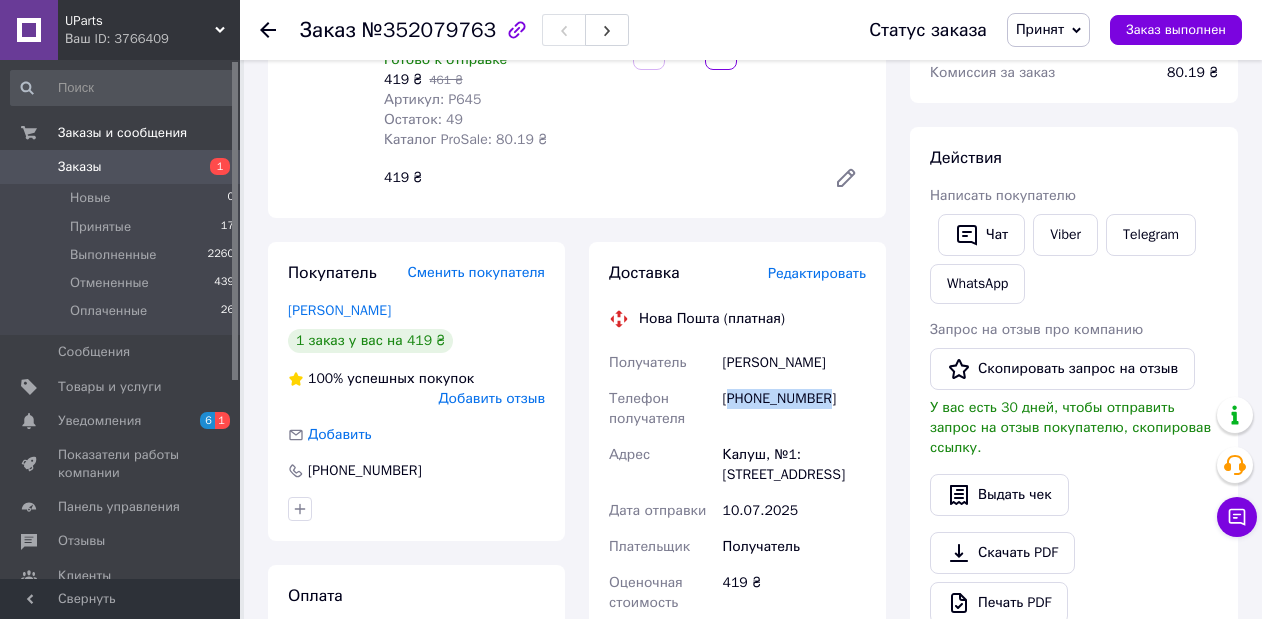click on "[PHONE_NUMBER]" at bounding box center [794, 409] 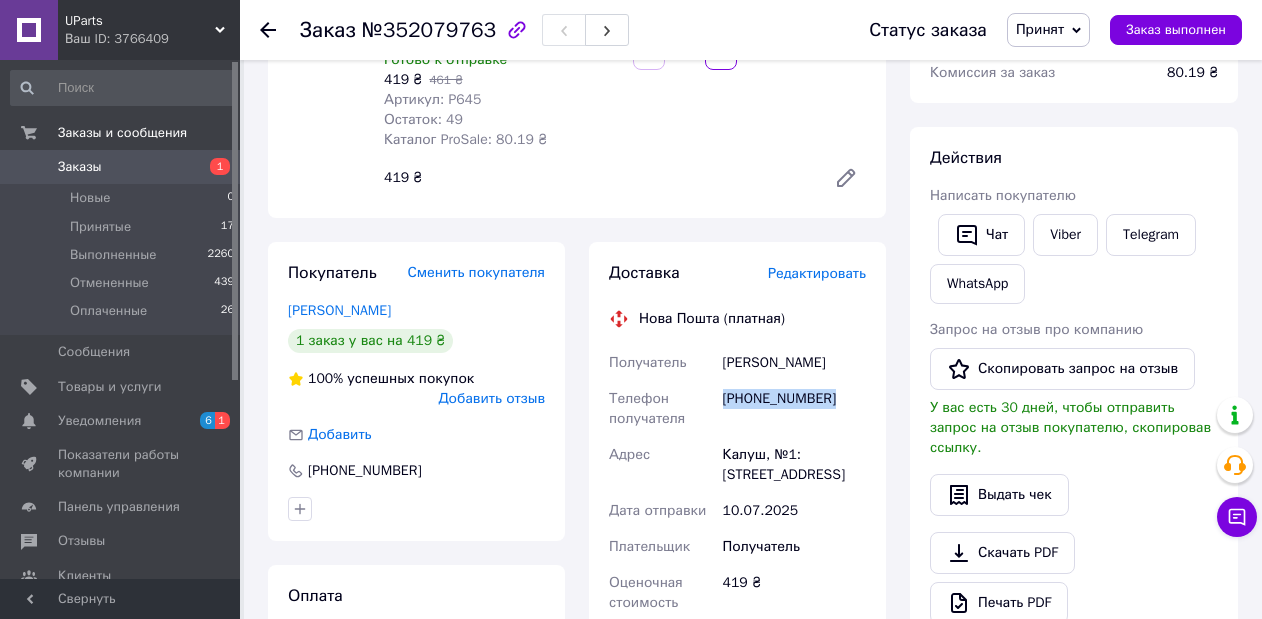 click on "[PHONE_NUMBER]" at bounding box center [794, 409] 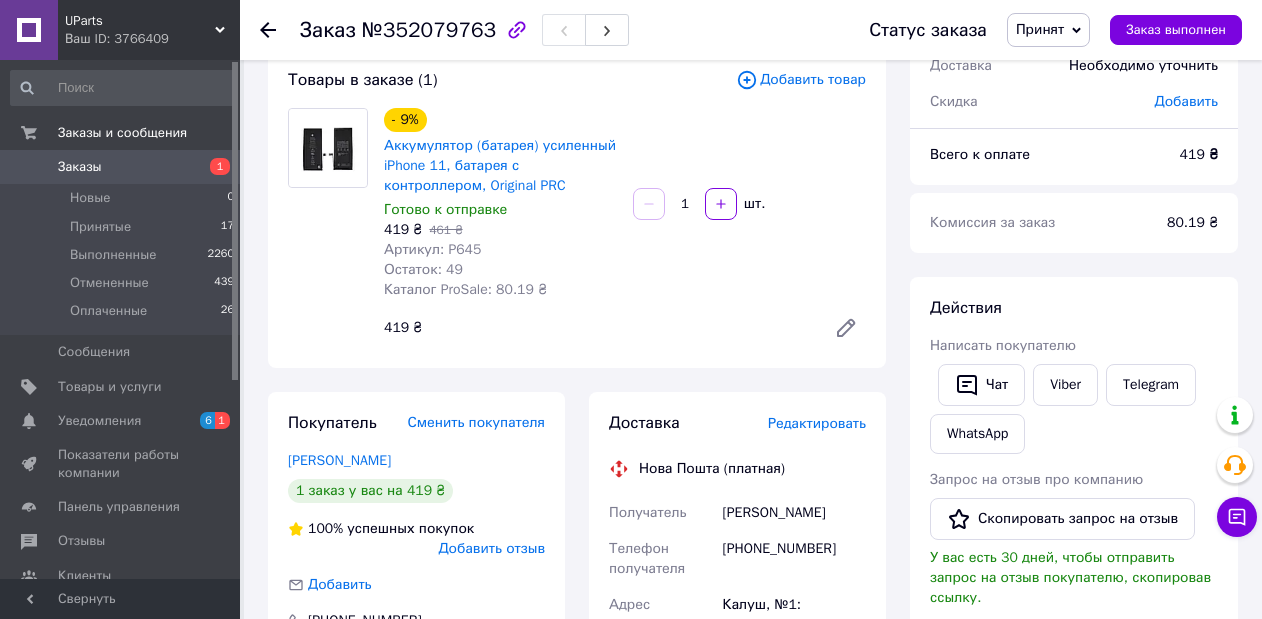 click on "[PERSON_NAME]" at bounding box center [794, 513] 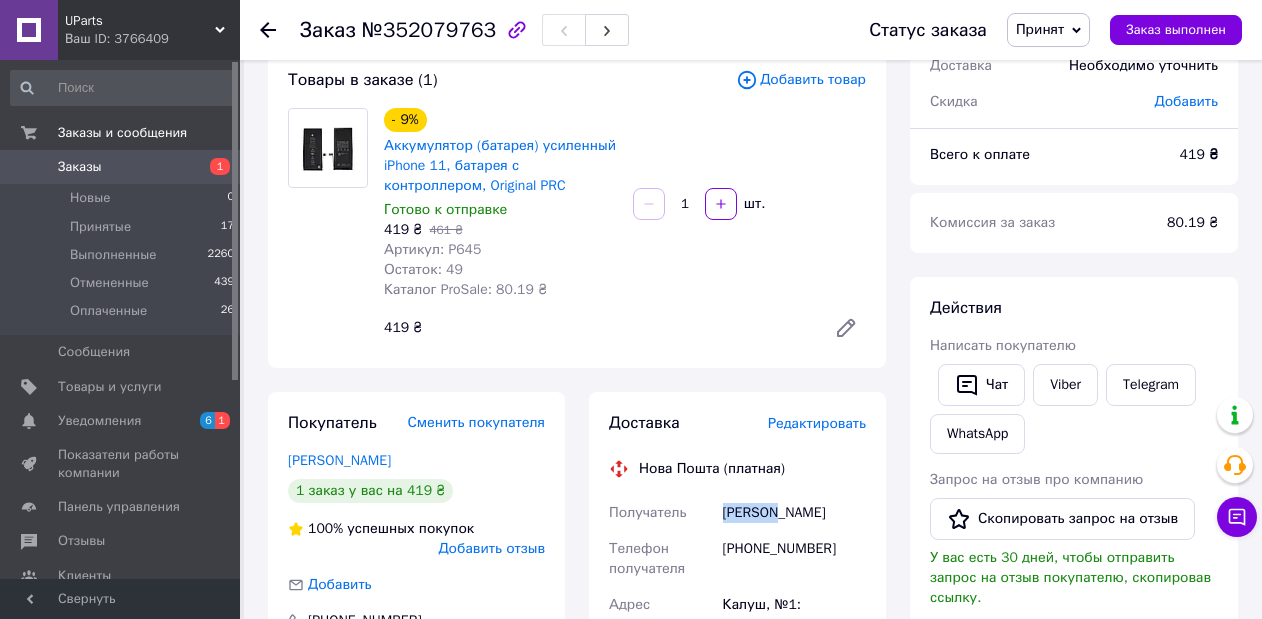 click on "[PERSON_NAME]" at bounding box center (794, 513) 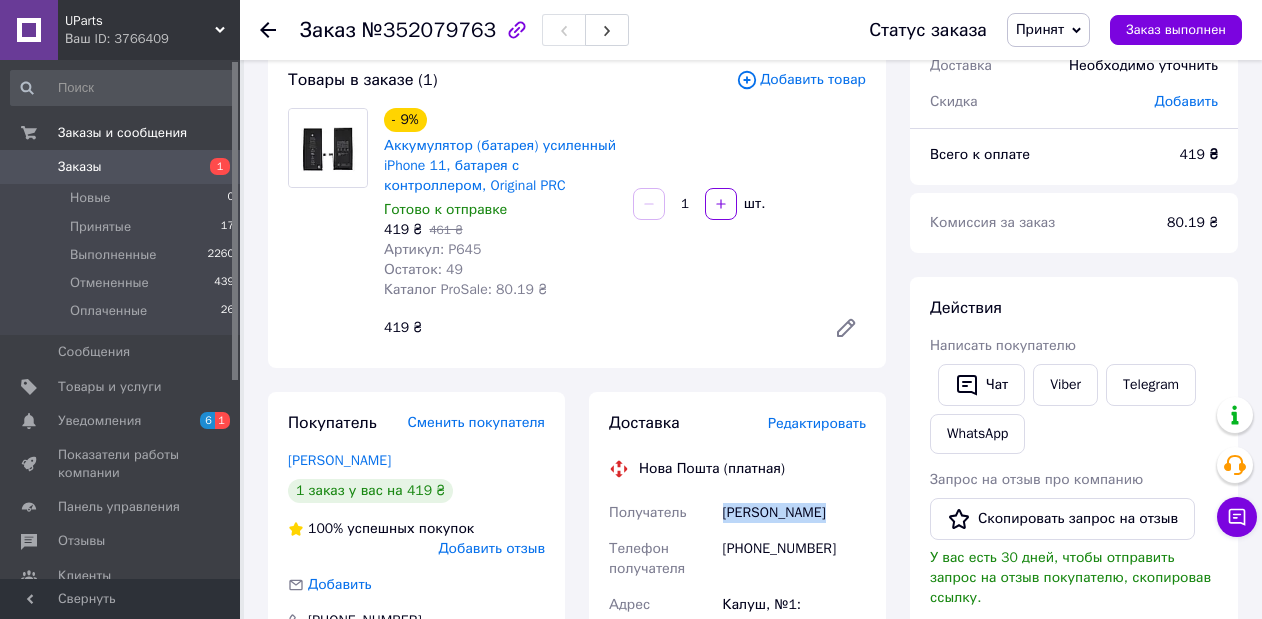 click on "[PERSON_NAME]" at bounding box center [794, 513] 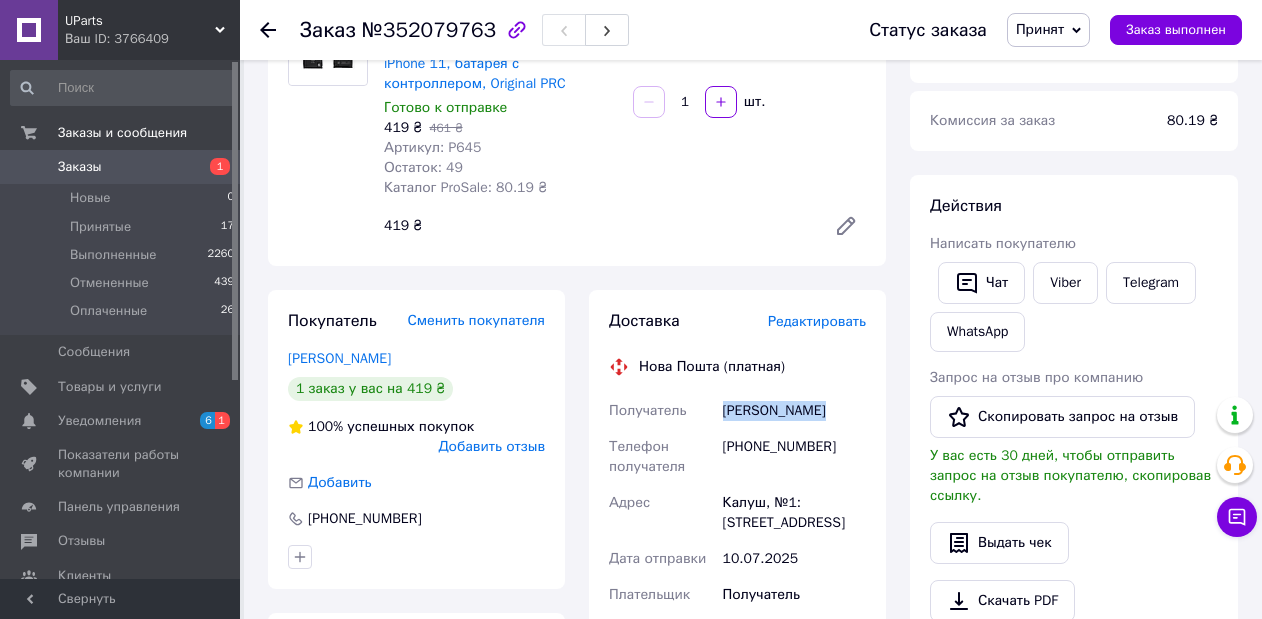 scroll, scrollTop: 310, scrollLeft: 0, axis: vertical 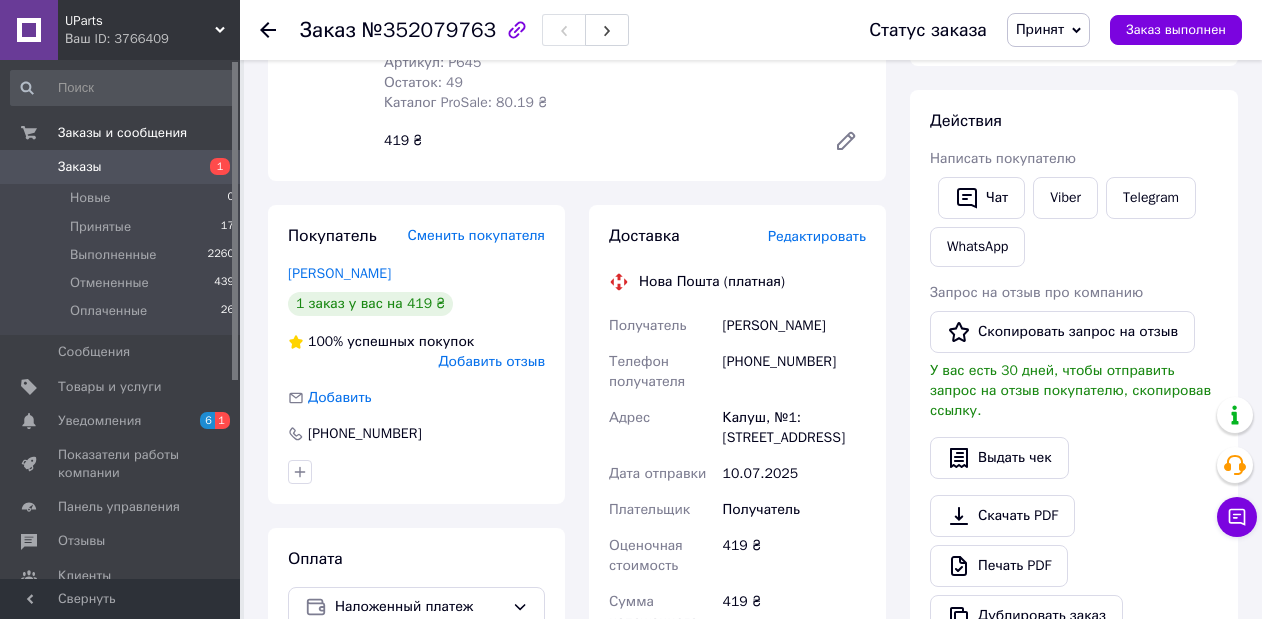 click on "Калуш, №1: [STREET_ADDRESS]" at bounding box center (794, 428) 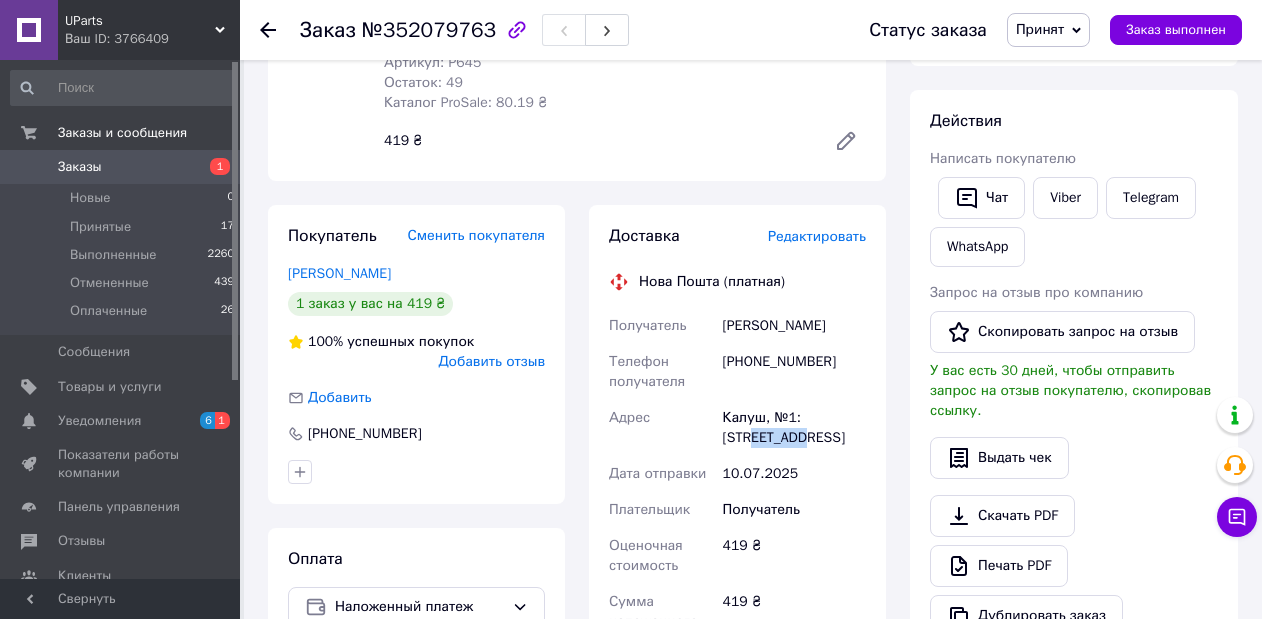 click on "Калуш, №1: [STREET_ADDRESS]" at bounding box center (794, 428) 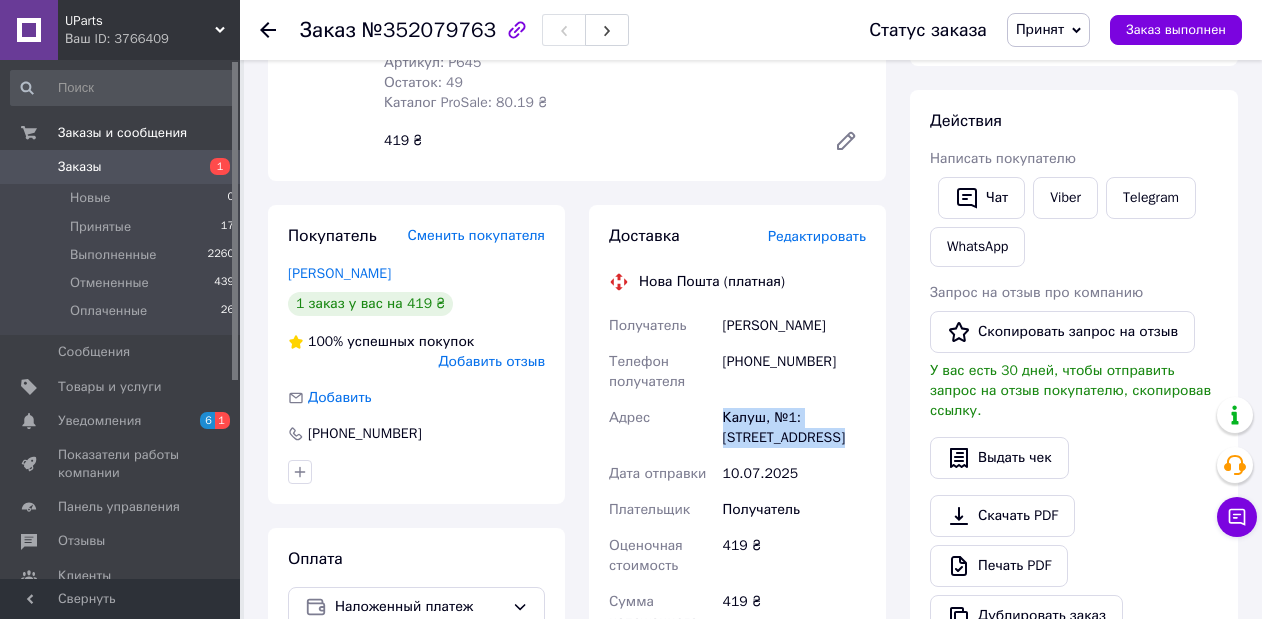 click on "Калуш, №1: [STREET_ADDRESS]" at bounding box center [794, 428] 